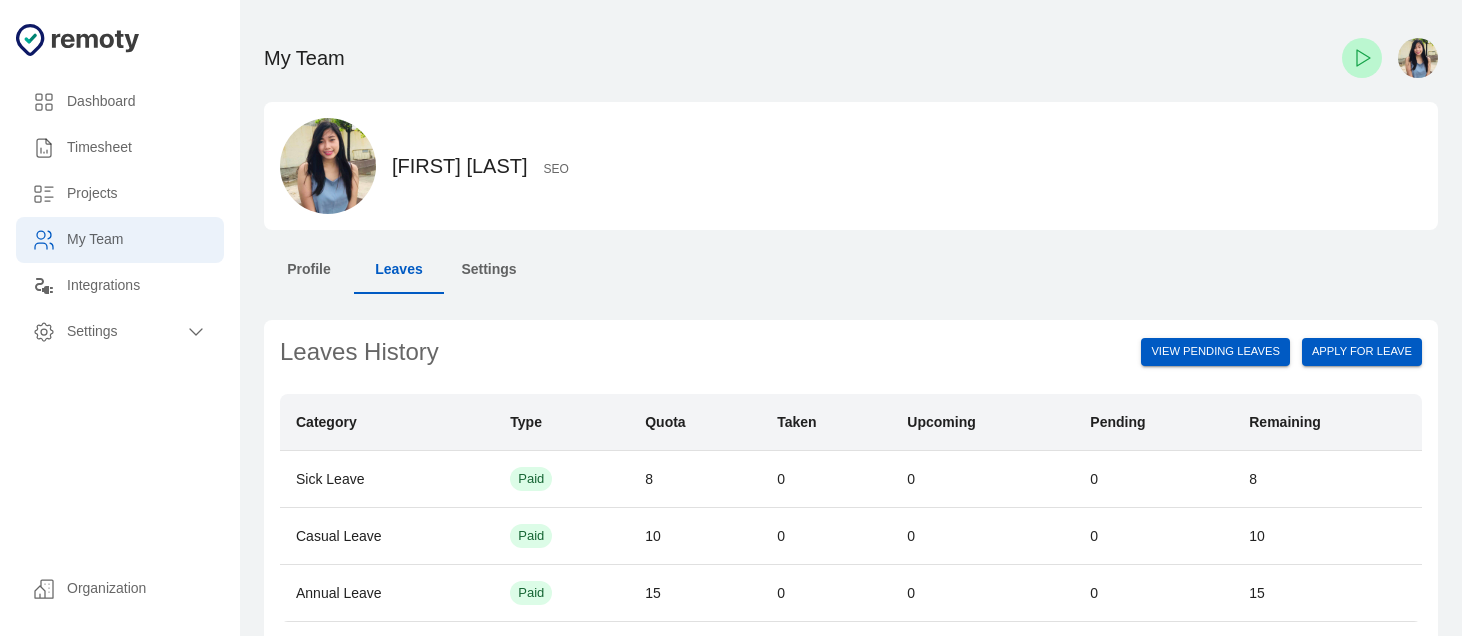 scroll, scrollTop: 0, scrollLeft: 0, axis: both 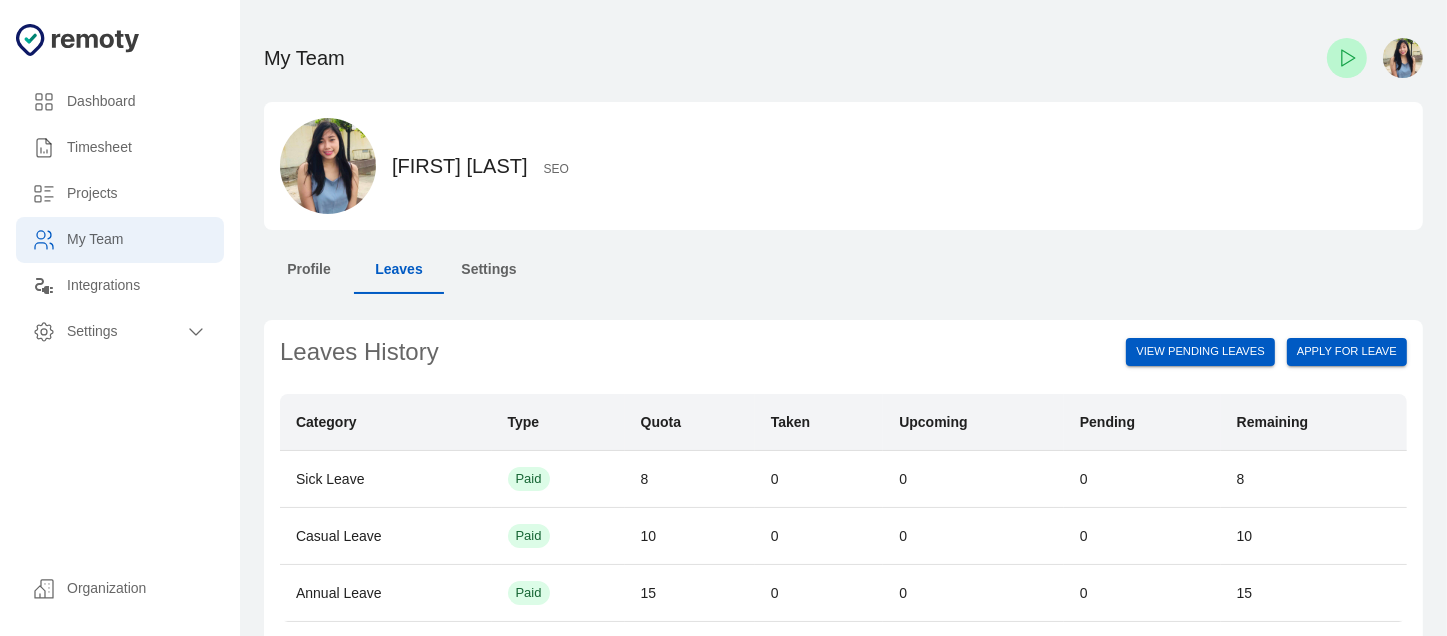 click on "Timesheet" at bounding box center (137, 102) 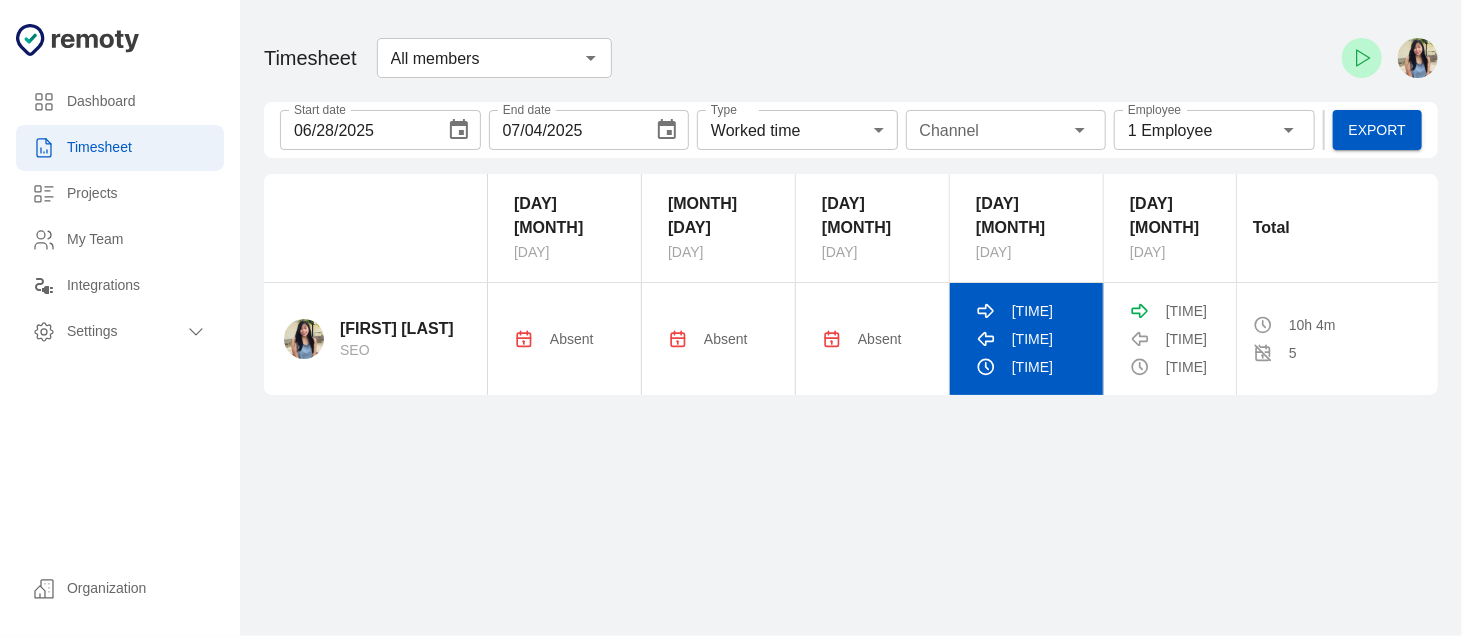 click on "[TIME]" at bounding box center (572, 339) 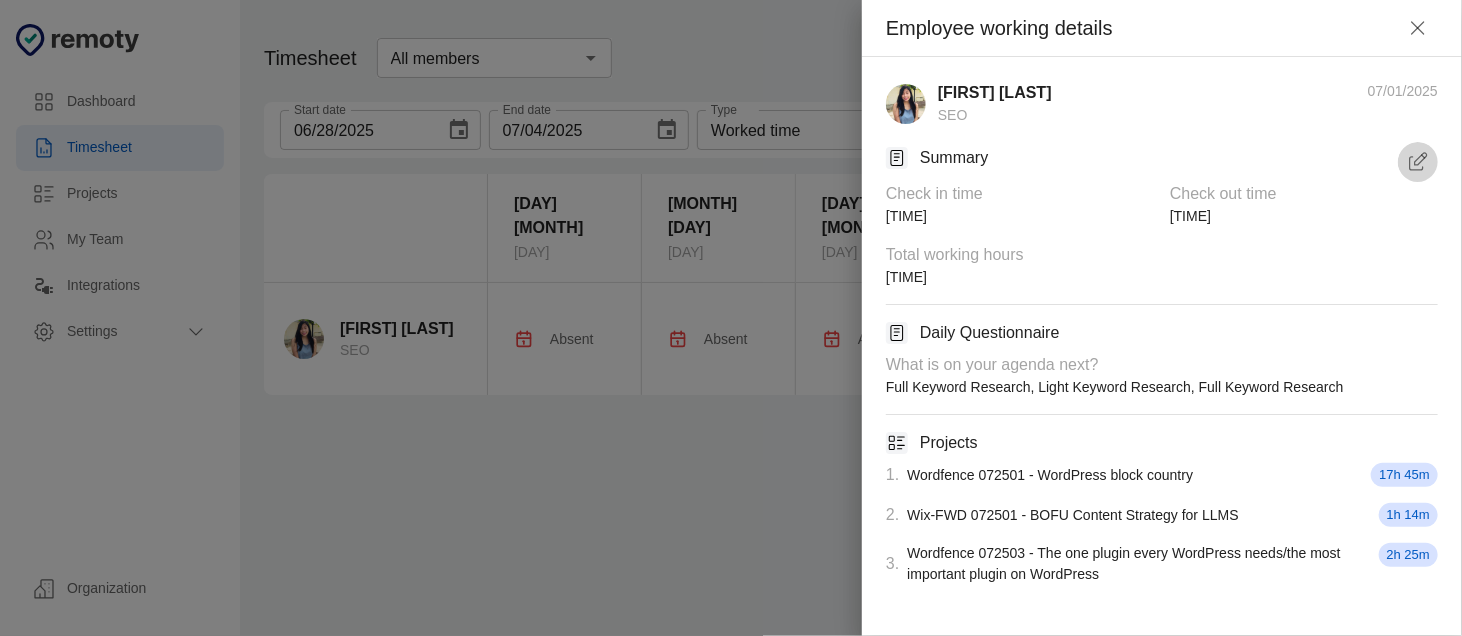 click at bounding box center (1418, 162) 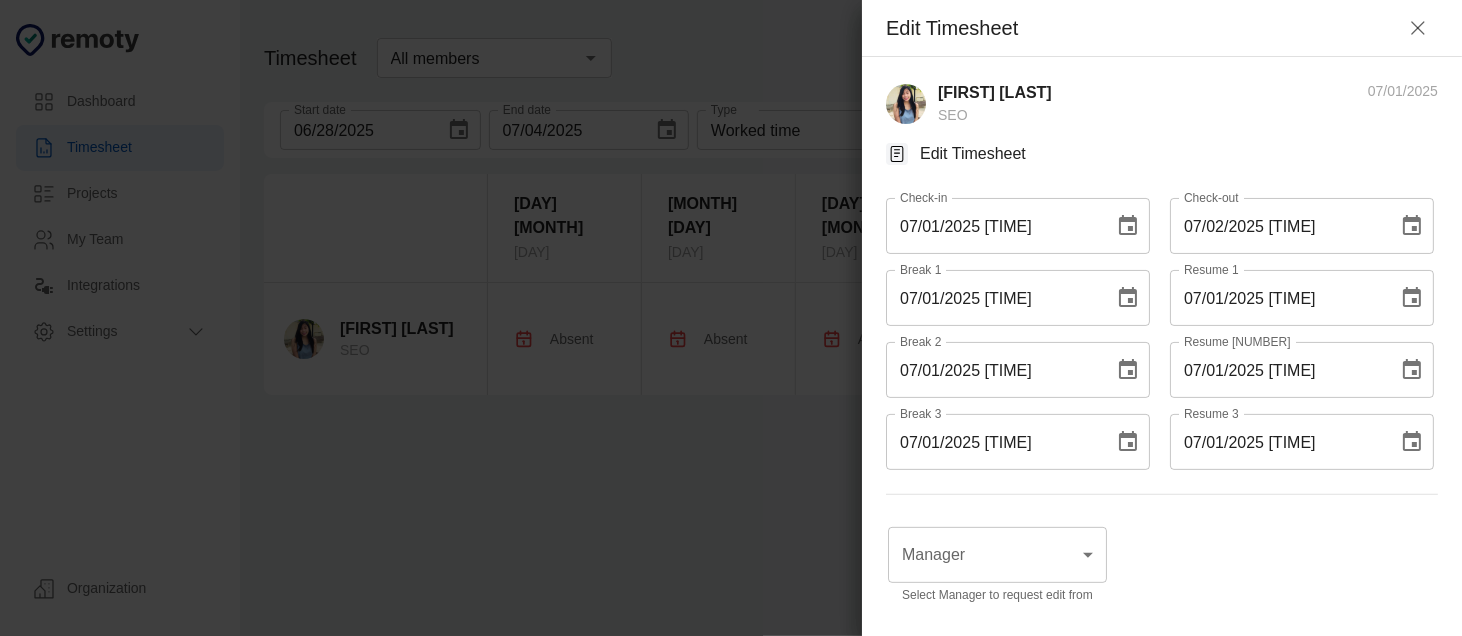 click on "07/01/2025 [TIME]" at bounding box center (1277, 298) 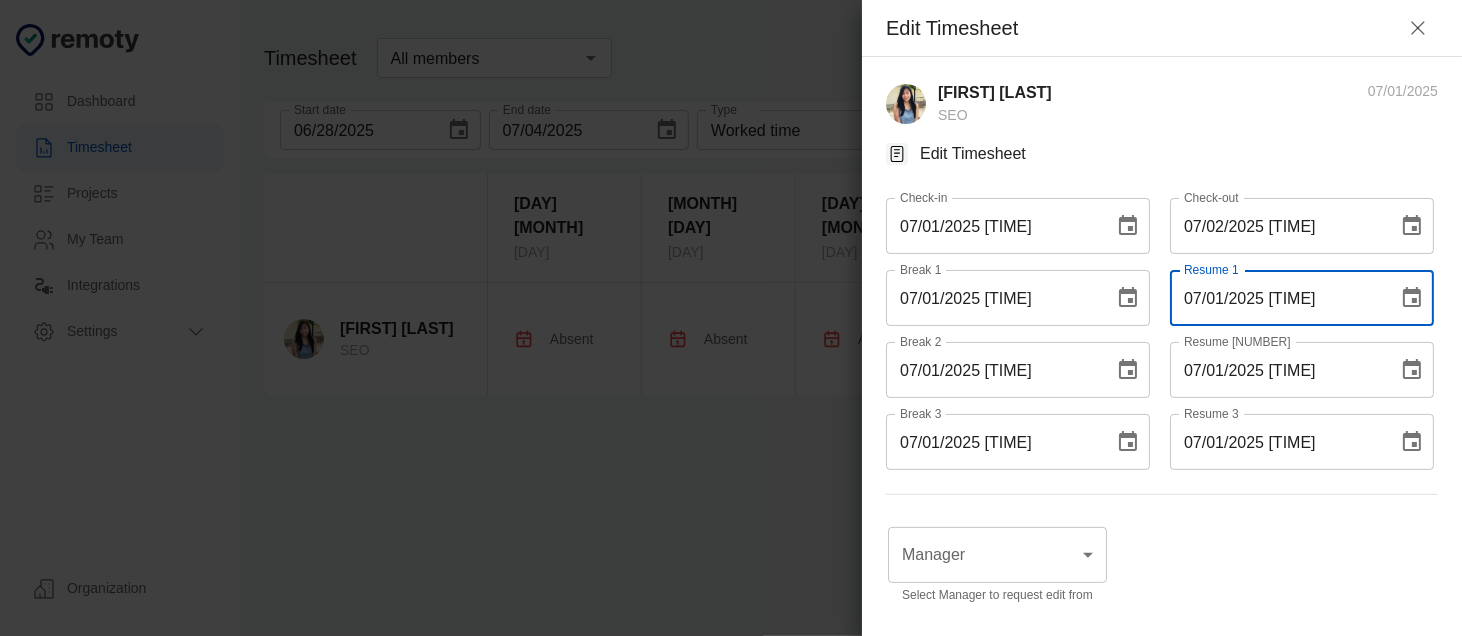 click on "07/01/2025 [TIME]" at bounding box center (993, 226) 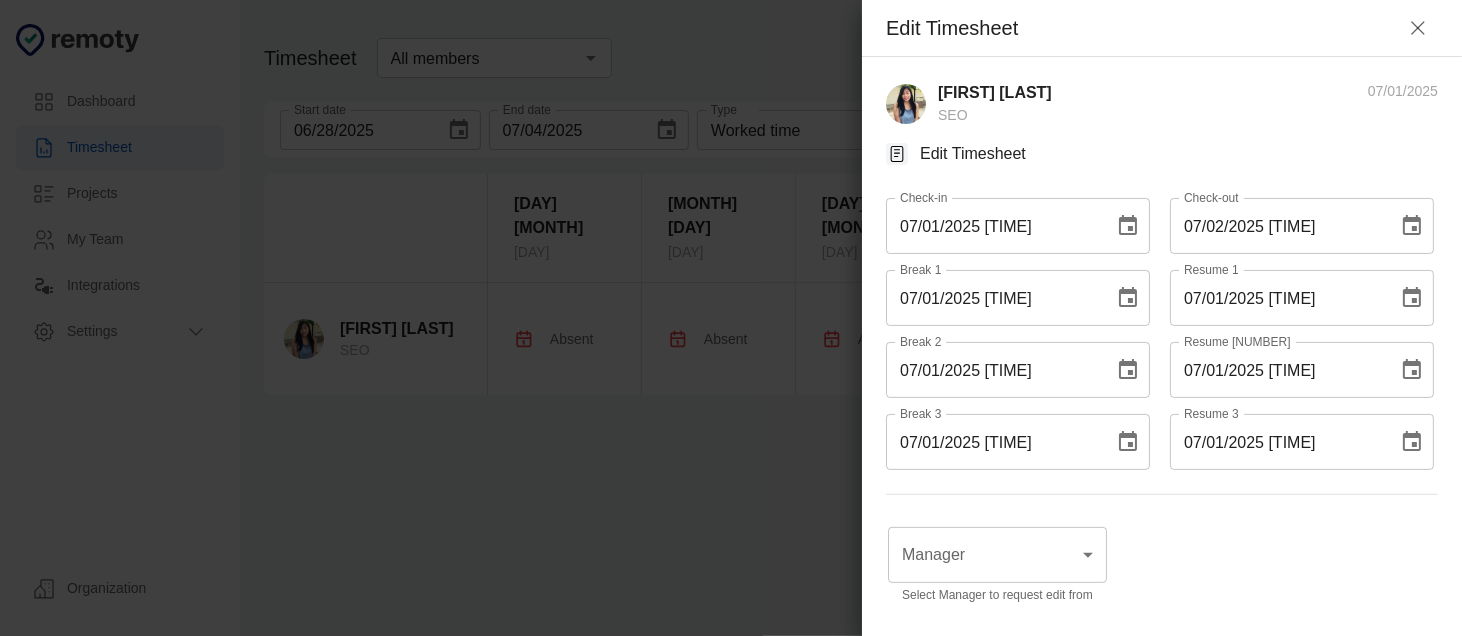 click on "Edit Timesheet" at bounding box center [954, 158] 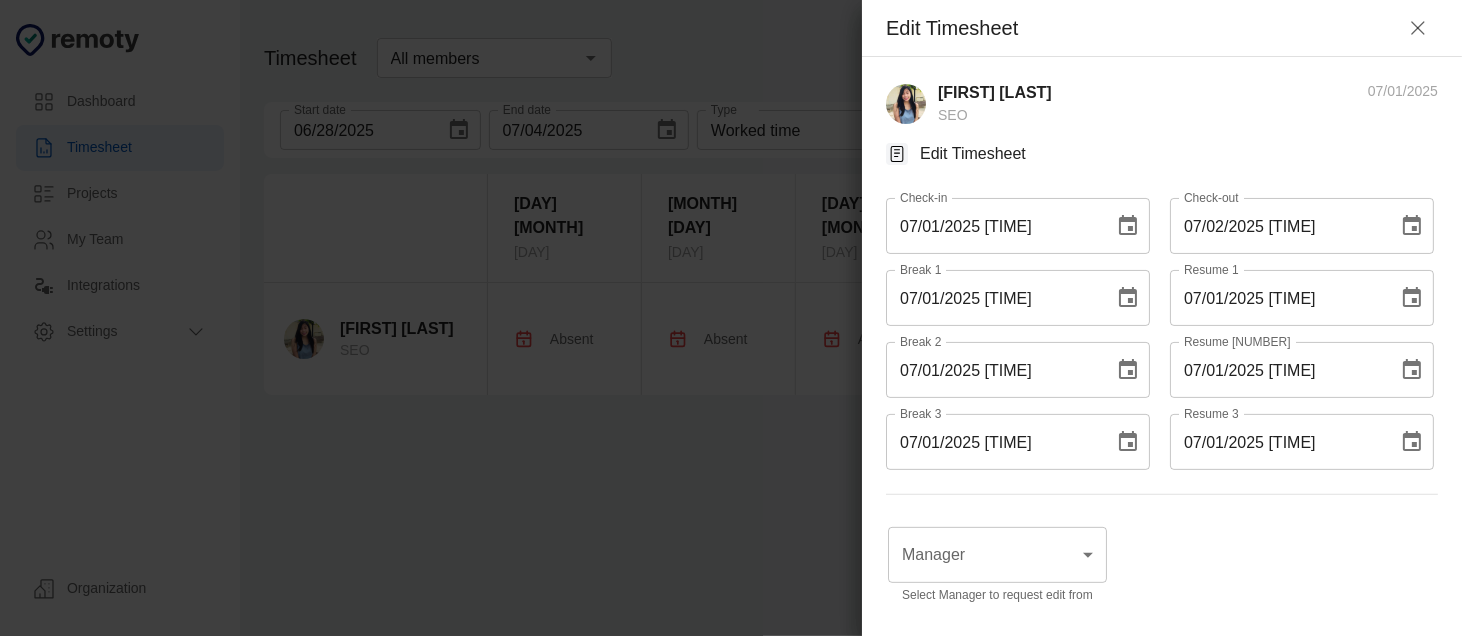 click on "07/01/2025 [TIME]" at bounding box center [993, 226] 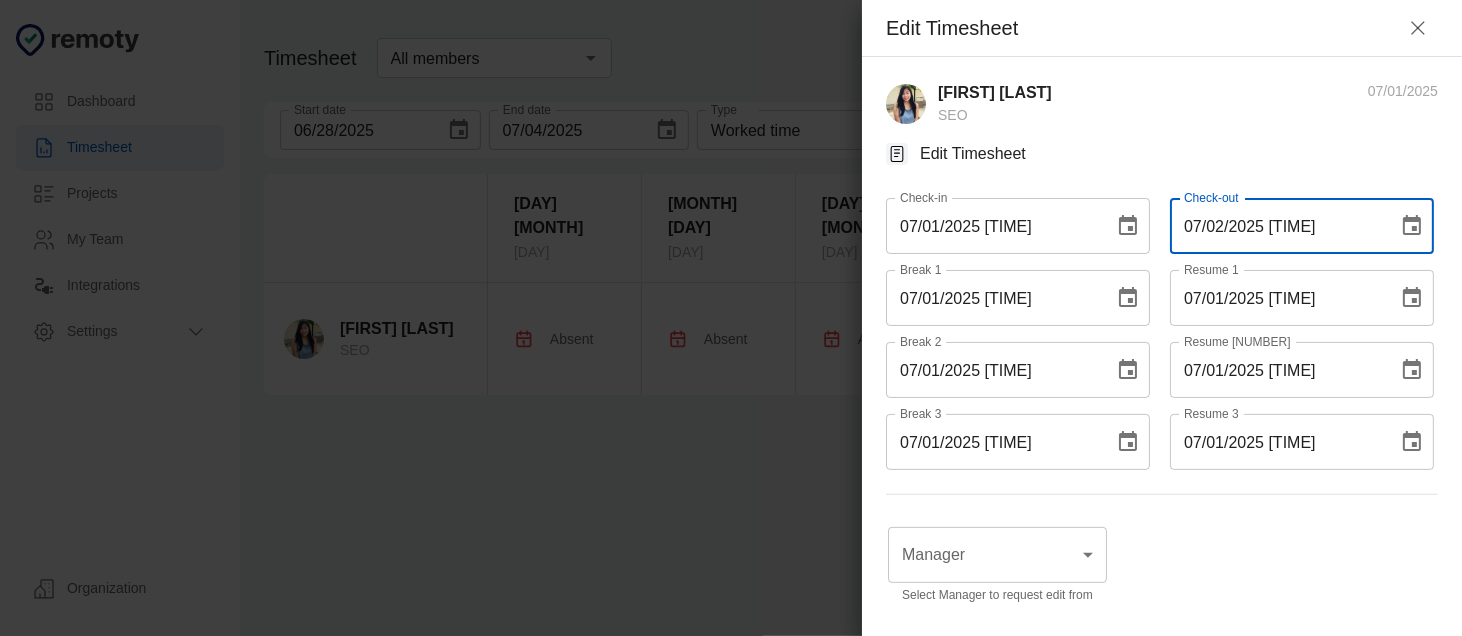 click on "07/02/2025 [TIME]" at bounding box center [1277, 226] 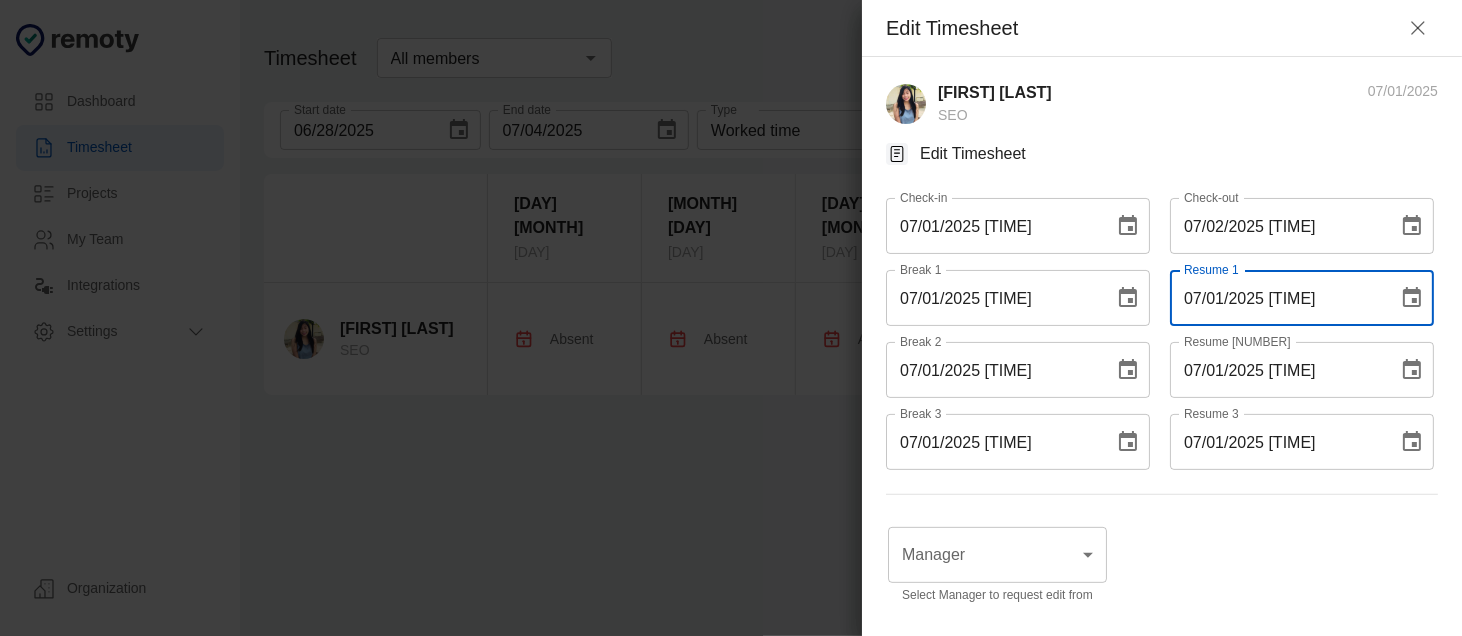 click on "07/01/2025 [TIME]" at bounding box center [1277, 298] 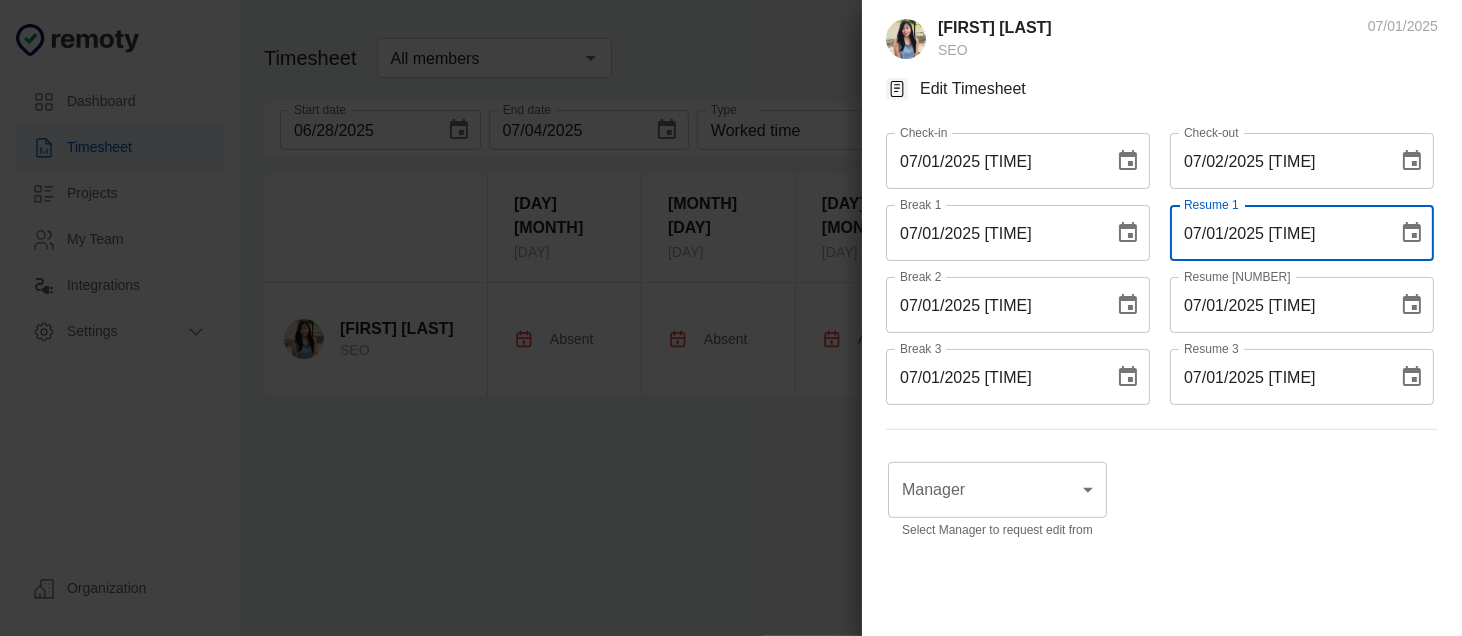 scroll, scrollTop: 100, scrollLeft: 0, axis: vertical 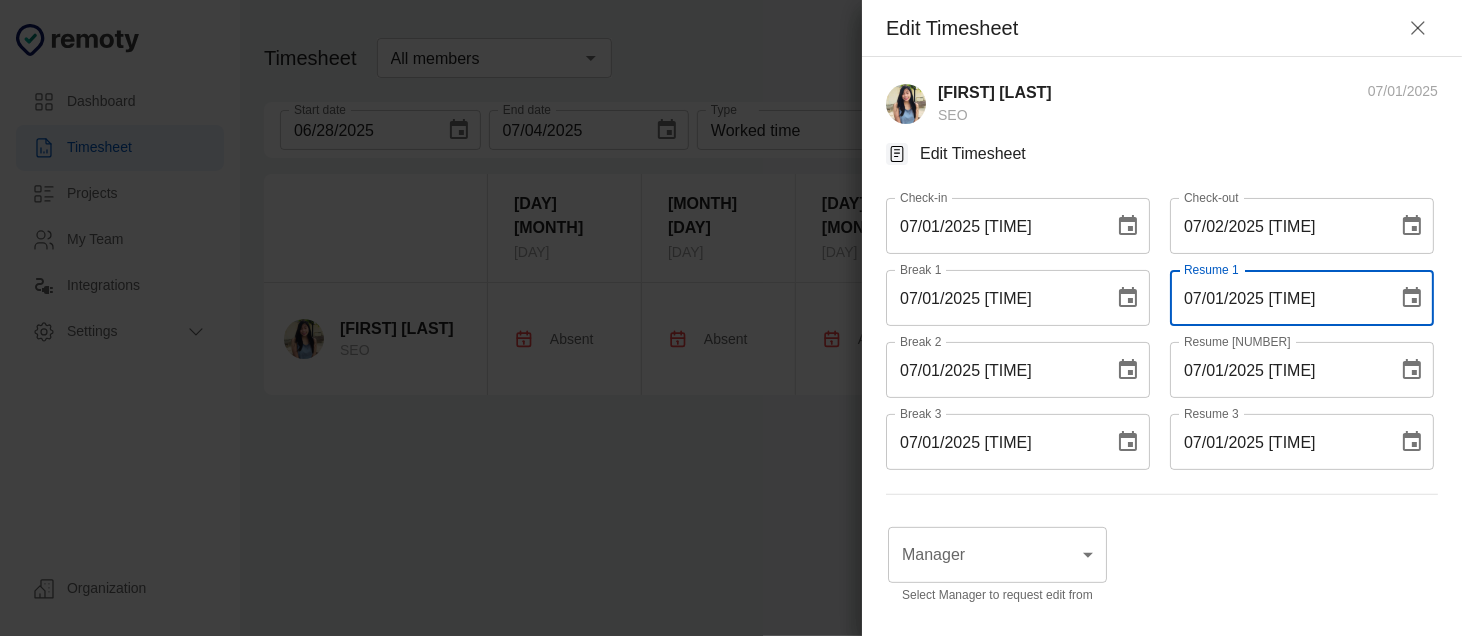 click at bounding box center (1418, 28) 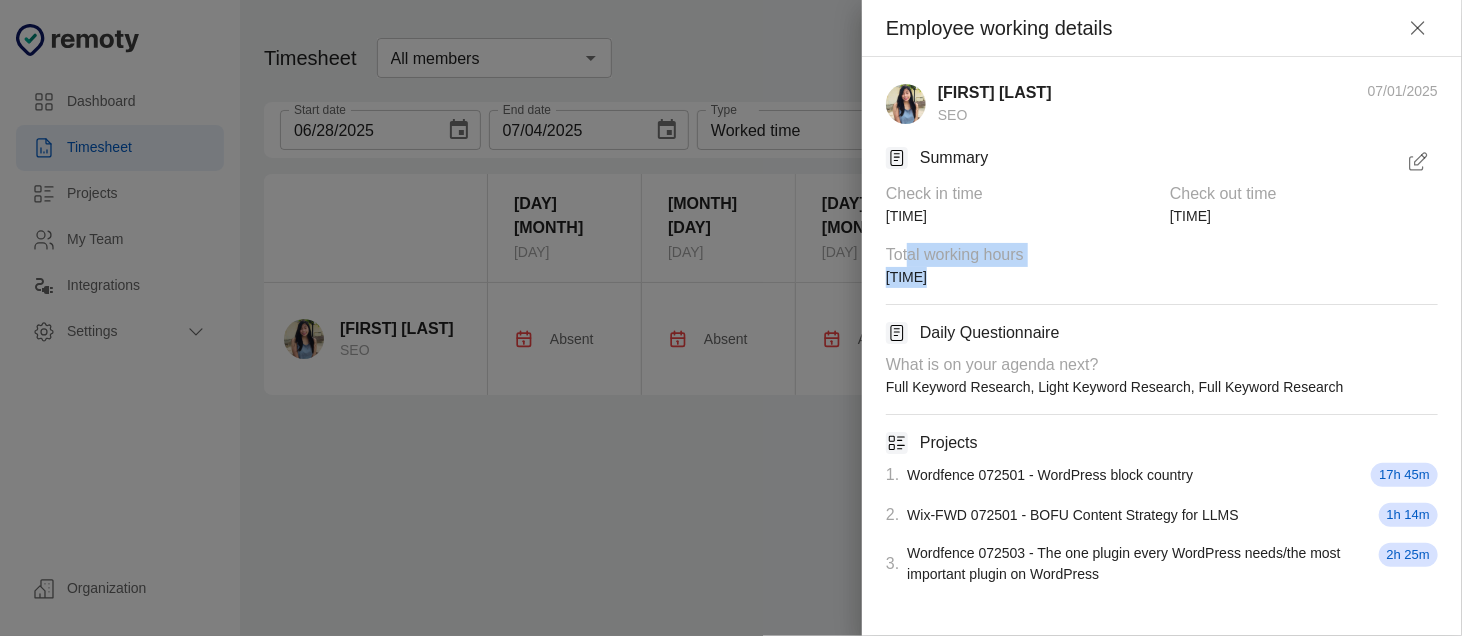drag, startPoint x: 934, startPoint y: 273, endPoint x: 896, endPoint y: 245, distance: 47.201694 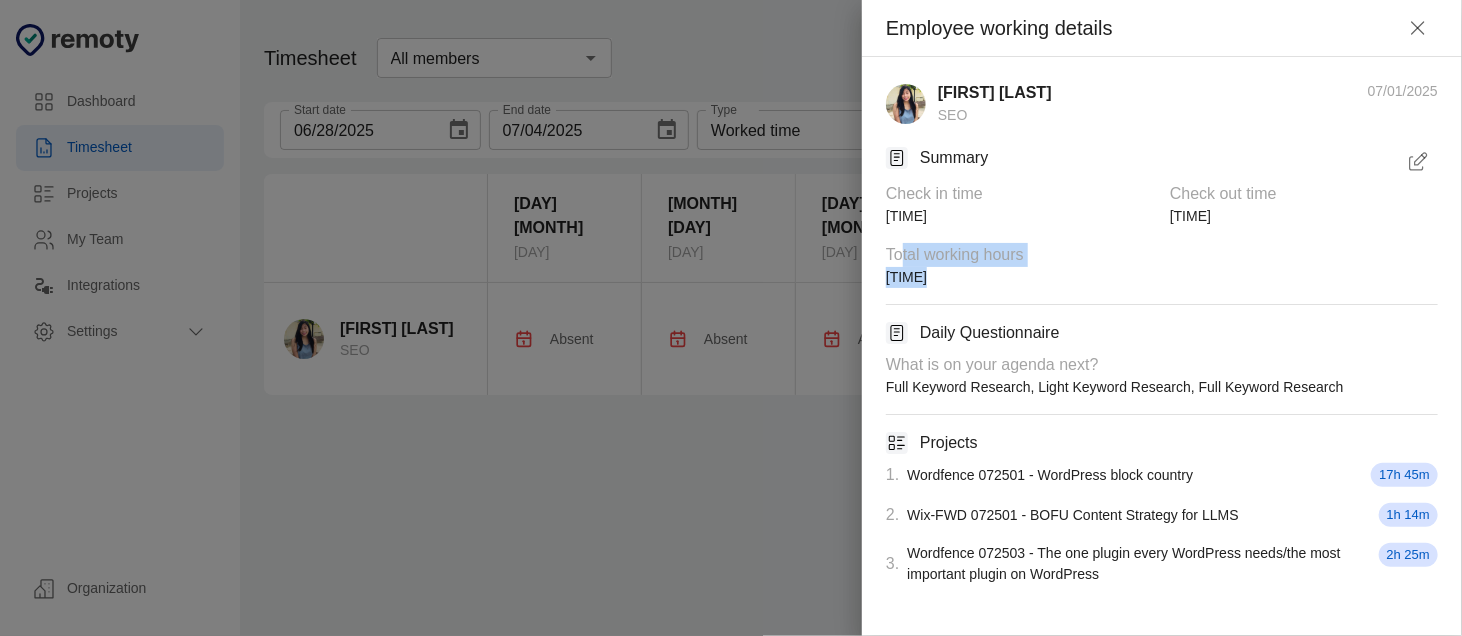 click on "Total working hours" at bounding box center [1020, 194] 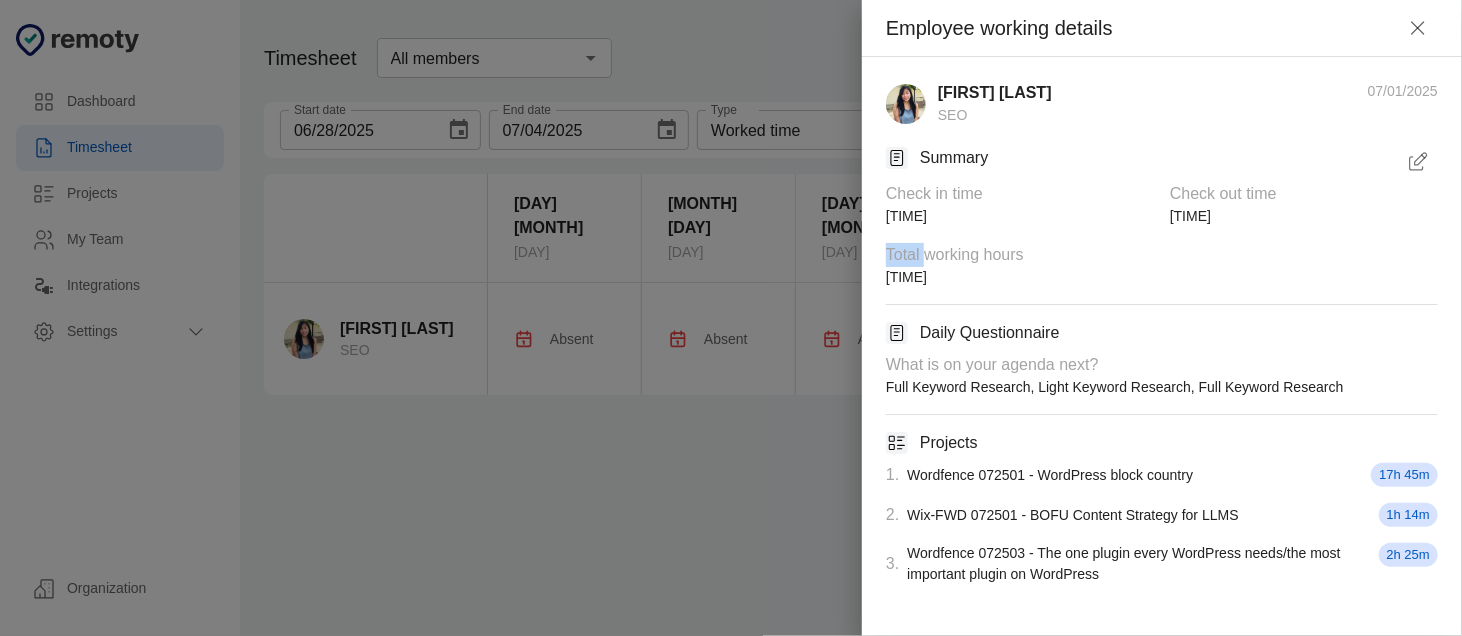 click on "Total working hours" at bounding box center [1020, 194] 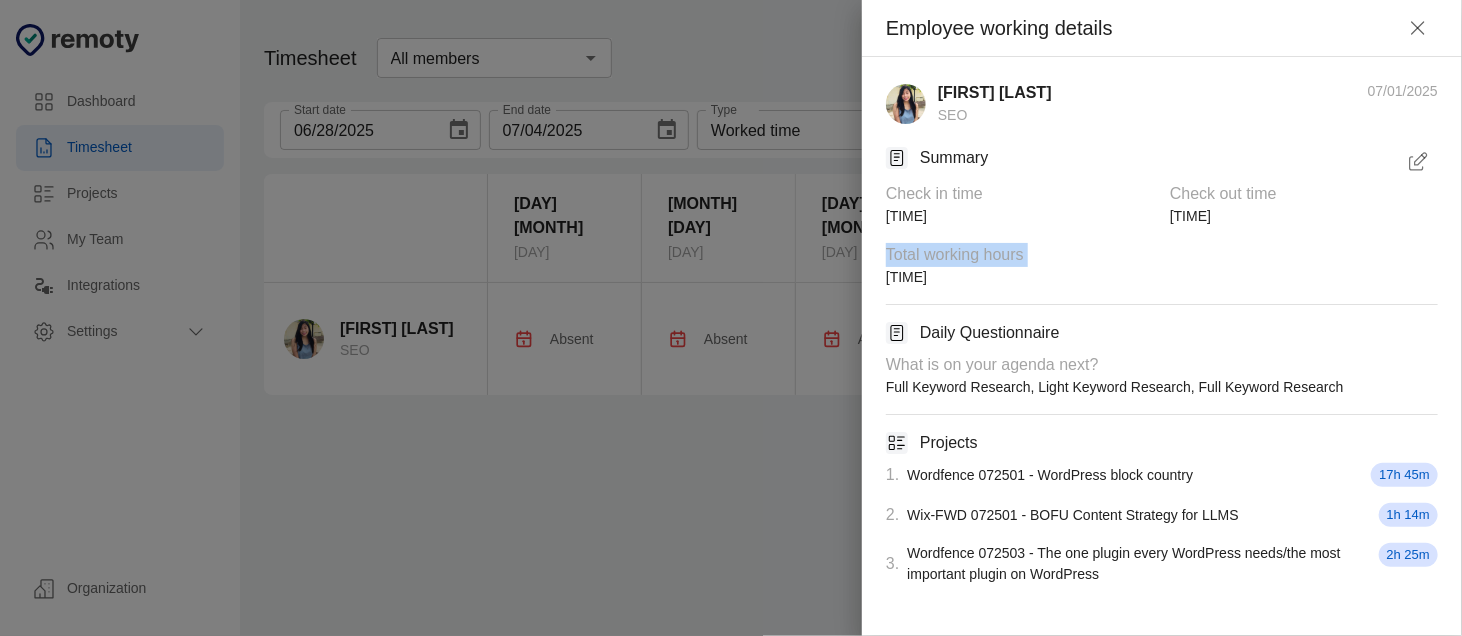 click on "Total working hours" at bounding box center [1020, 194] 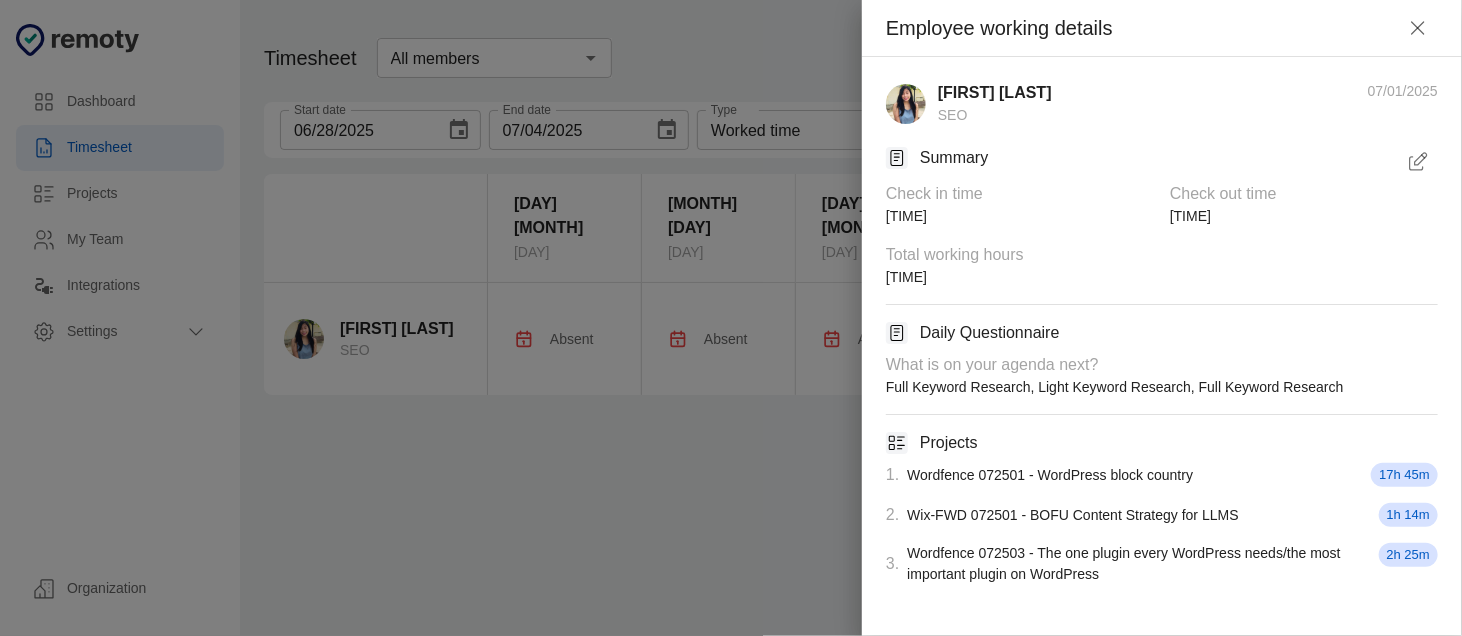 click on "Rochelle Serapion SEO 07/01/2025 Summary Check in time [TIME] Check out time [TIME] Total working hours [TIME] Daily Questionnaire What is on your agenda next? Full Keyword Research, Light Keyword Research, Full Keyword Research Projects 1 . Wordfence 072501 - WordPress block country [TIME] 2 . Wix-FWD 072501 - BOFU Content Strategy for LLMS [TIME] 3 . Wordfence 072503 - The one plugin every WordPress needs/the most important plugin on WordPress [TIME]" at bounding box center (1162, 333) 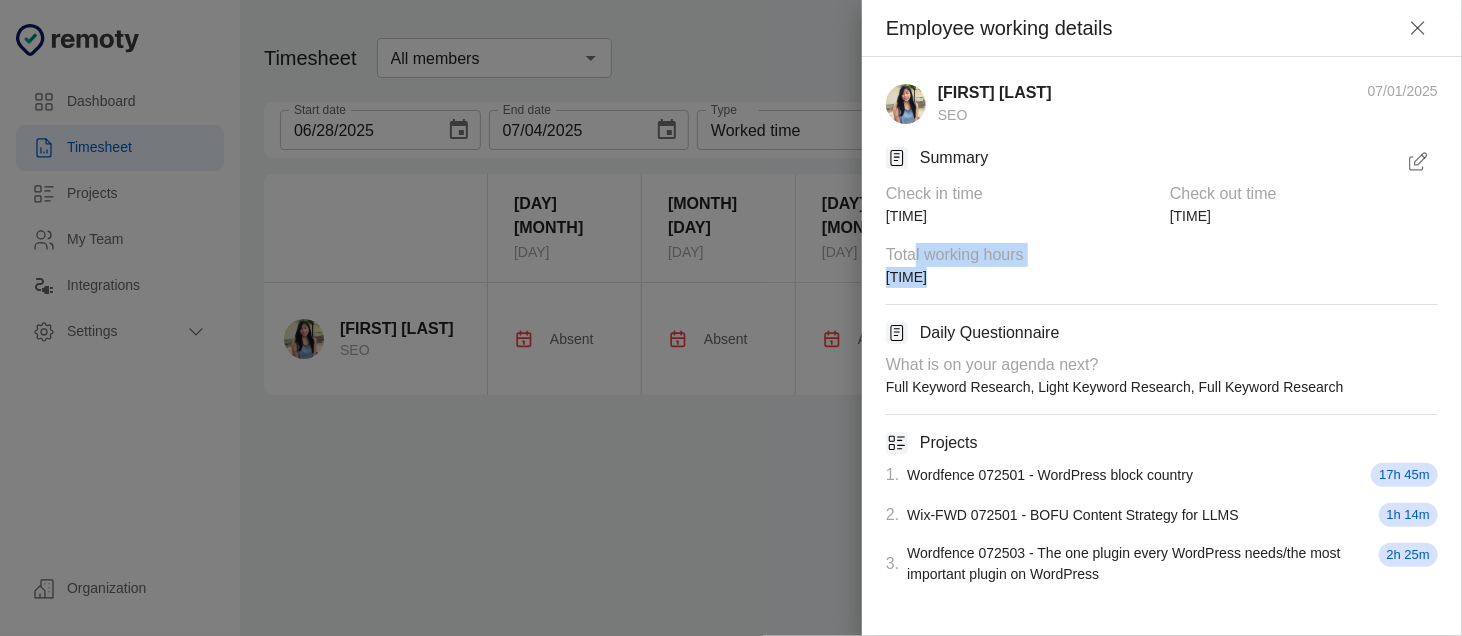 drag, startPoint x: 974, startPoint y: 287, endPoint x: 914, endPoint y: 253, distance: 68.96376 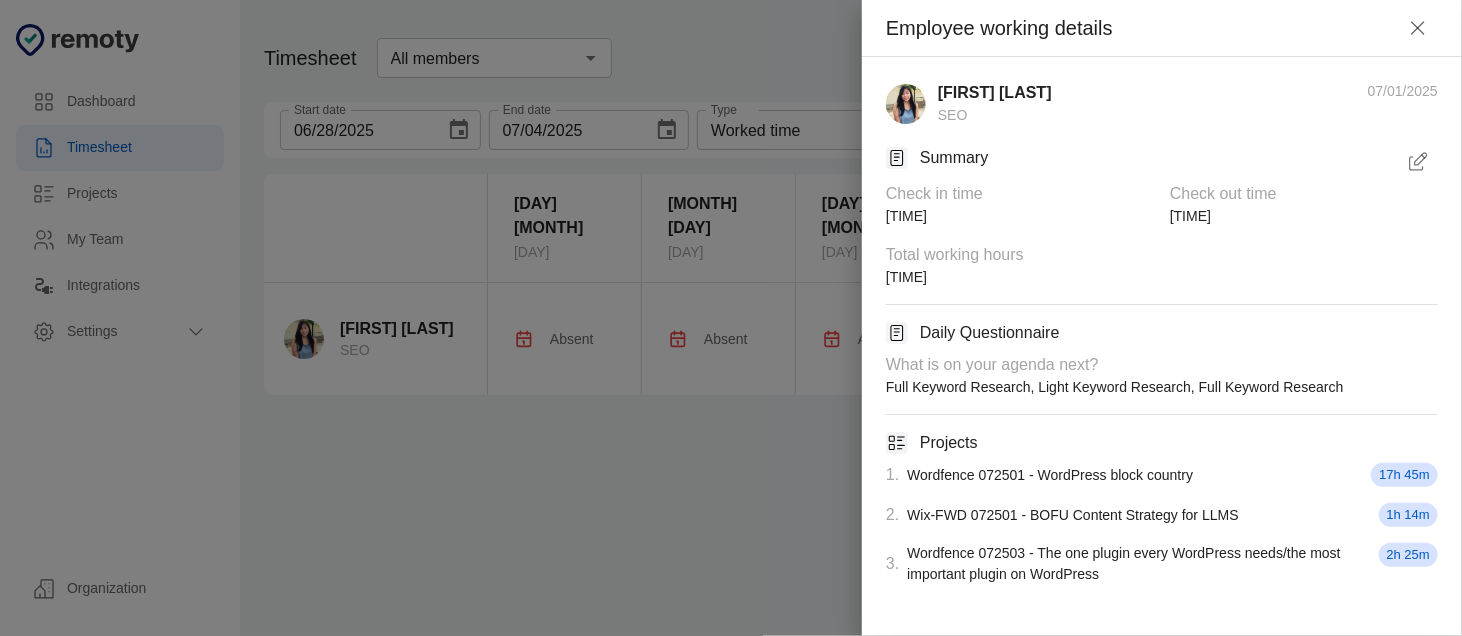 click at bounding box center [897, 443] 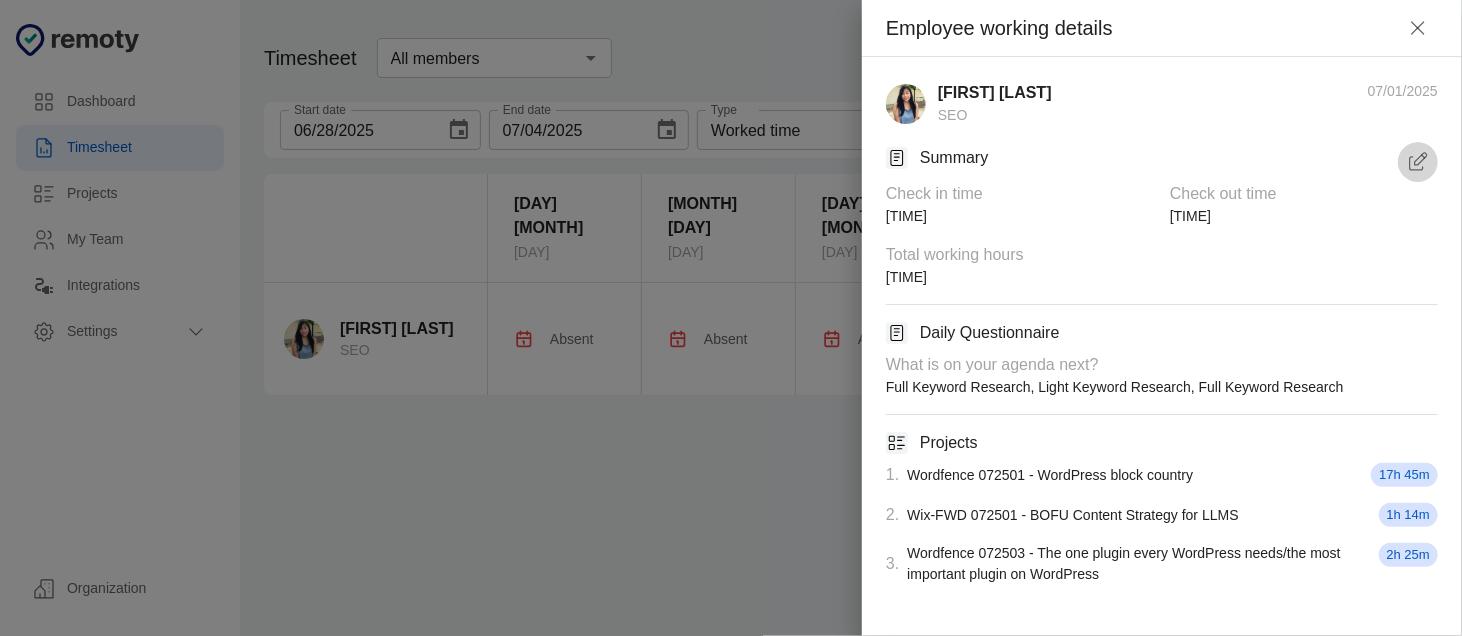 click at bounding box center (1421, 159) 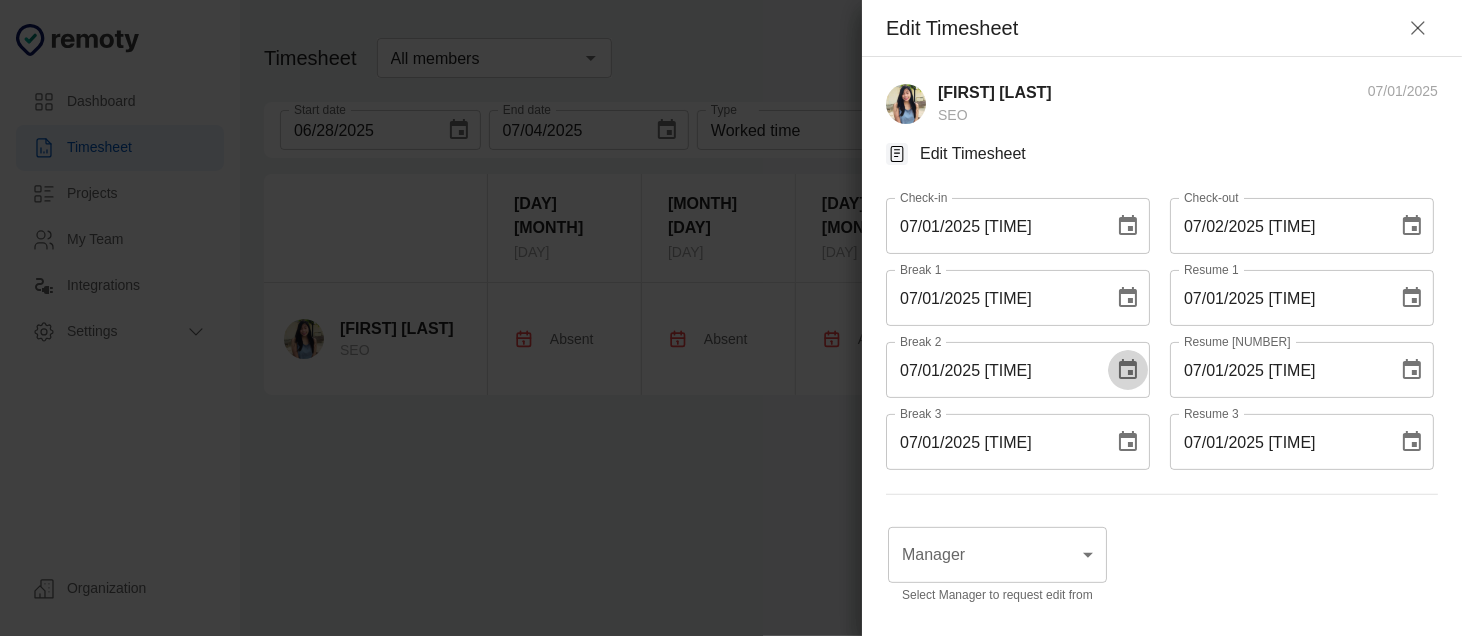 click at bounding box center (1128, 226) 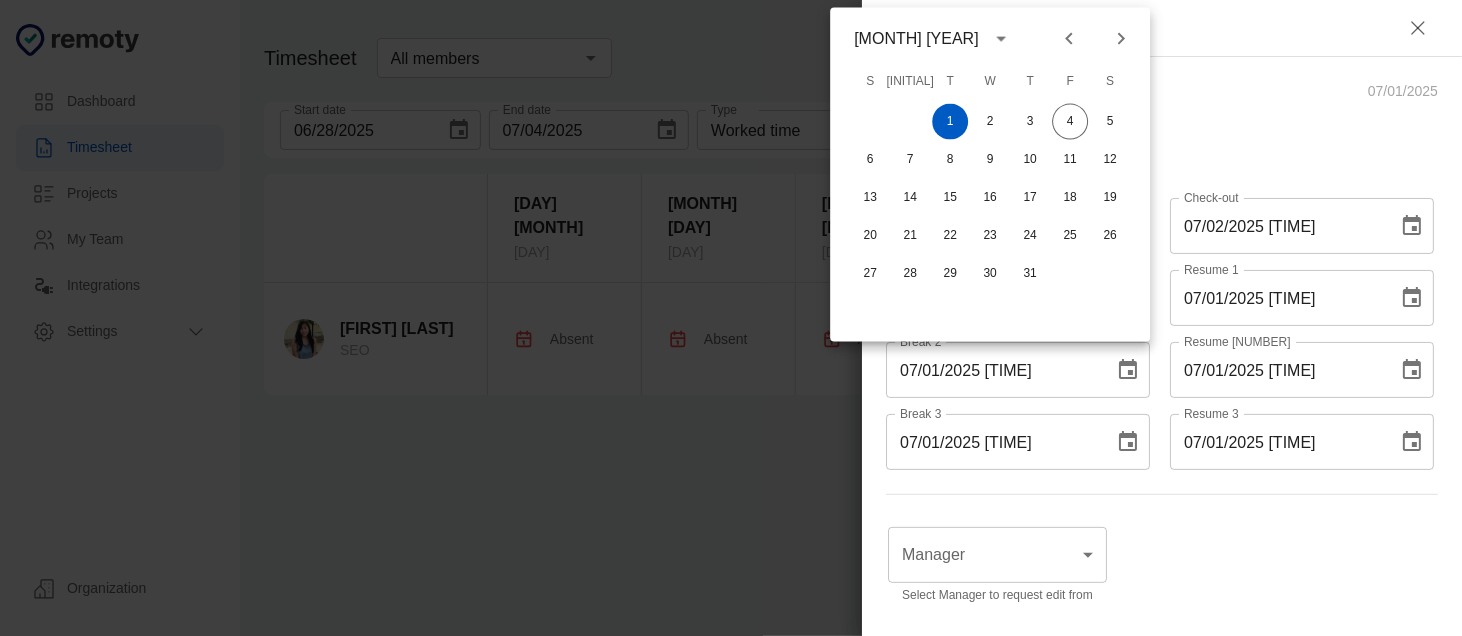 click on "07/01/2025 [TIME]" at bounding box center [993, 370] 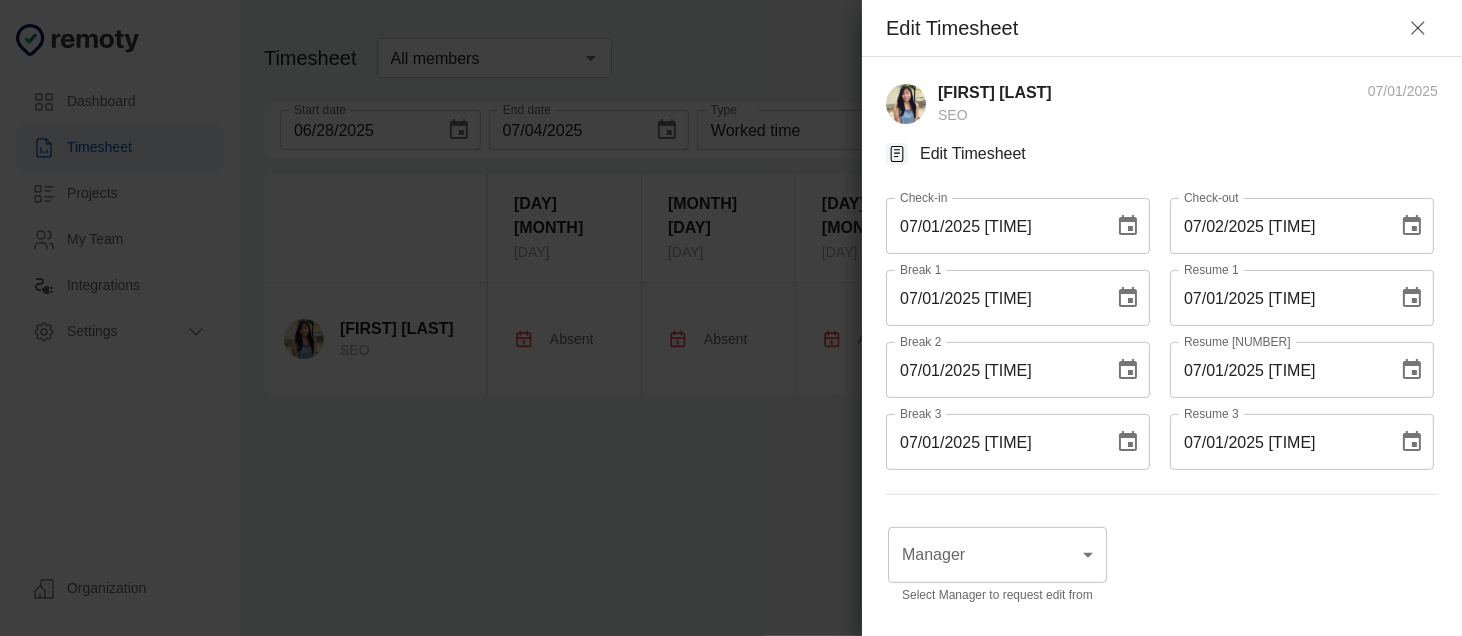 click on "07/01/2025 [TIME]" at bounding box center [993, 370] 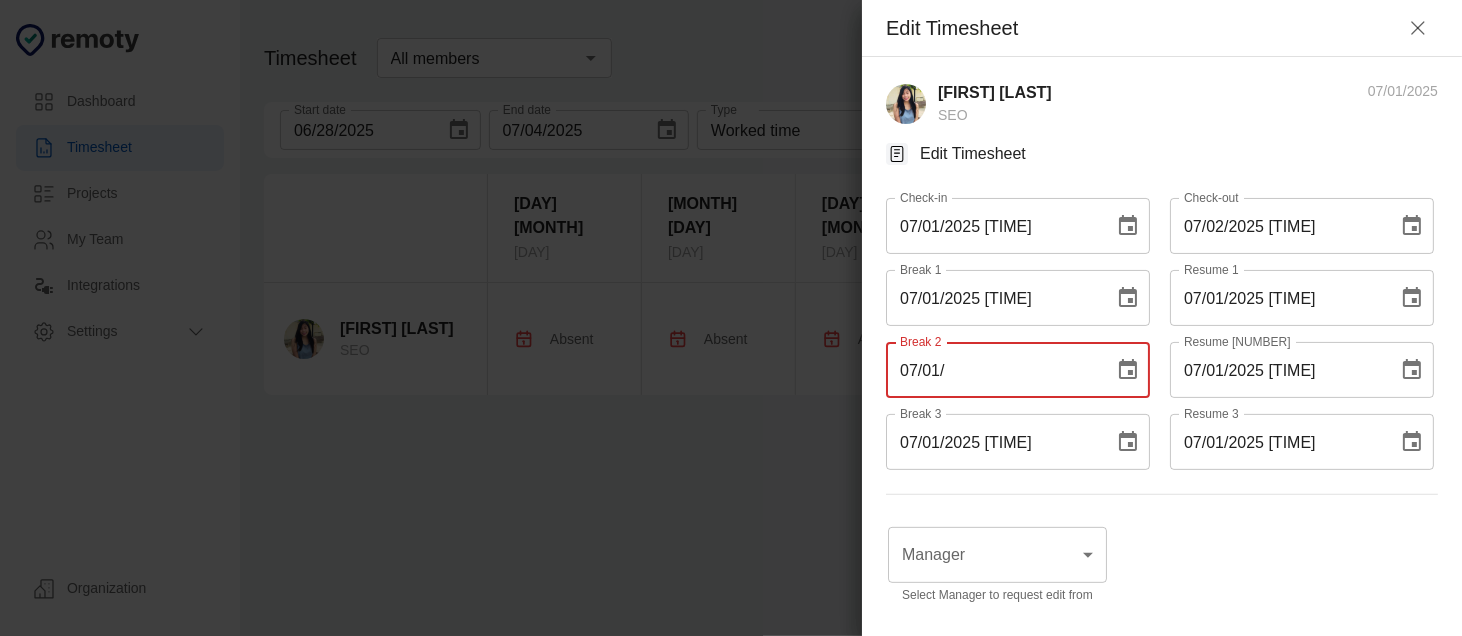 type on "07/0" 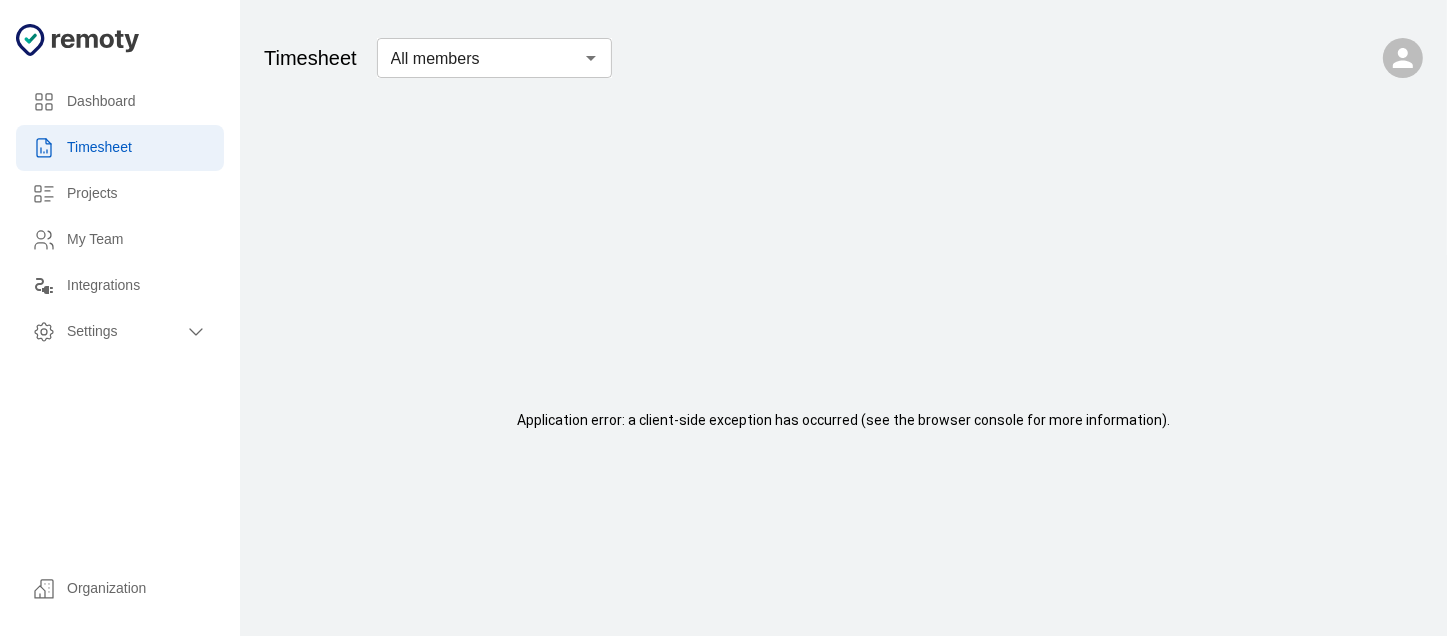 click on "Timesheet" at bounding box center (120, 148) 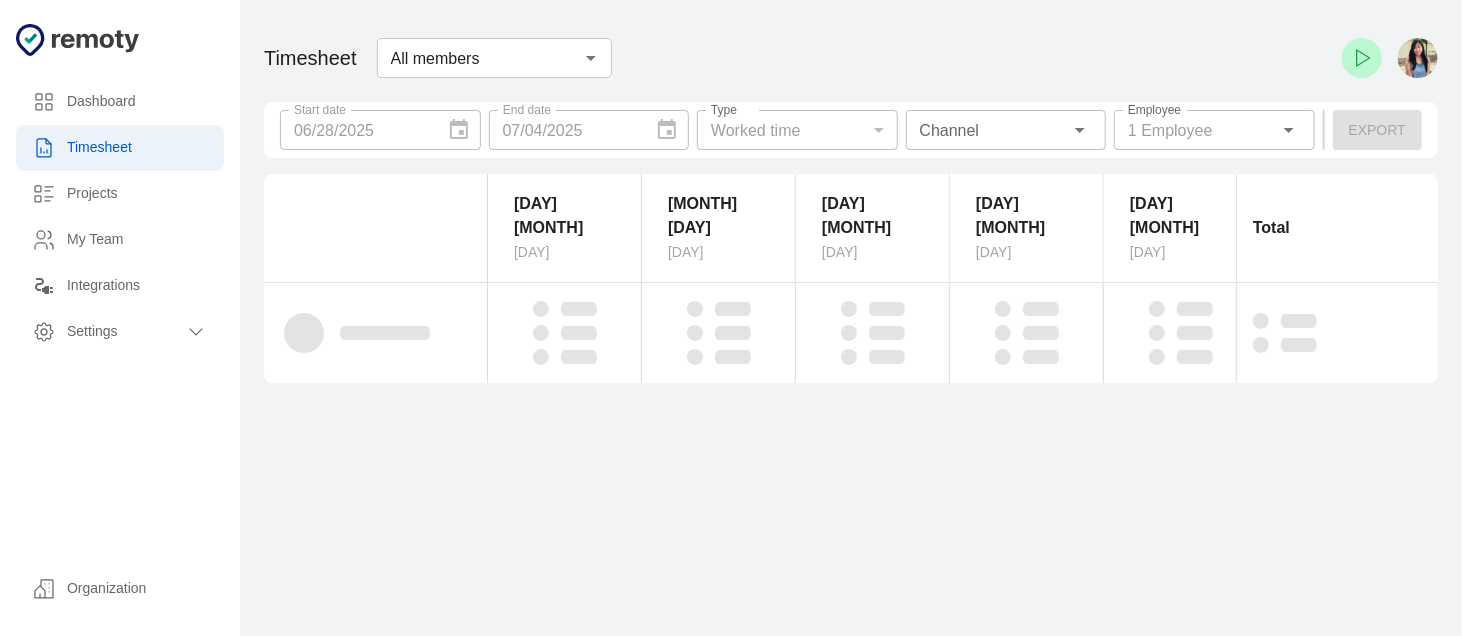click on "Channel Channel" at bounding box center [1006, 130] 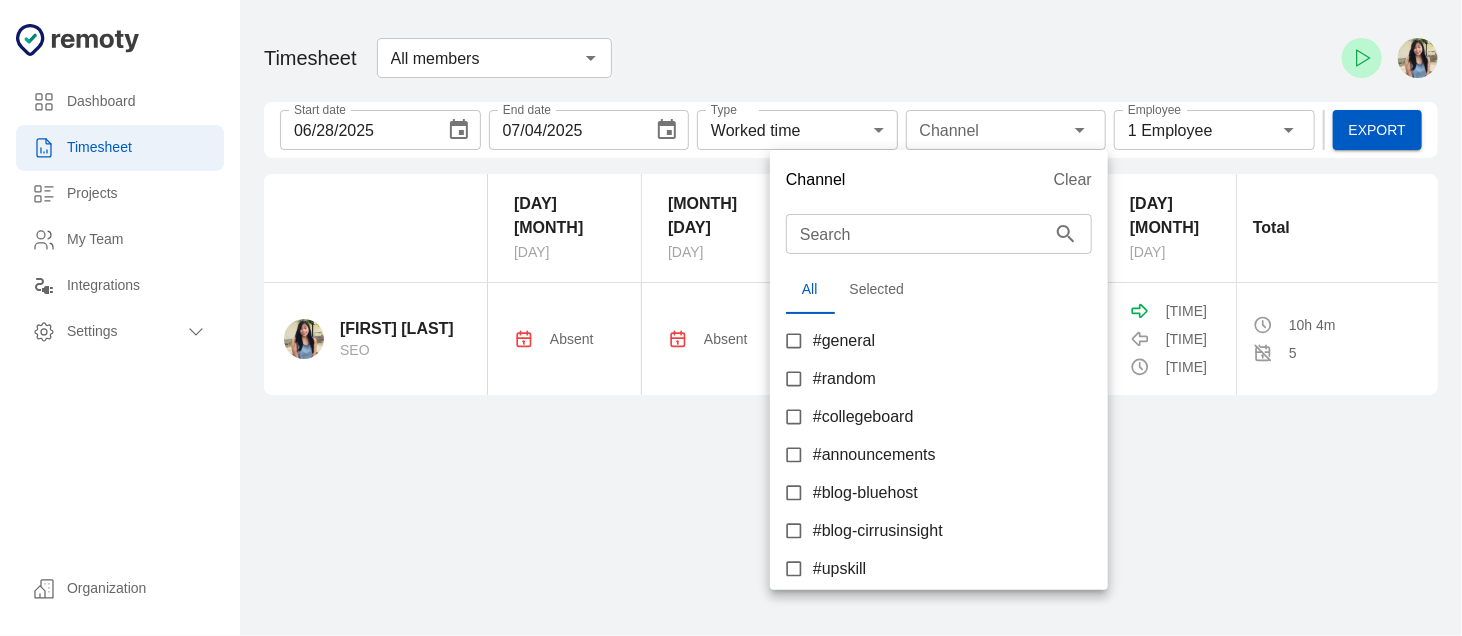 click at bounding box center [731, 318] 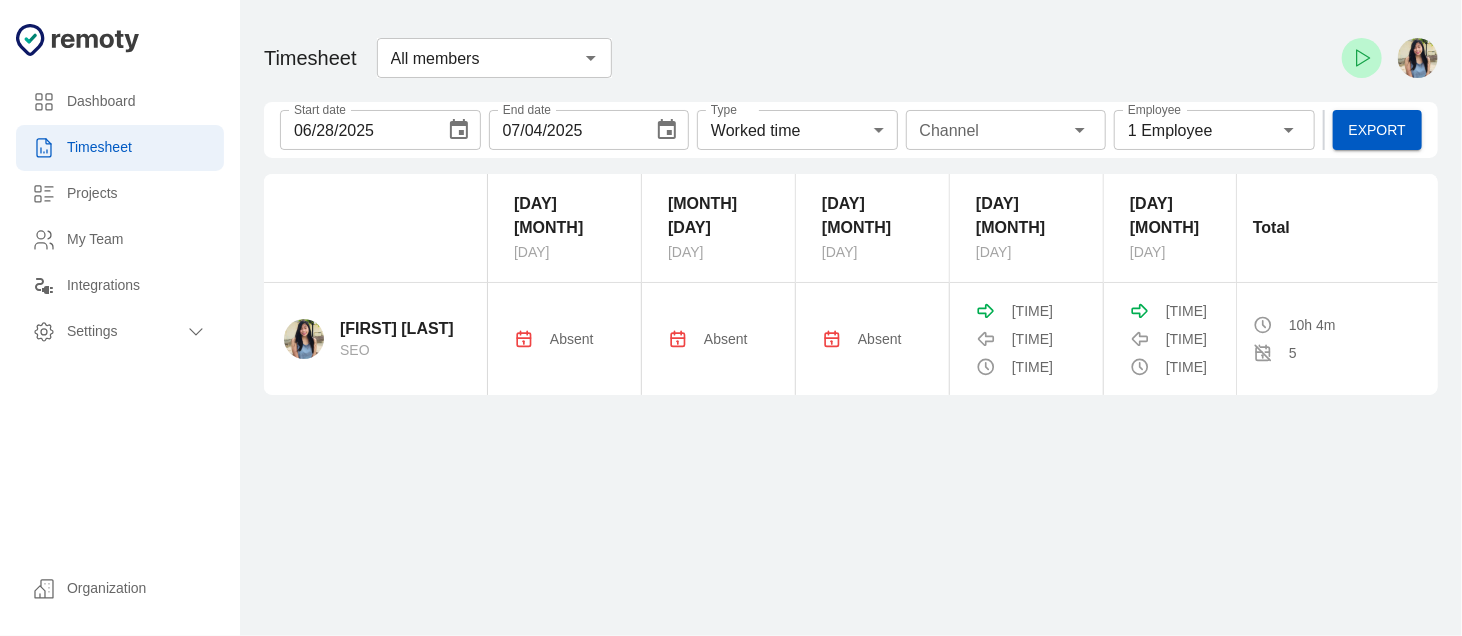 scroll, scrollTop: 0, scrollLeft: 297, axis: horizontal 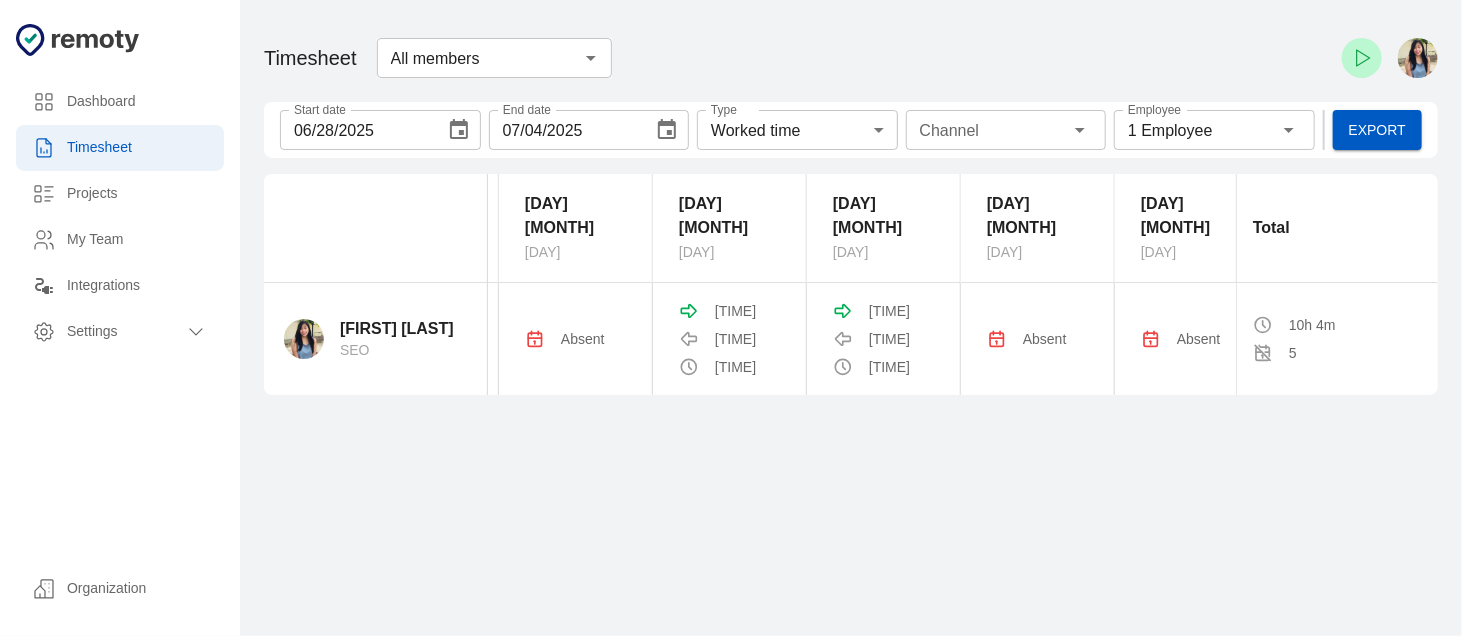 click on "Dashboard Timesheet Projects My Team Integrations Settings Organization Dashboard Timesheet Projects My Team Integrations Settings Organization Timesheet All members ​ Start date 06/28/2025 Start date End date 07/04/2025 End date Type Worked time Worked time Projects Channel Channel Employee 1 Employee Employee Export 28 June Saturday 29 June Sunday 30 June Monday 1 July Tuesday 2 July Wednesday 3 July Thursday 4 July Friday Total Rochelle Serapion SEO Absent Absent Absent 02:54 AM 02:07 AM 5h 53m 08:55 AM 04:48 AM 4h 11m Absent Absent 10h 4m 5" at bounding box center (731, 318) 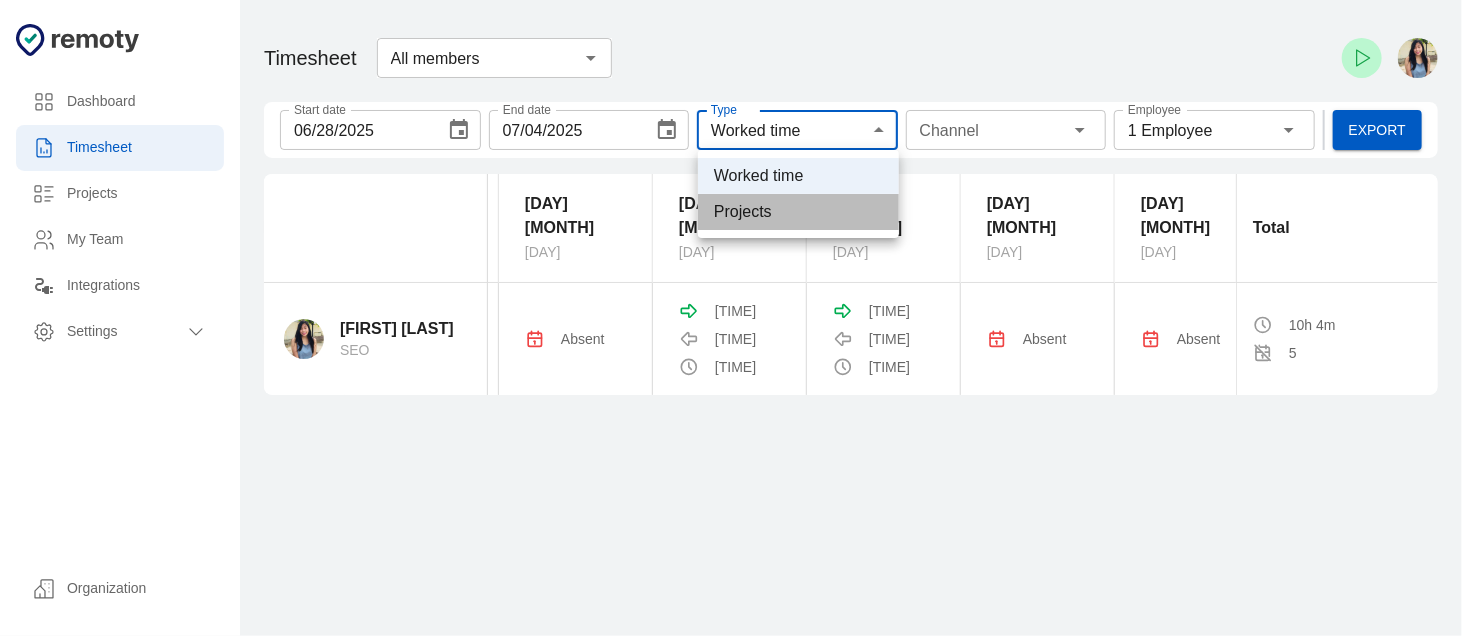click on "••••••••" at bounding box center [798, 212] 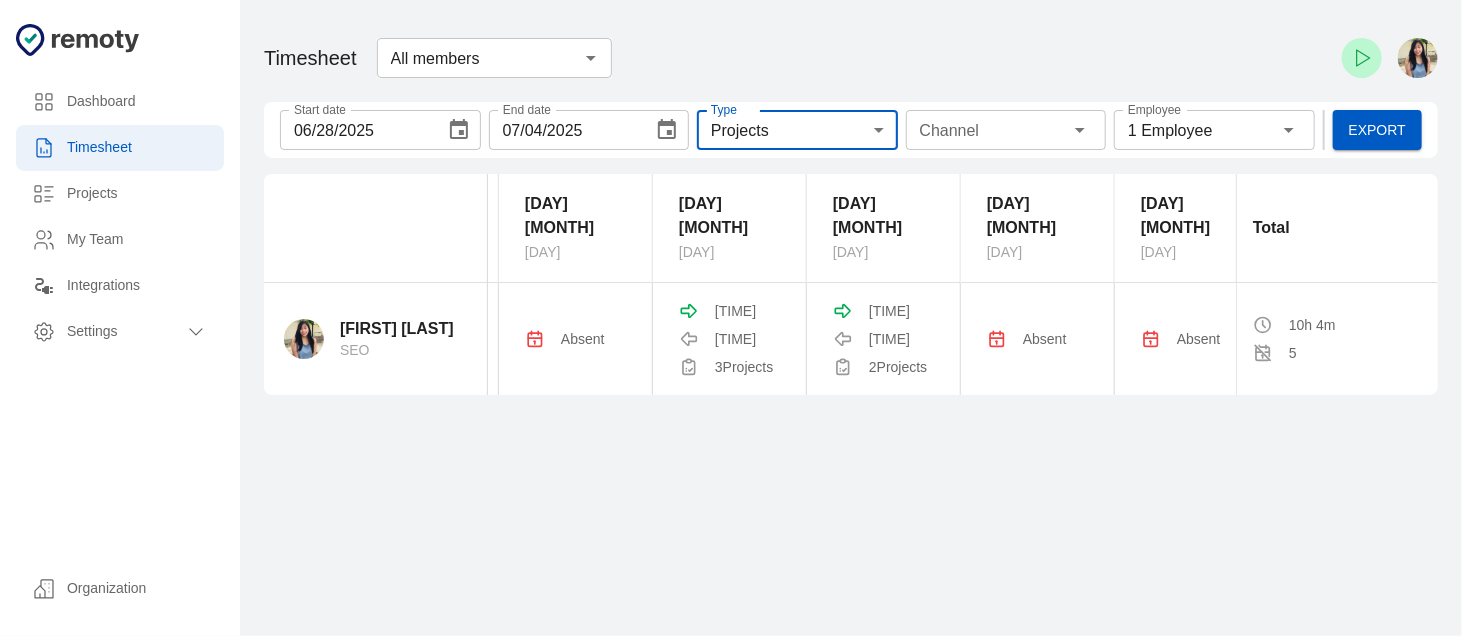 scroll, scrollTop: 0, scrollLeft: 344, axis: horizontal 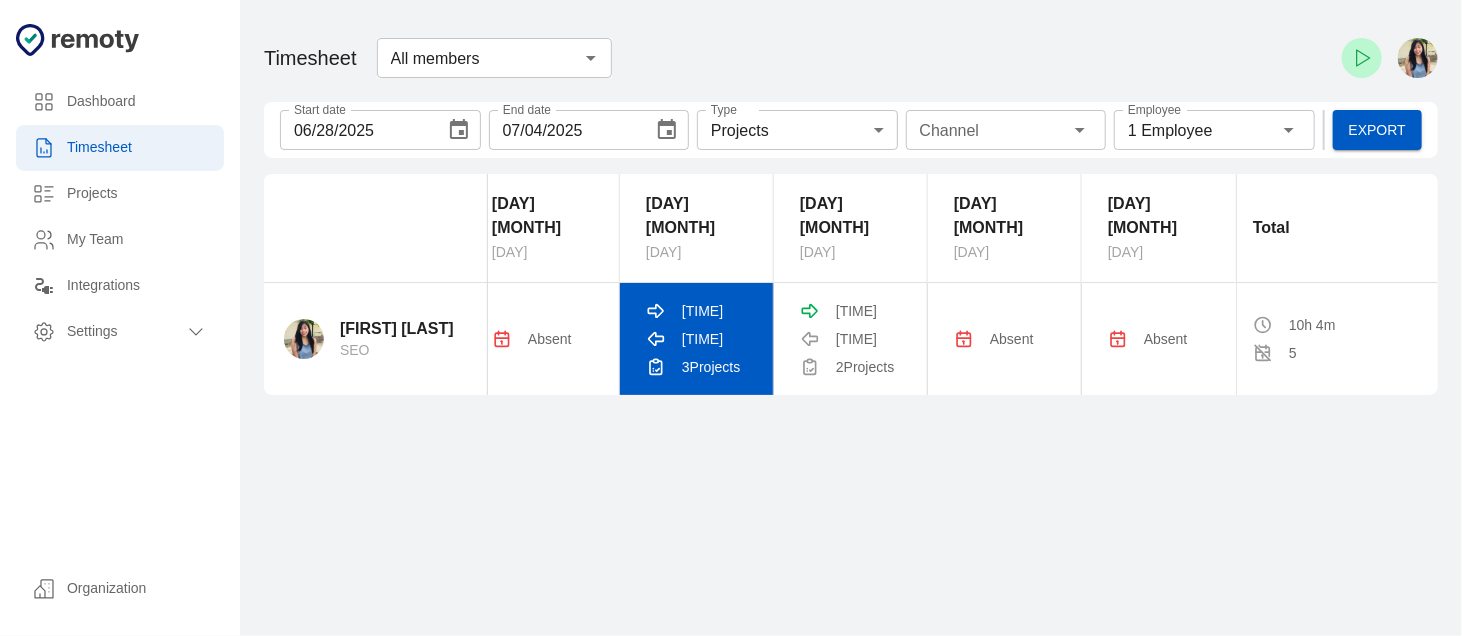 click on "••••• ••" at bounding box center (242, 339) 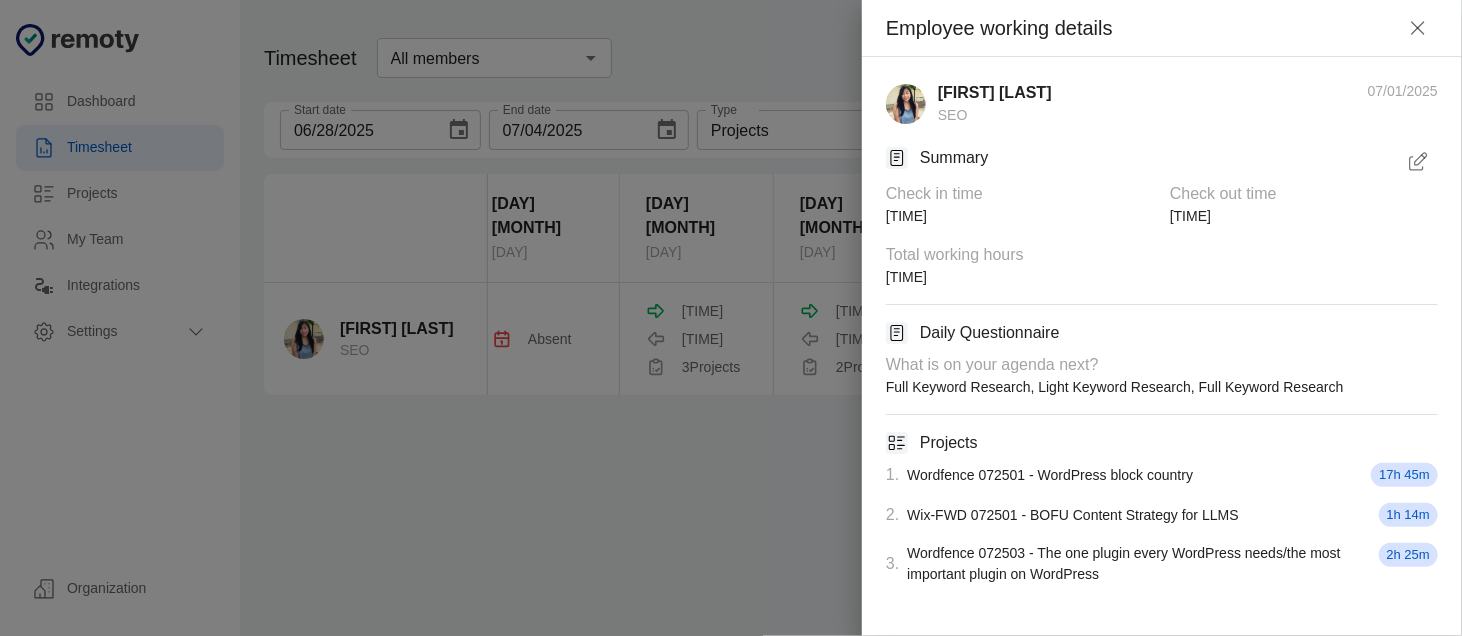 click at bounding box center (1418, 28) 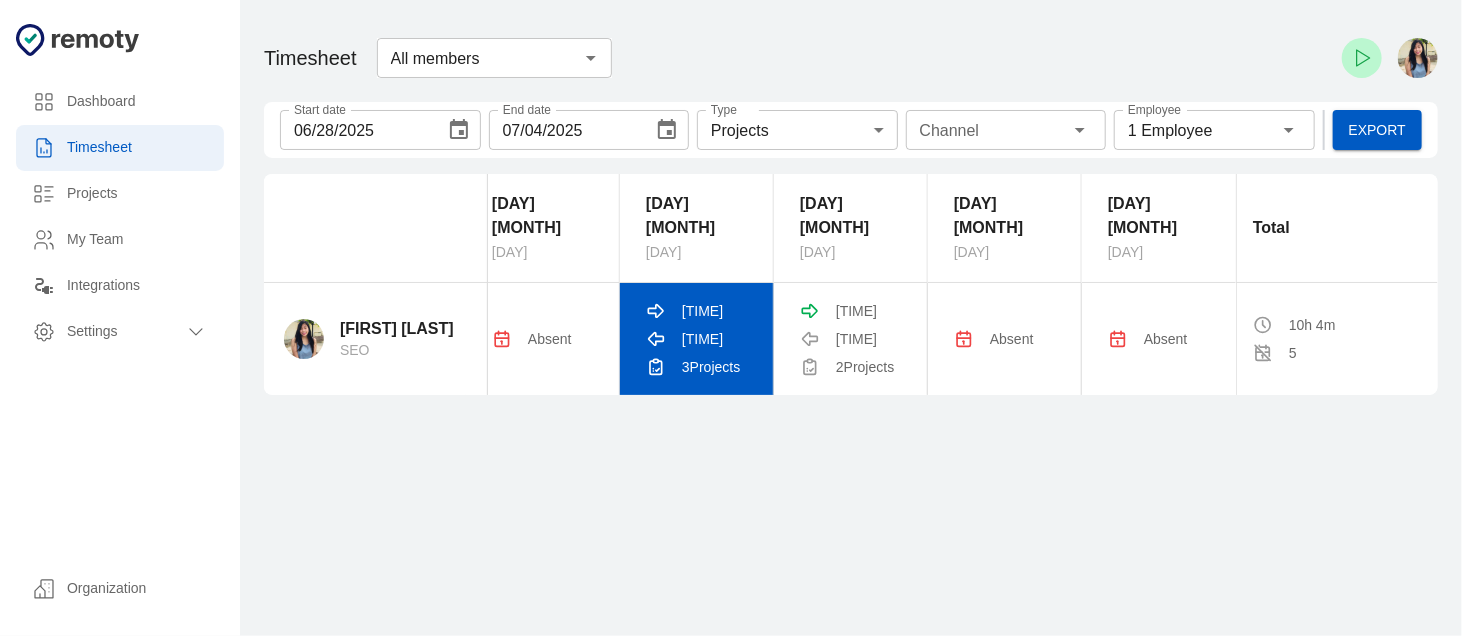 click on "3  Project s" at bounding box center [242, 339] 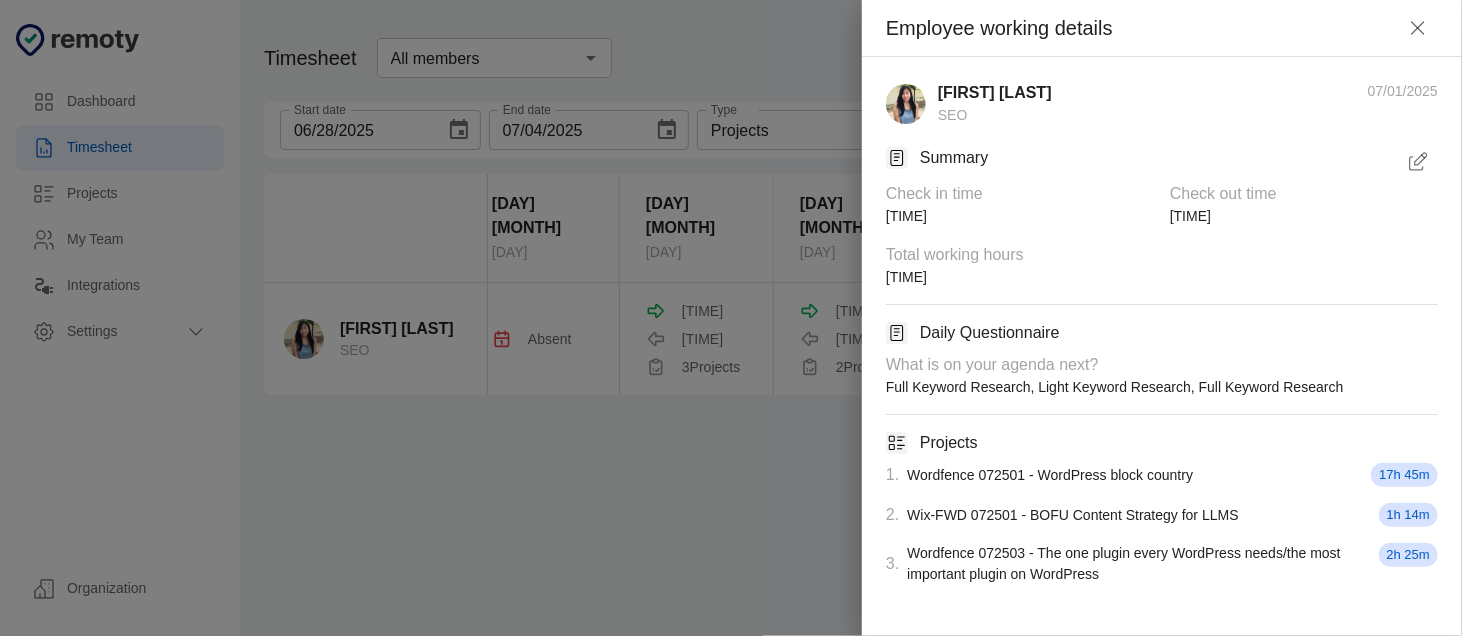 click at bounding box center [1418, 162] 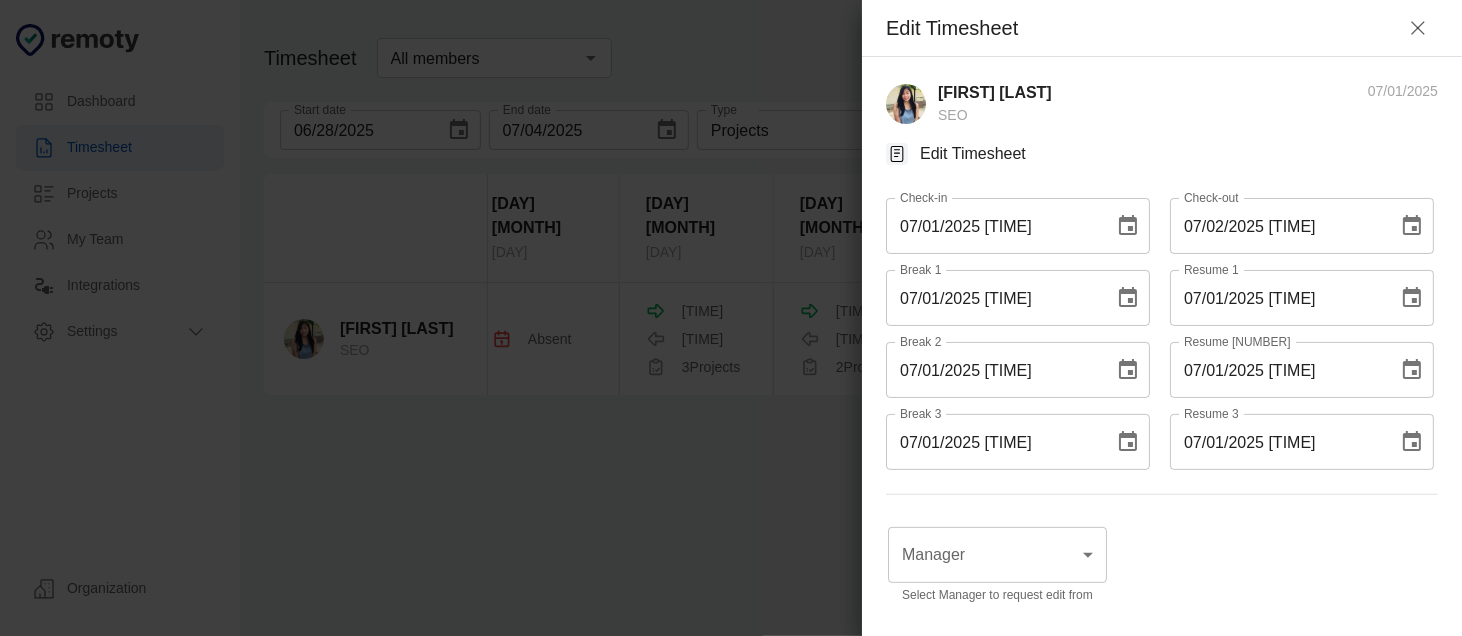 click on "07/01/2025 11:24 PM" at bounding box center [993, 442] 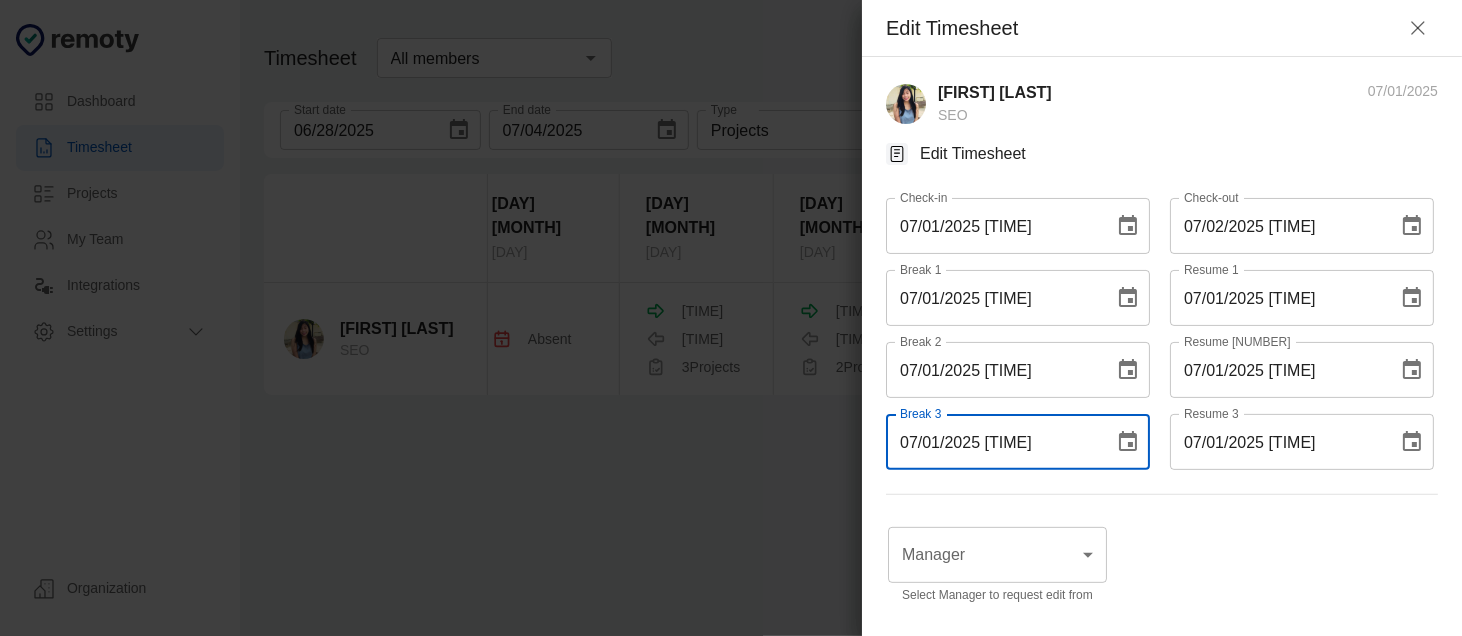 click on "07/01/2025 11:24 PM" at bounding box center [993, 442] 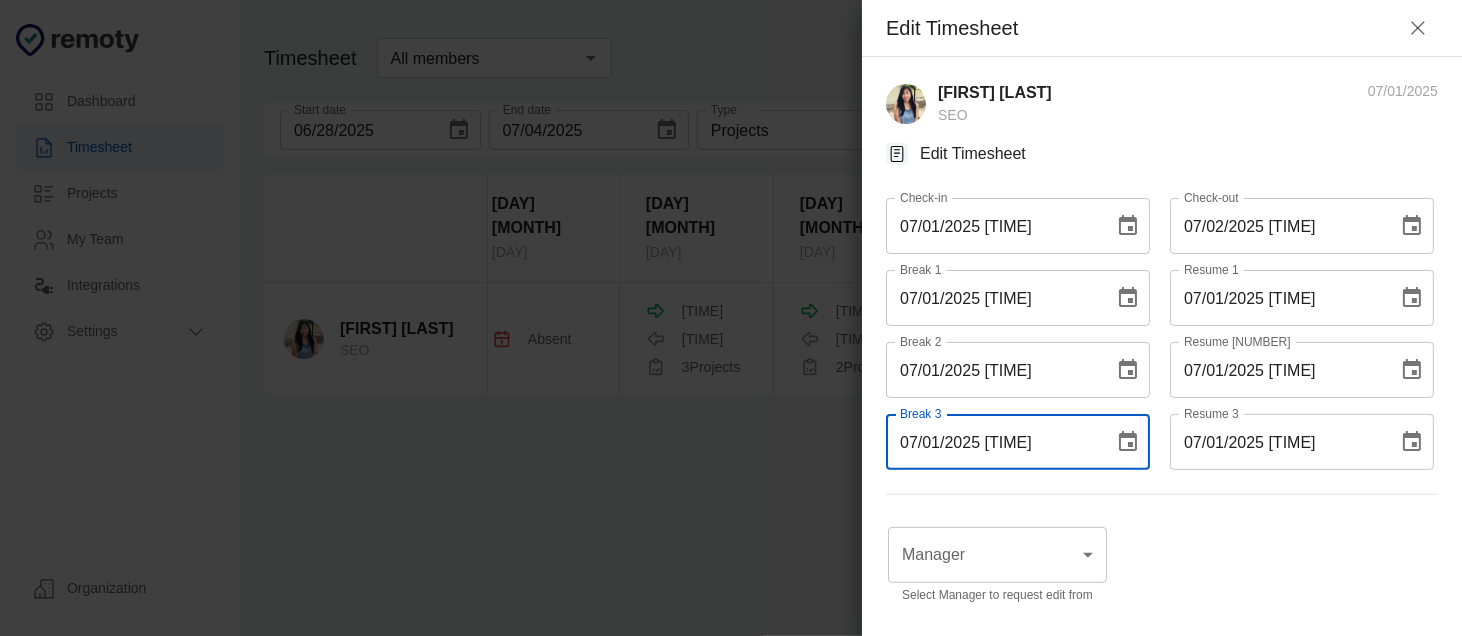 click on "07/01/2025 11:24 PM" at bounding box center (993, 442) 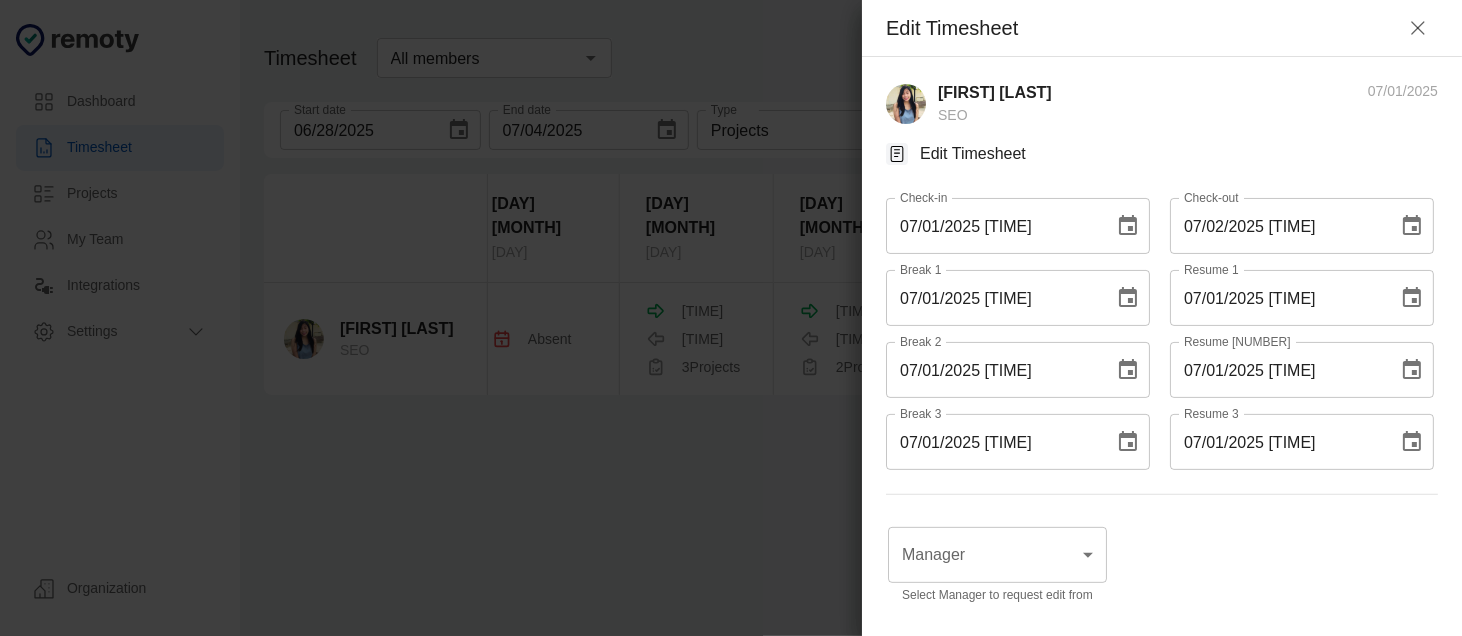 scroll, scrollTop: 100, scrollLeft: 0, axis: vertical 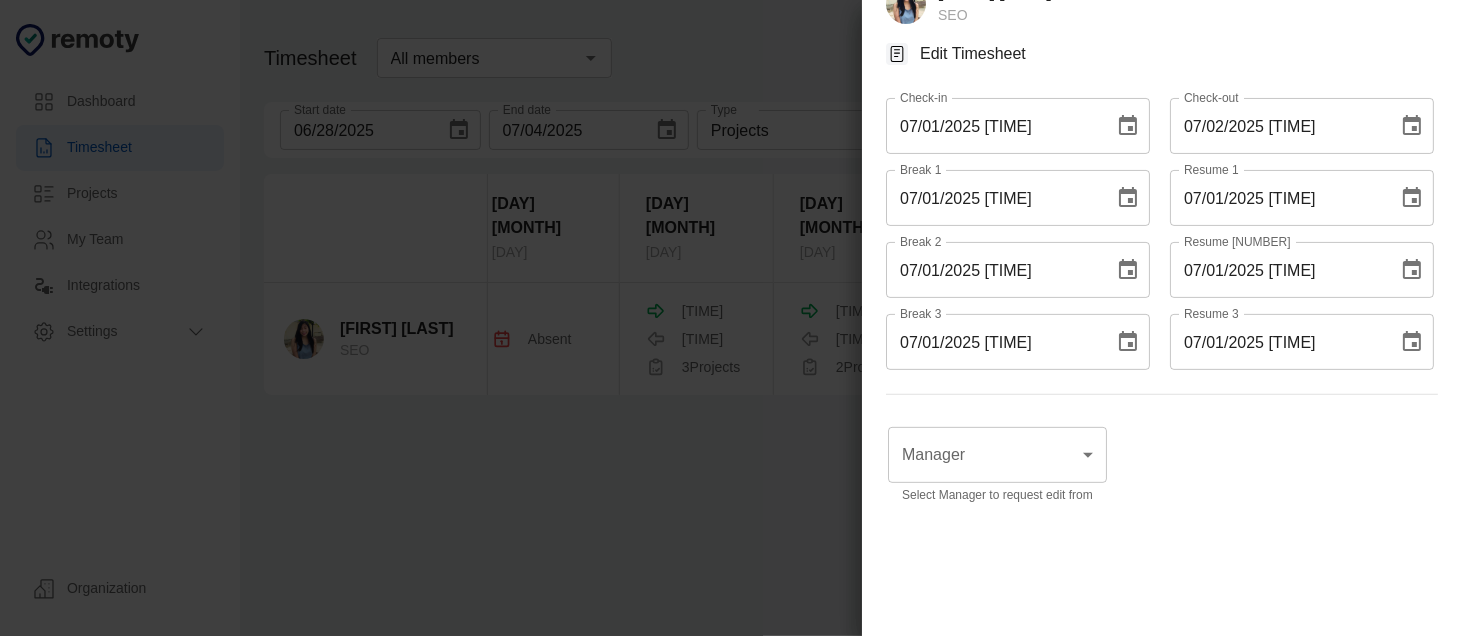 click on "Dashboard Timesheet Projects My Team Integrations Settings Organization Dashboard Timesheet Projects My Team Integrations Settings Organization Timesheet All members ​ Start date 06/28/2025 Start date End date 07/04/2025 End date Type Projects Projects Projects Channel Channel Employee 1 Employee Employee Export 28 June Saturday 29 June Sunday 30 June Monday 1 July Tuesday 2 July Wednesday 3 July Thursday 4 July Friday Total Rochelle Serapion SEO Absent Absent Absent 02:54 AM 02:07 AM 3  Project s 08:55 AM 04:48 AM 2  Project s Absent Absent 10h 4m 5 Employee working details Rochelle Serapion SEO 07/01/2025 Summary Check in time 02:54 AM Check out time 02:07 AM Total working hours 5h 53m Daily Questionnaire What is on your agenda next? Full Keyword Research, Light Keyword Research, Full Keyword Research Projects 1 . Wordfence 072501 - WordPress block country 17h 45m 2 . Wix-FWD 072501 - BOFU Content Strategy for LLMS 1h 14m 3 . 2h 25m Edit Timesheet Rochelle Serapion SEO 07/01/2025 Edit Timesheet Check-in" at bounding box center [731, 318] 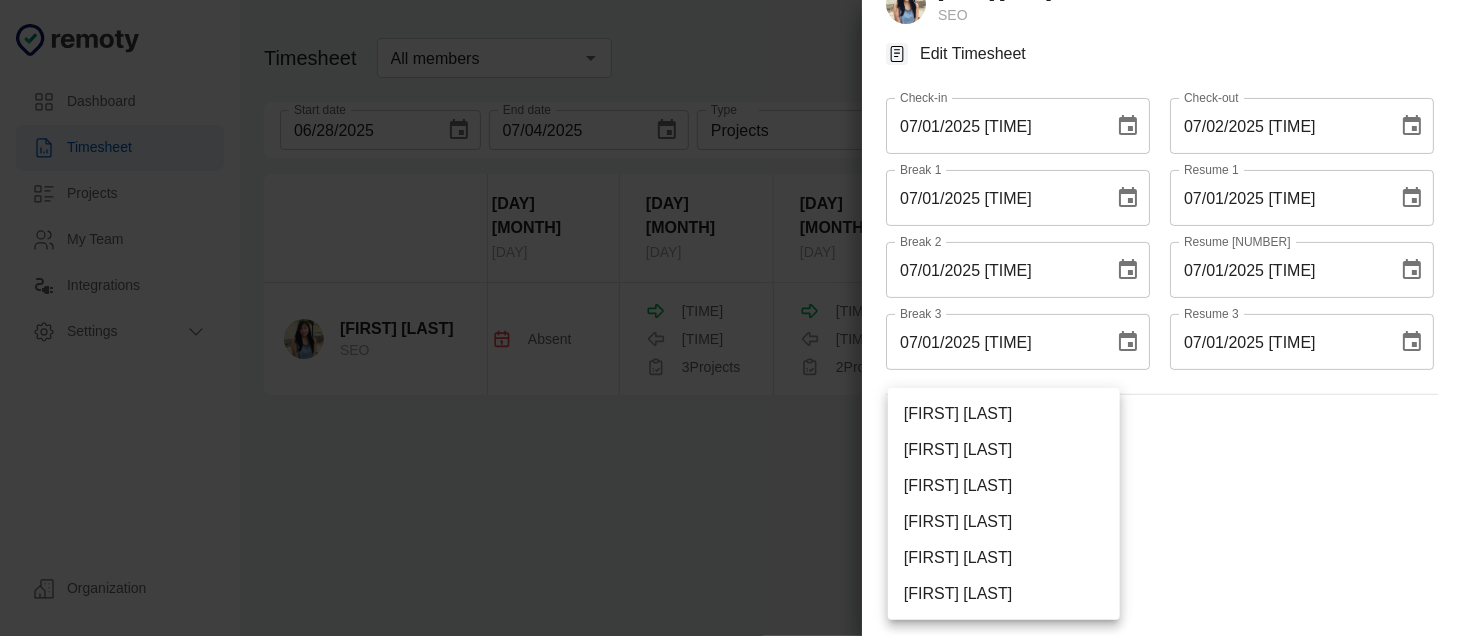 click on "•••••••• ••••••••" at bounding box center (1004, 522) 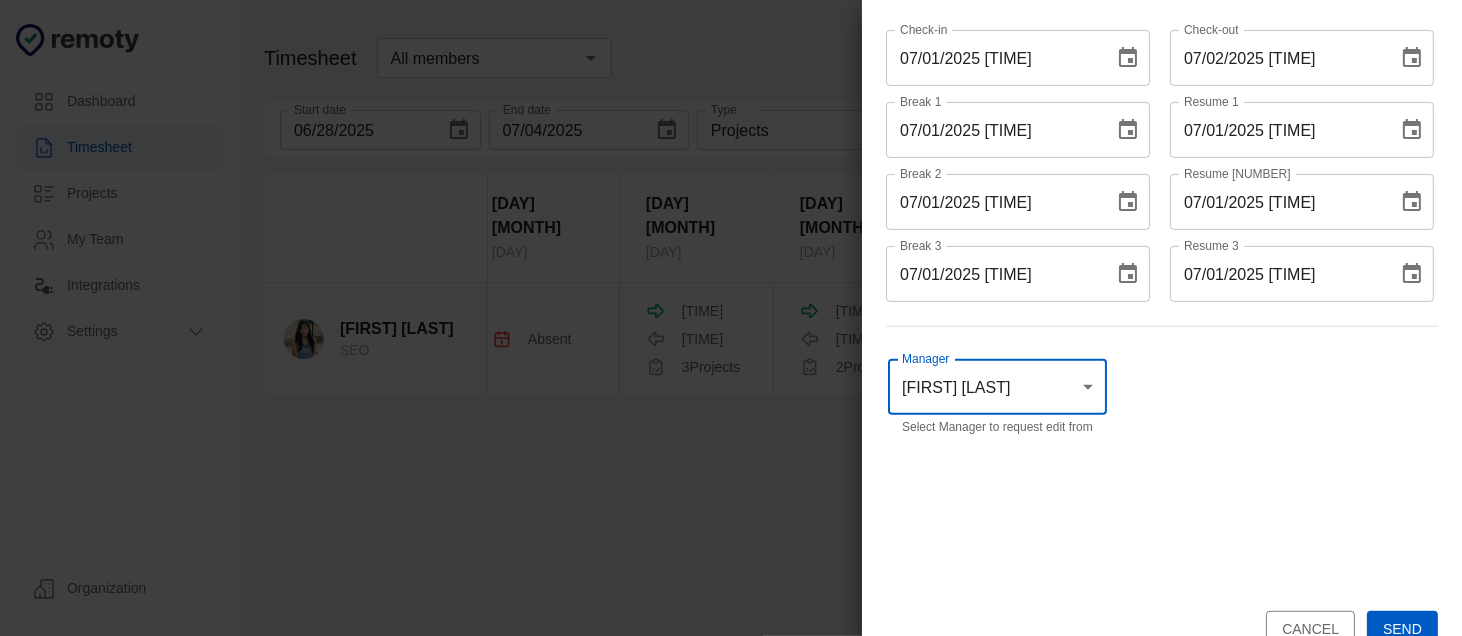 scroll, scrollTop: 203, scrollLeft: 0, axis: vertical 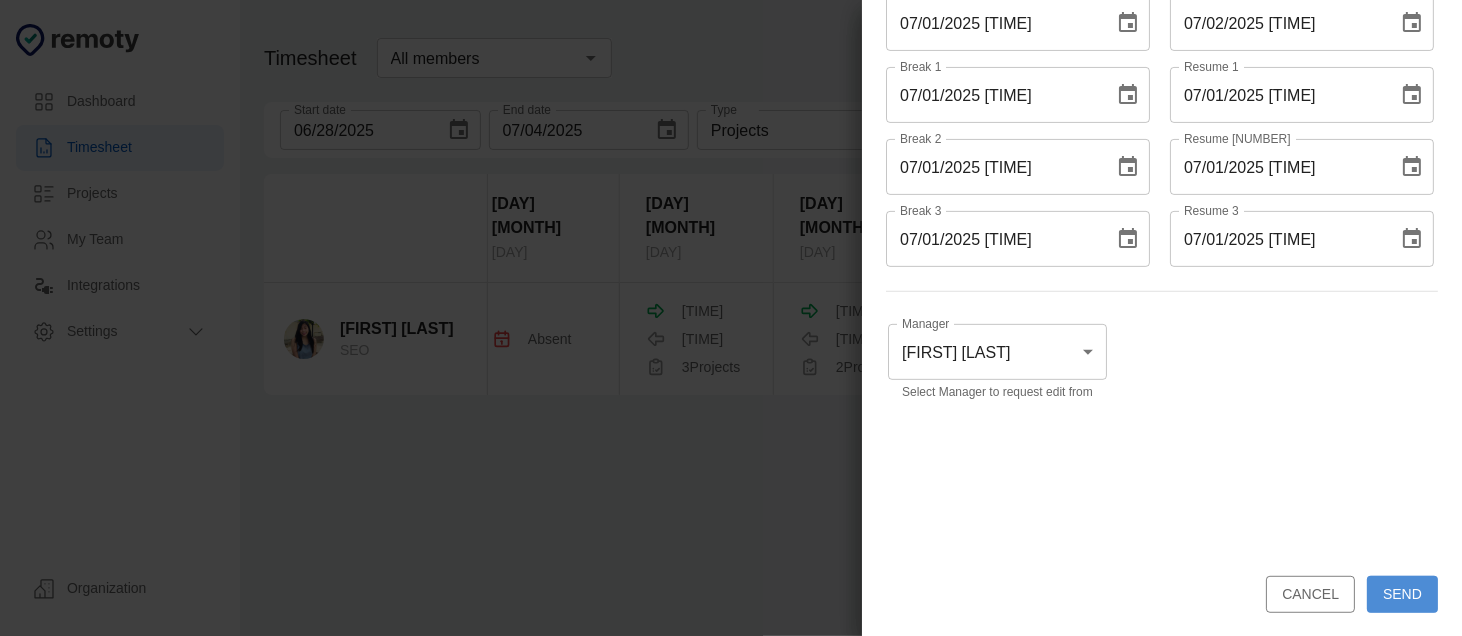 click on "Send" at bounding box center [1402, 594] 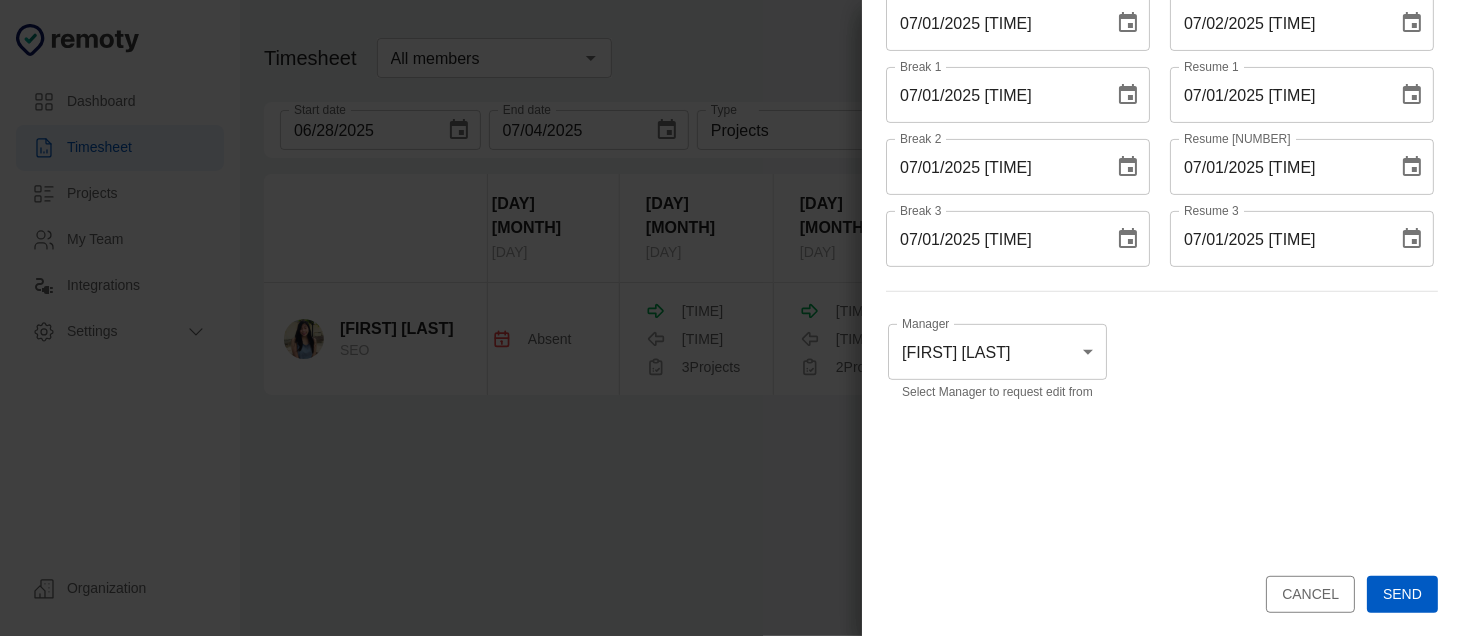 click on "Send" at bounding box center [1402, 594] 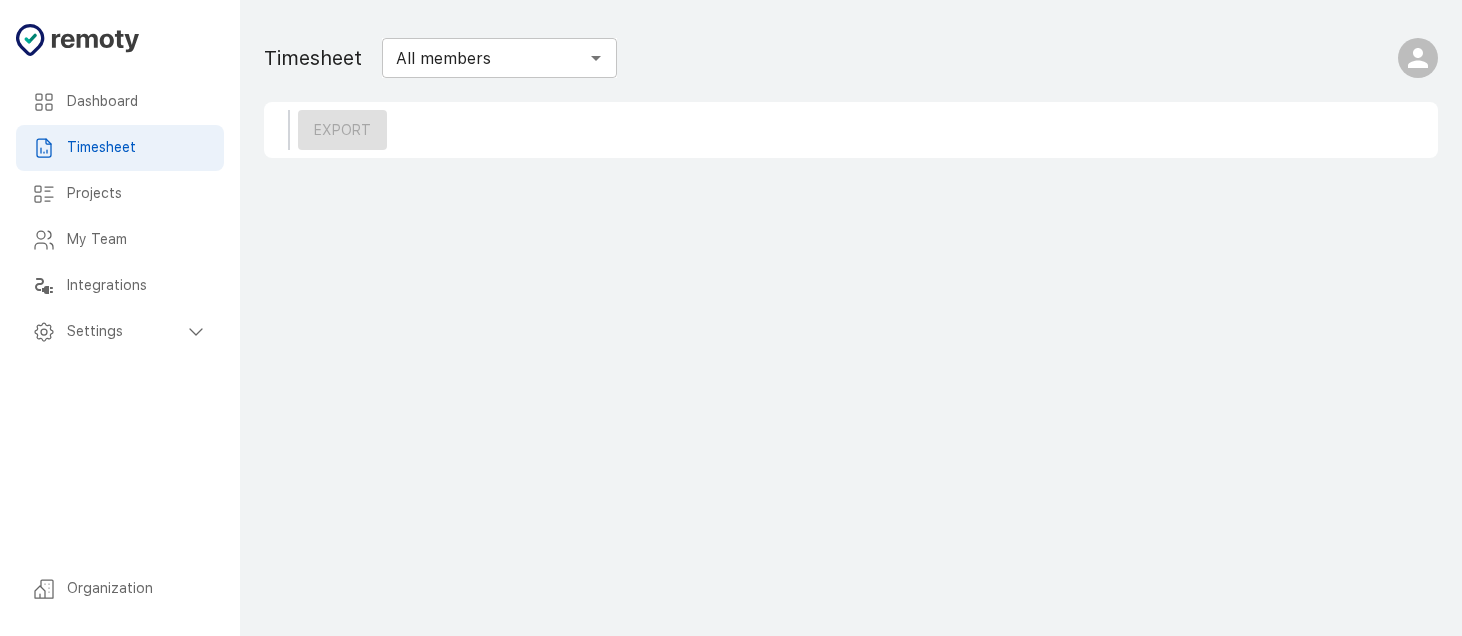 scroll, scrollTop: 0, scrollLeft: 0, axis: both 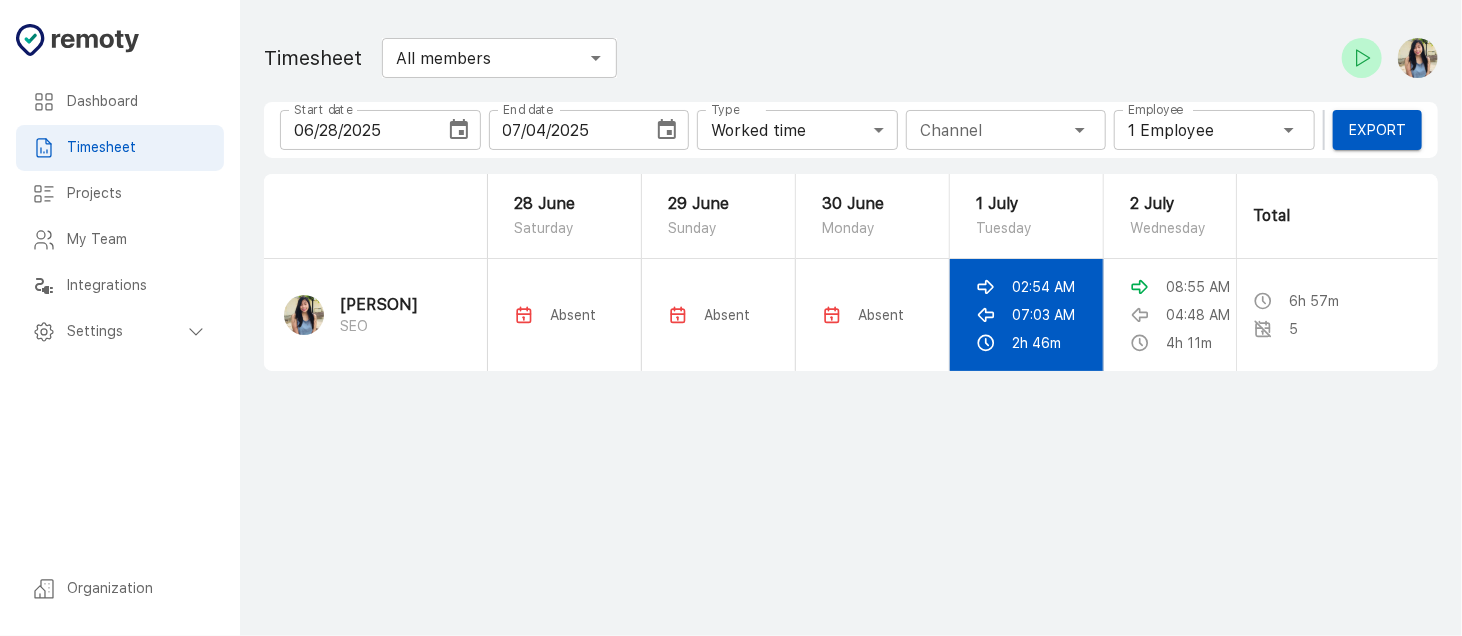 click on "02:54 AM" at bounding box center (573, 315) 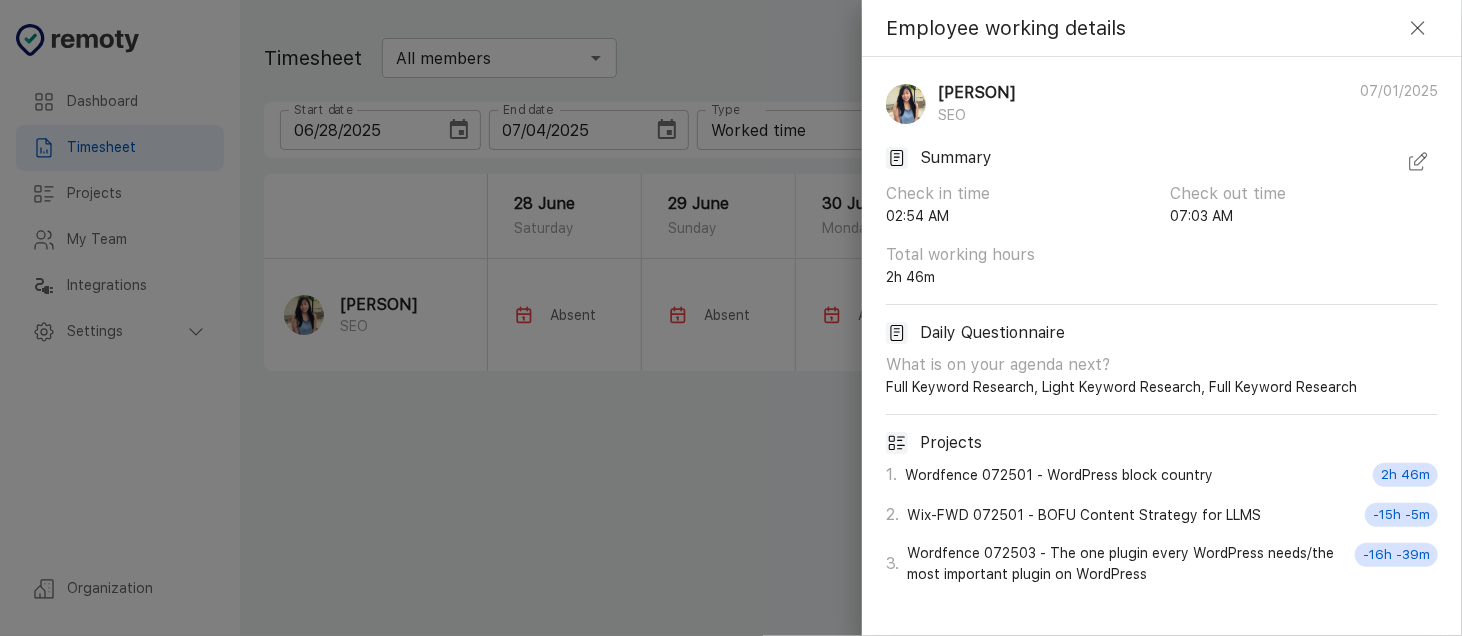 click at bounding box center [1418, 162] 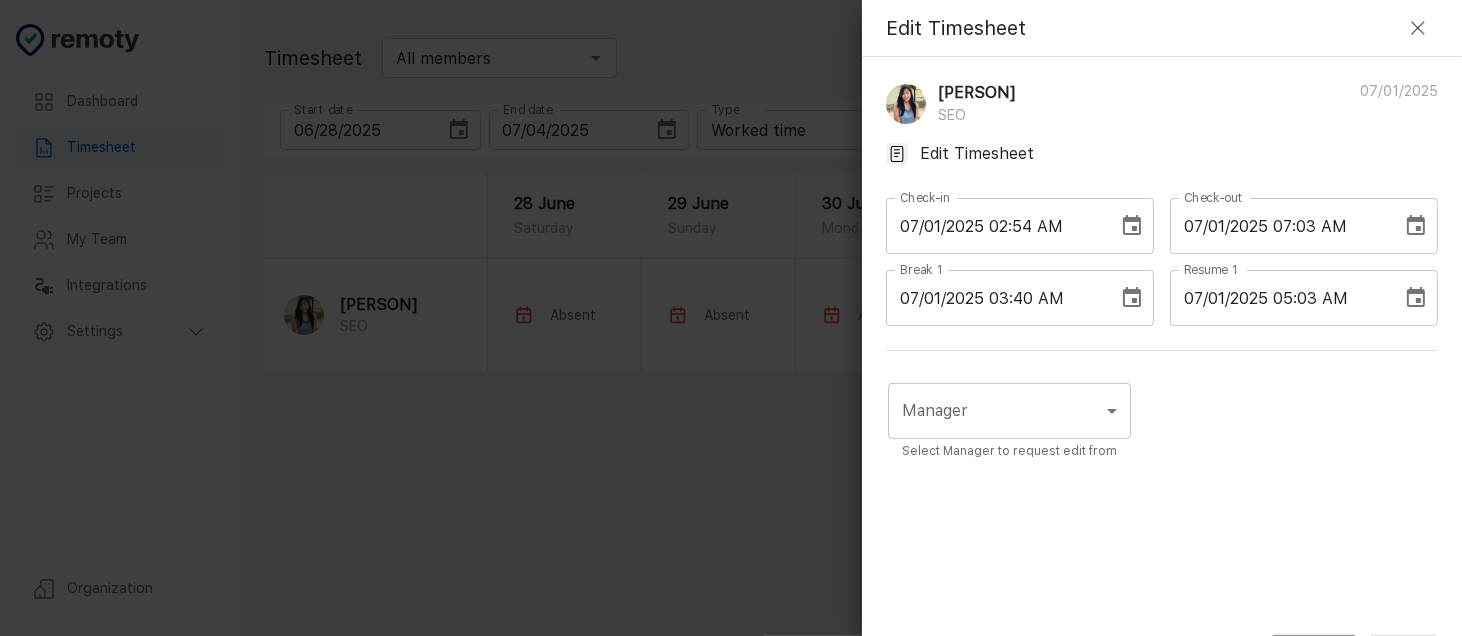 click at bounding box center (1132, 226) 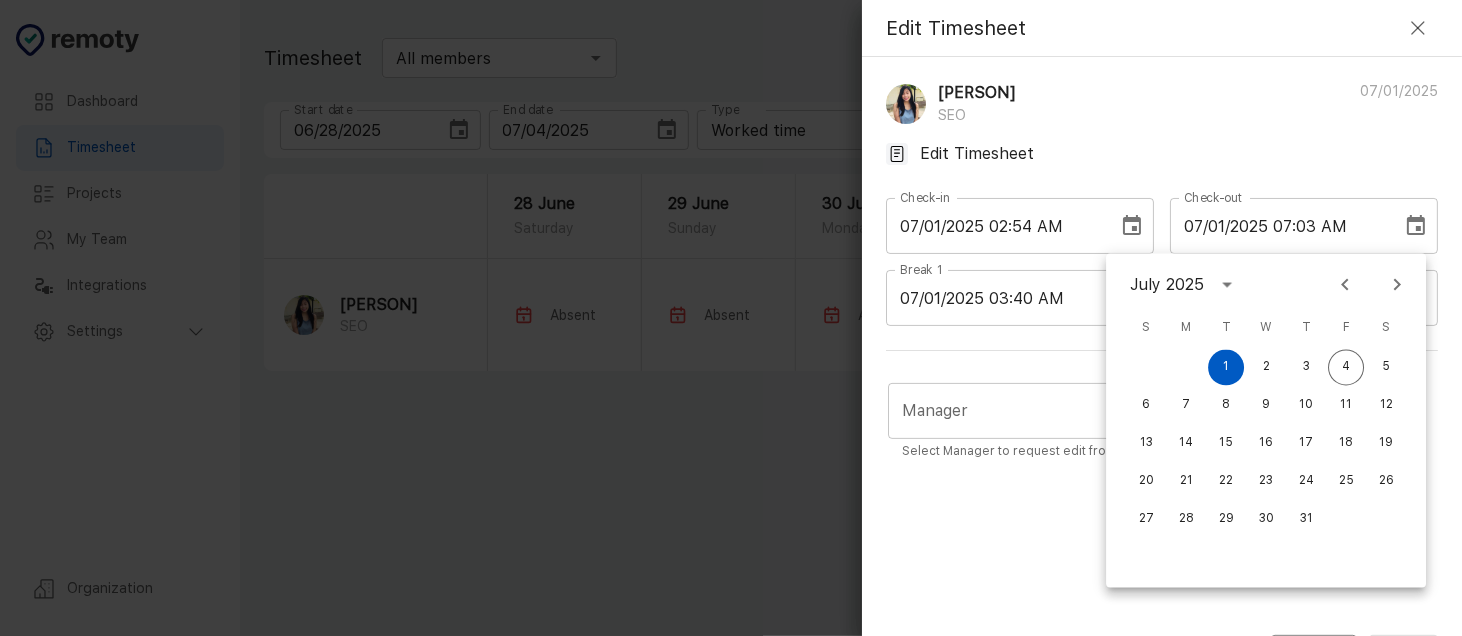click on "07/01/2025 07:03 AM" at bounding box center (1279, 226) 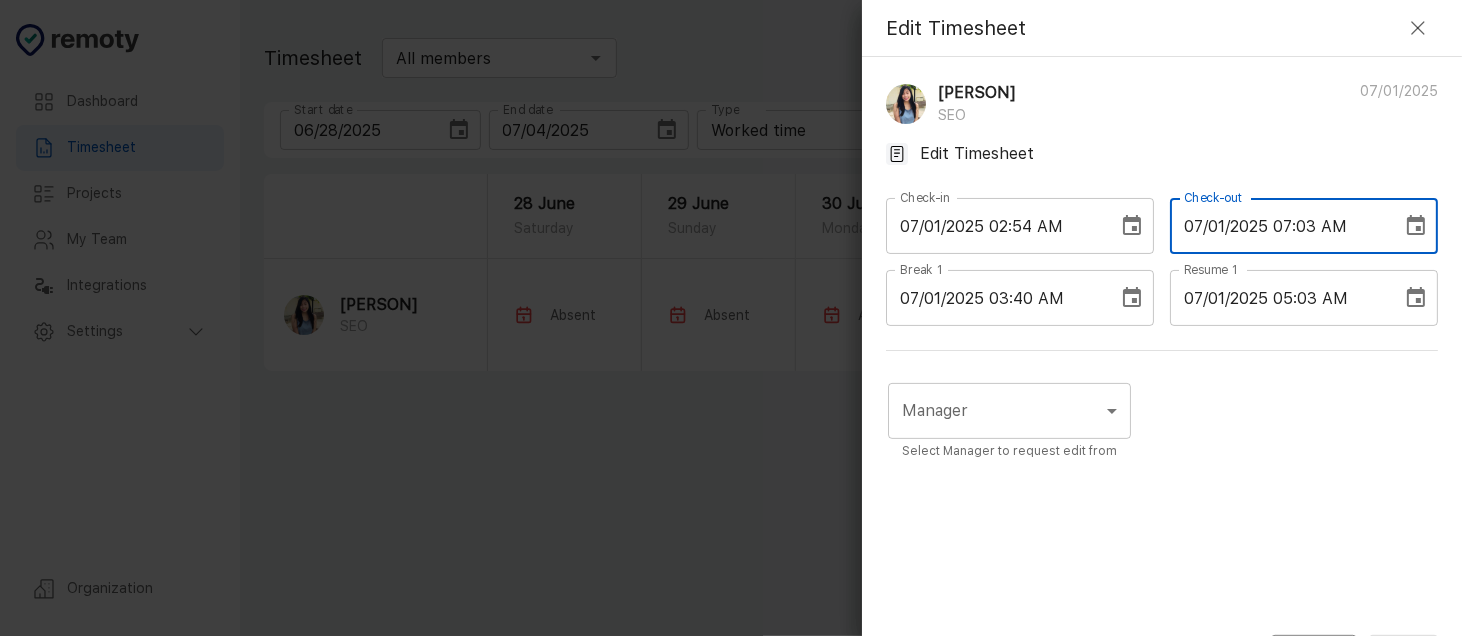 drag, startPoint x: 1282, startPoint y: 222, endPoint x: 1267, endPoint y: 218, distance: 15.524175 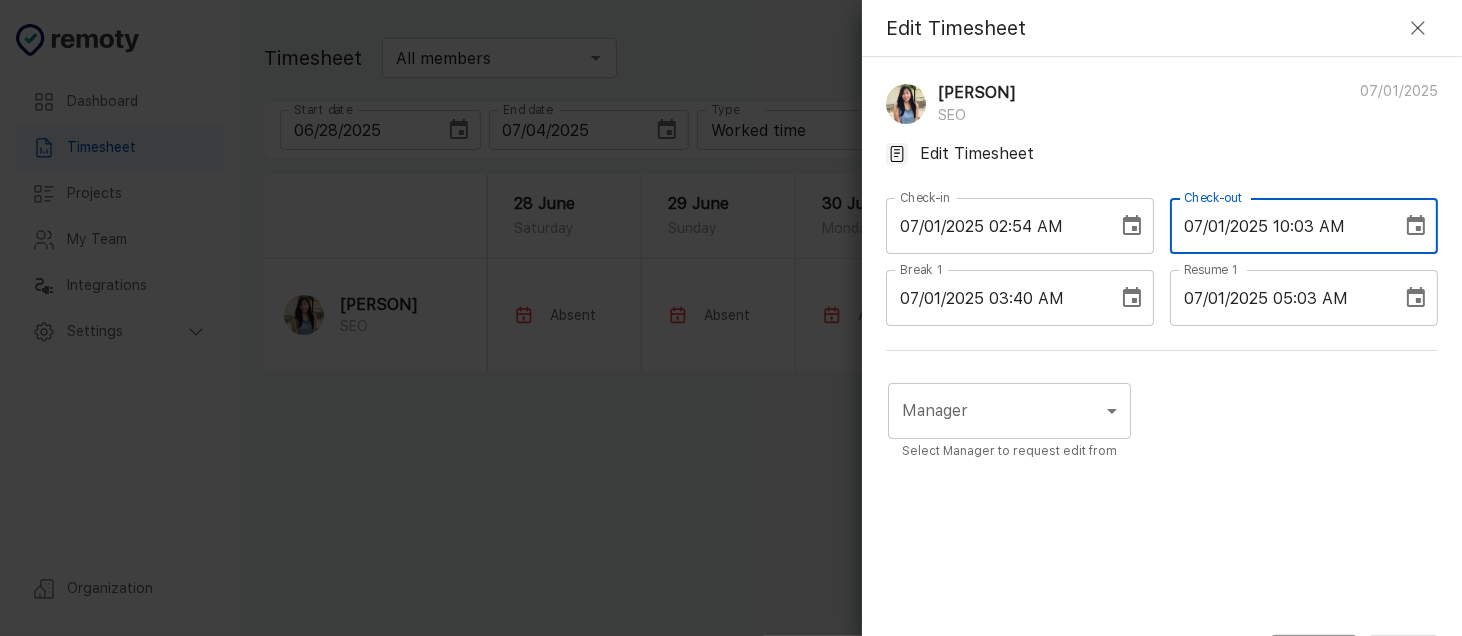 click on "07/01/2025 10:03 AM" at bounding box center [1279, 226] 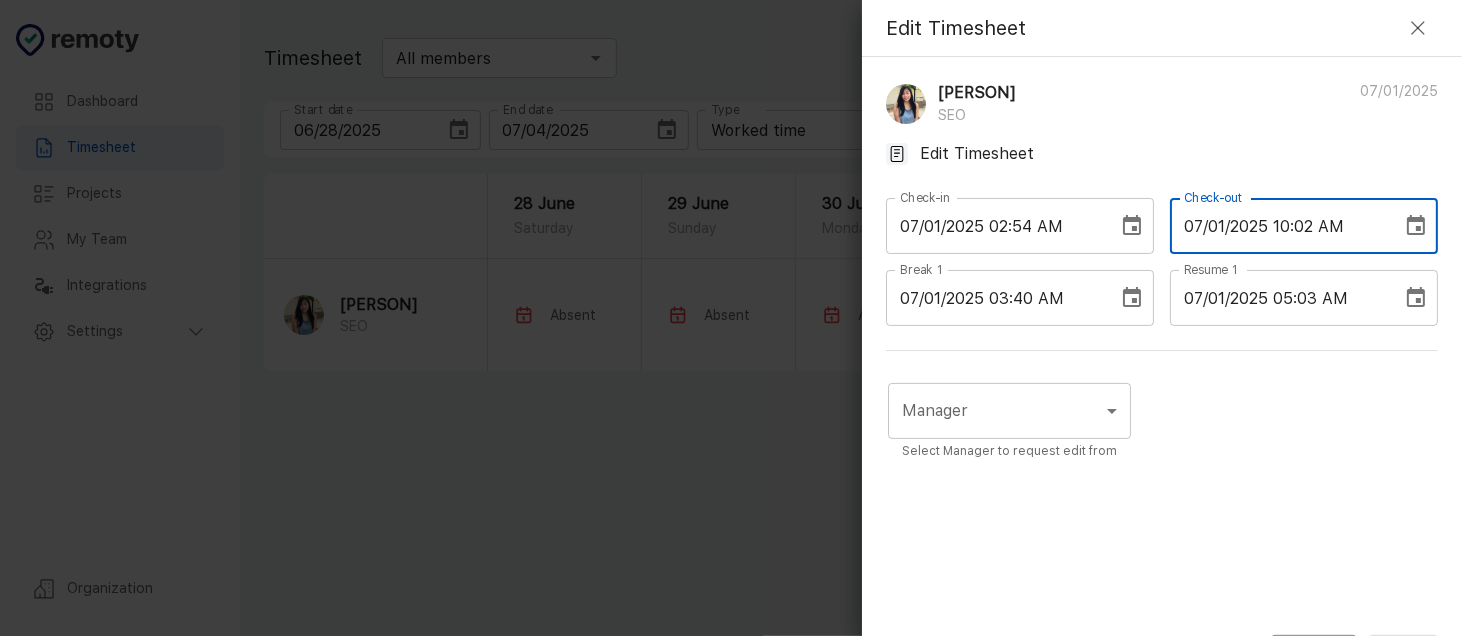 click on "07/01/2025 [TIME]" at bounding box center (1279, 226) 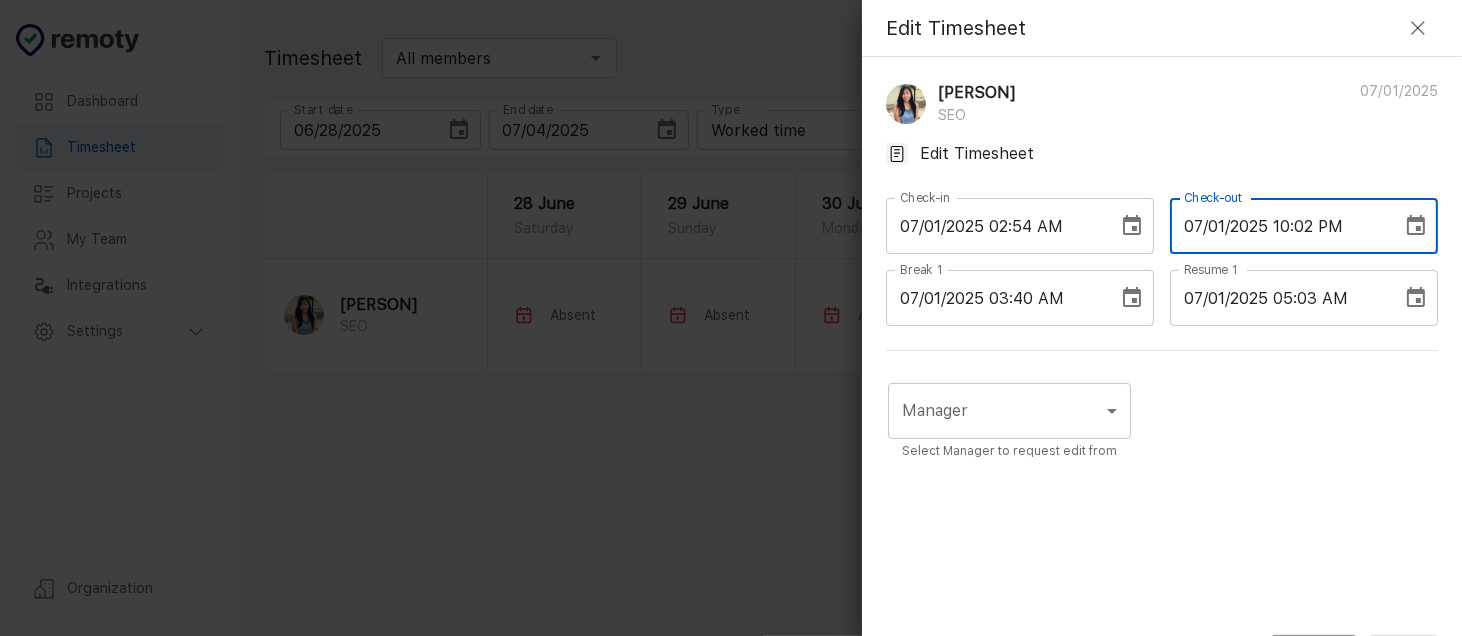 type on "07/01/2025 10:02 PM" 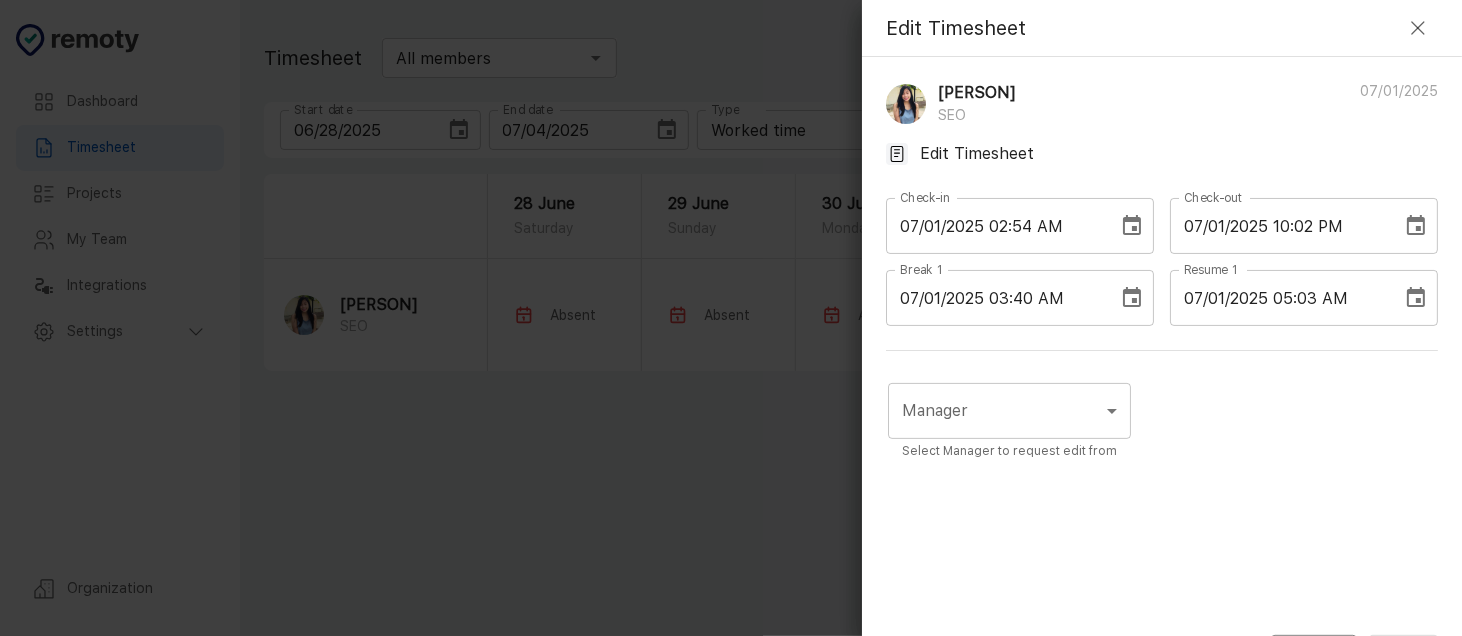 click on "Dashboard Timesheet Projects My Team Integrations Settings Organization Dashboard Timesheet Projects My Team Integrations Settings Organization Timesheet All members ​ Start date 06/28/2025 Start date End date 07/04/2025 End date Type Worked time Worked time Projects Channel Channel Employee 1 Employee Employee Export 28 June Saturday 29 June Sunday 30 June Monday 1 July Tuesday 2 July Wednesday 3 July Thursday 4 July Friday Total Rochelle Serapion SEO Absent Absent Absent 02:54 AM 07:03 AM 2h 46m 08:55 AM 04:48 AM 4h 11m Absent Absent 6h 57m 5 Employee working details Rochelle Serapion SEO 07/01/2025 Summary Check in time 02:54 AM Check out time 07:03 AM Total working hours 2h 46m Daily Questionnaire What is on your agenda next? Full Keyword Research, Light Keyword Research, Full Keyword Research Projects 1 . Wordfence 072501 - WordPress block country 2h 46m 2 . Wix-FWD 072501 - BOFU Content Strategy for LLMS -15h -5m 3 . -16h -39m Edit Timesheet Rochelle Serapion SEO 07/01/2025 Edit Timesheet Check-in ​" at bounding box center [731, 318] 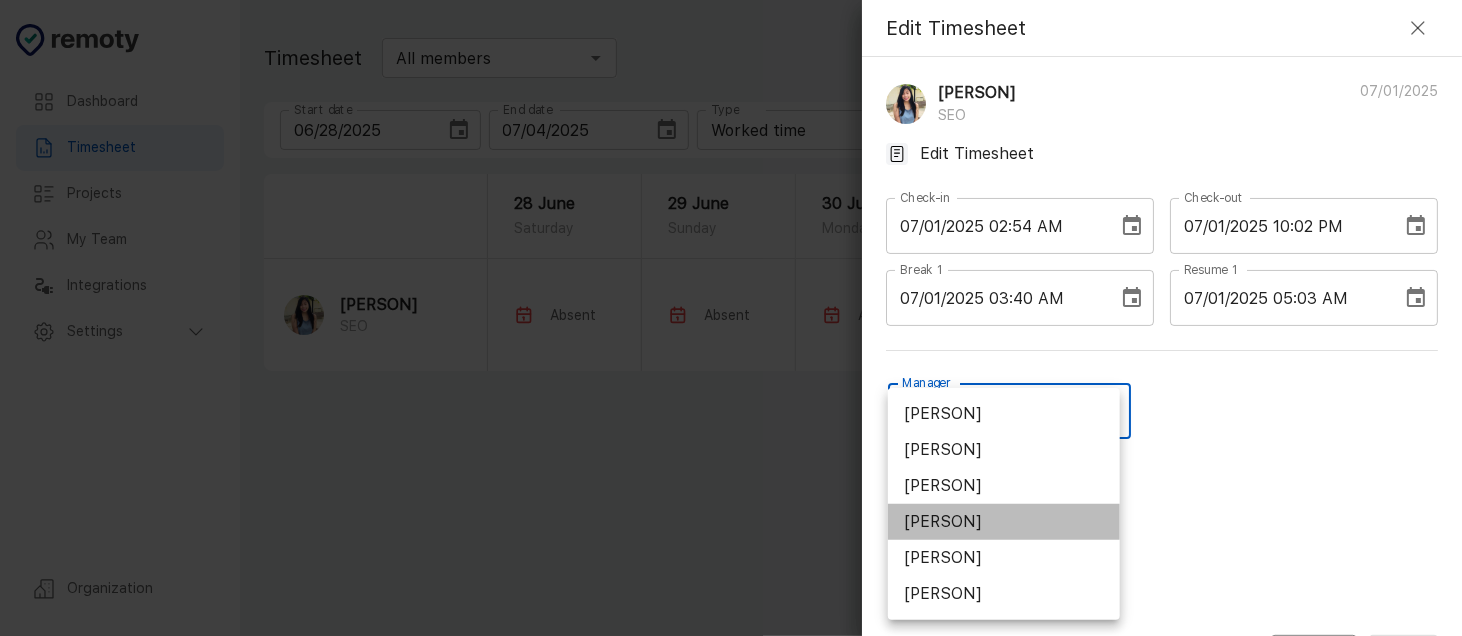 click on "[FIRST] [LAST]" at bounding box center [1004, 522] 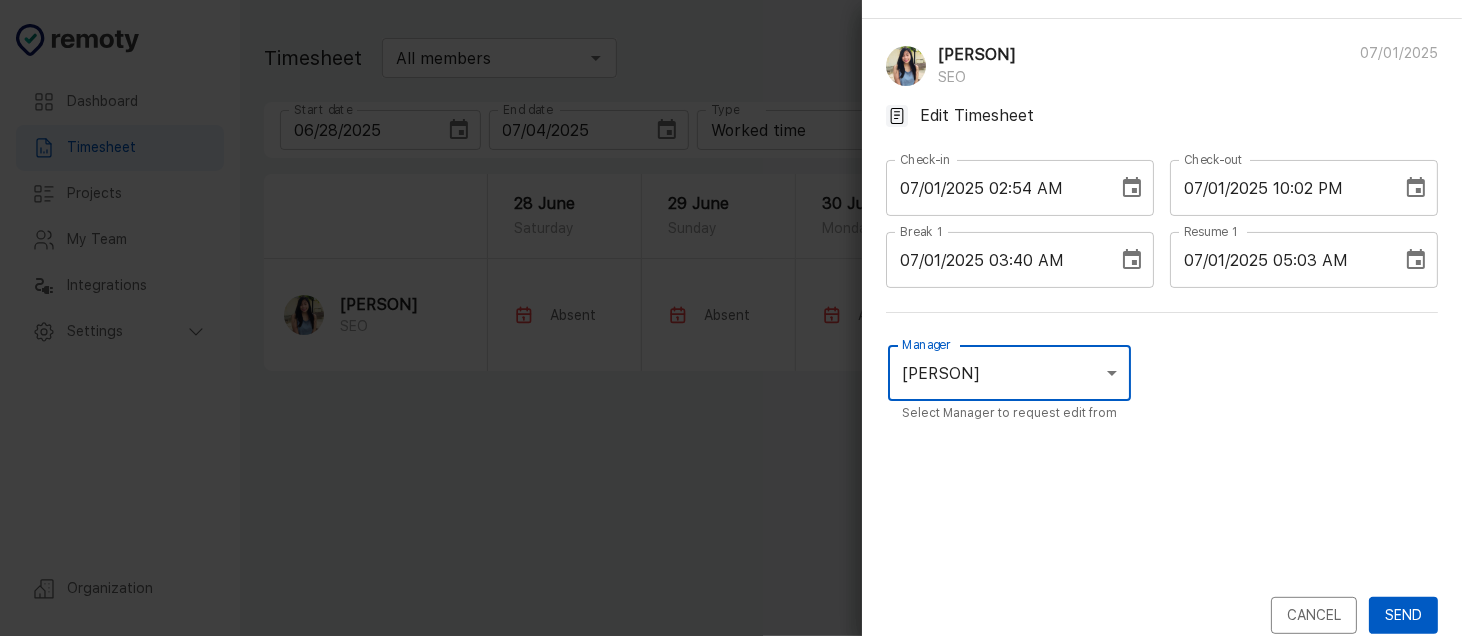 scroll, scrollTop: 59, scrollLeft: 0, axis: vertical 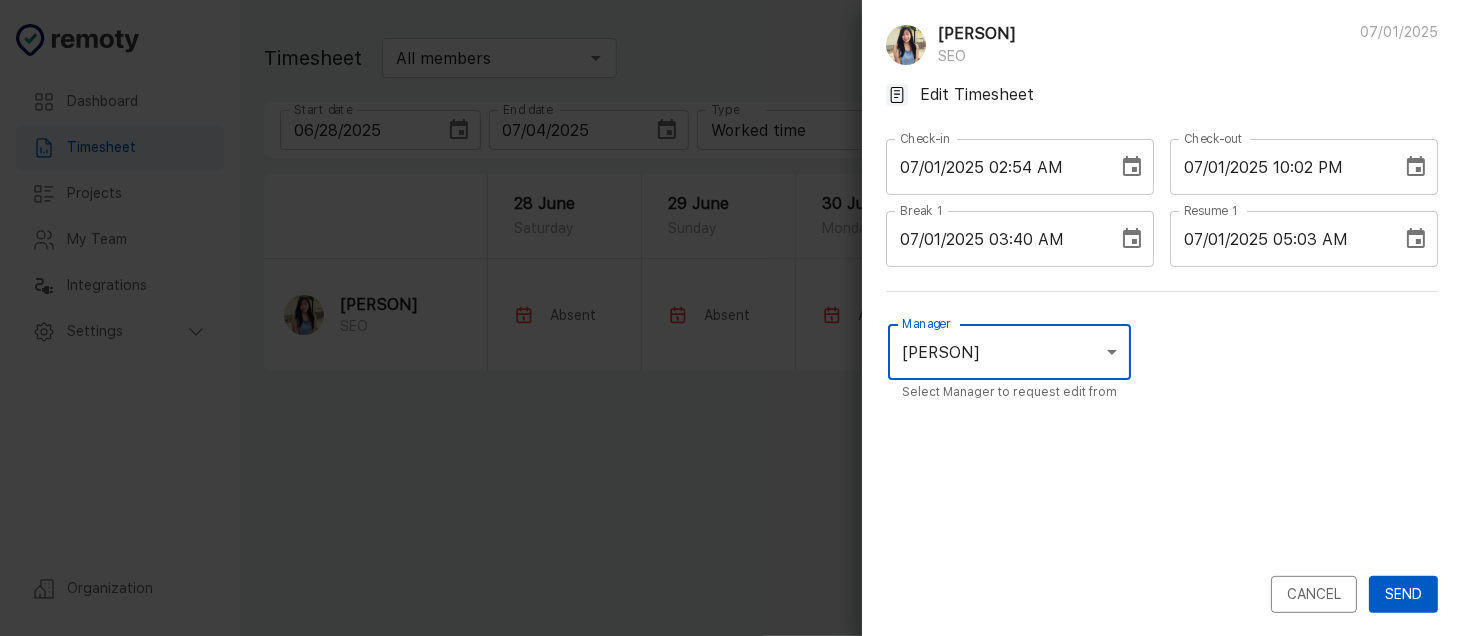 click on "Send" at bounding box center (1403, 594) 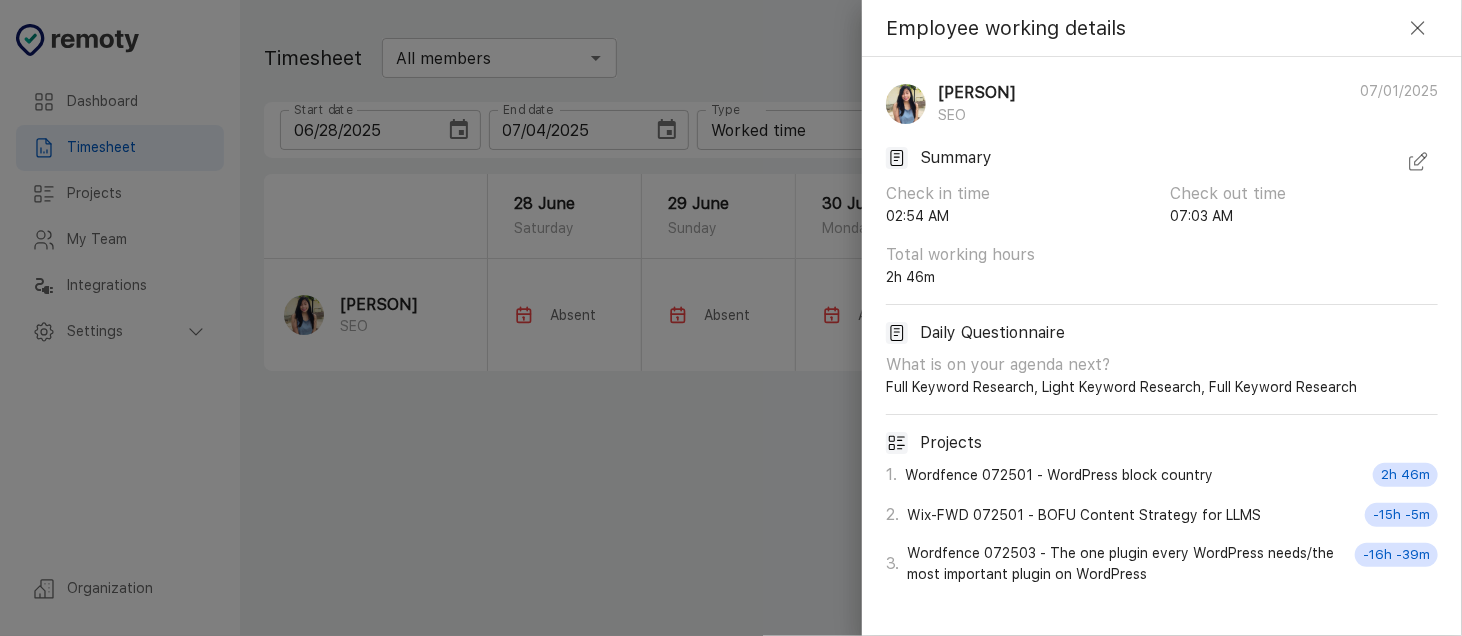 click on "Rochelle Serapion SEO 07/01/2025 Summary Check in time 02:54 AM Check out time 07:03 AM Total working hours 2h 46m Daily Questionnaire What is on your agenda next? Full Keyword Research, Light Keyword Research, Full Keyword Research Projects 1 . Wordfence 072501 - WordPress block country 2h 46m 2 . Wix-FWD 072501 - BOFU Content Strategy for LLMS -15h -5m 3 . Wordfence 072503 - The one plugin every WordPress needs/the most important plugin on WordPress -16h -39m" at bounding box center (1162, 333) 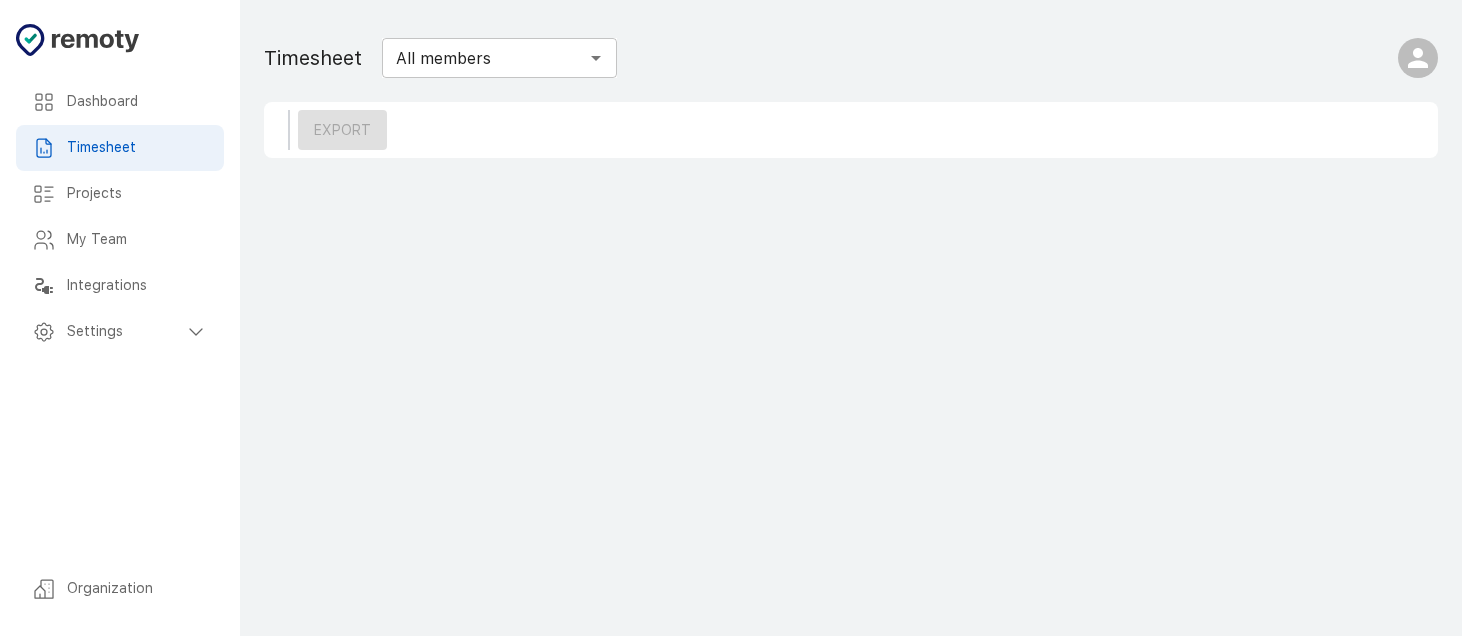 scroll, scrollTop: 0, scrollLeft: 0, axis: both 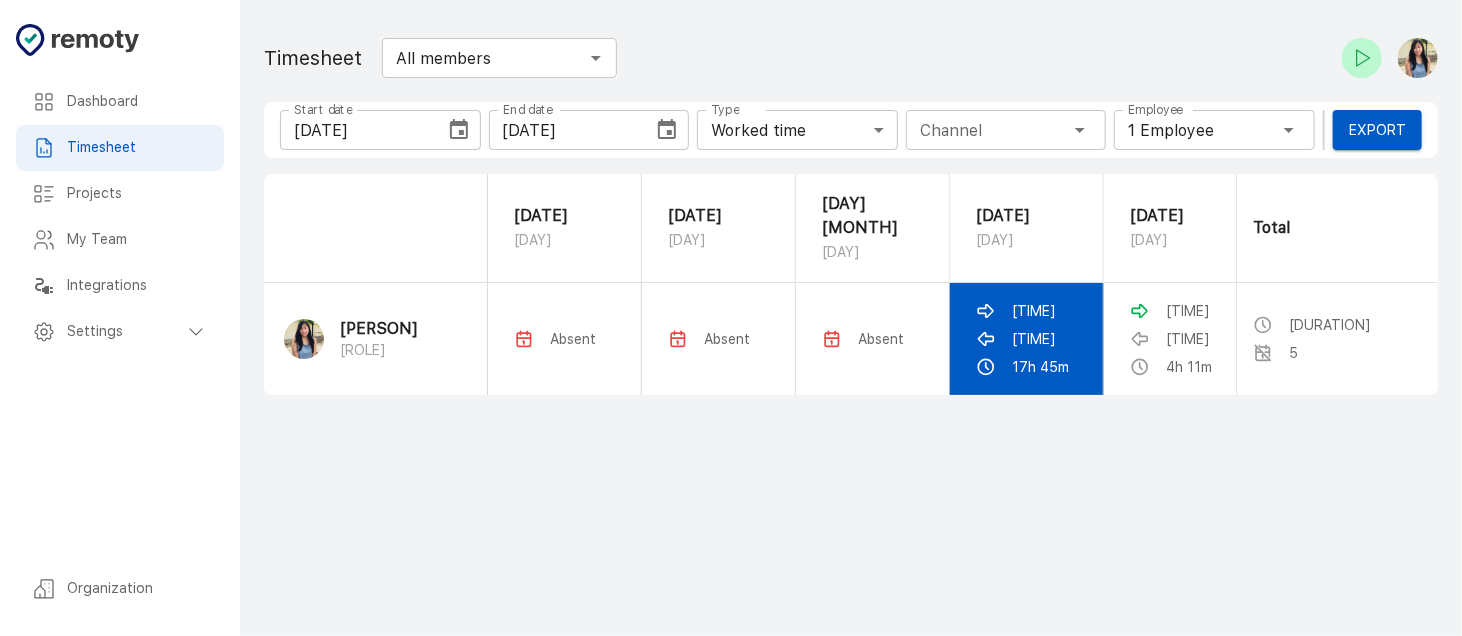click on "02:54 AM 10:02 PM 17h 45m" at bounding box center (1027, 339) 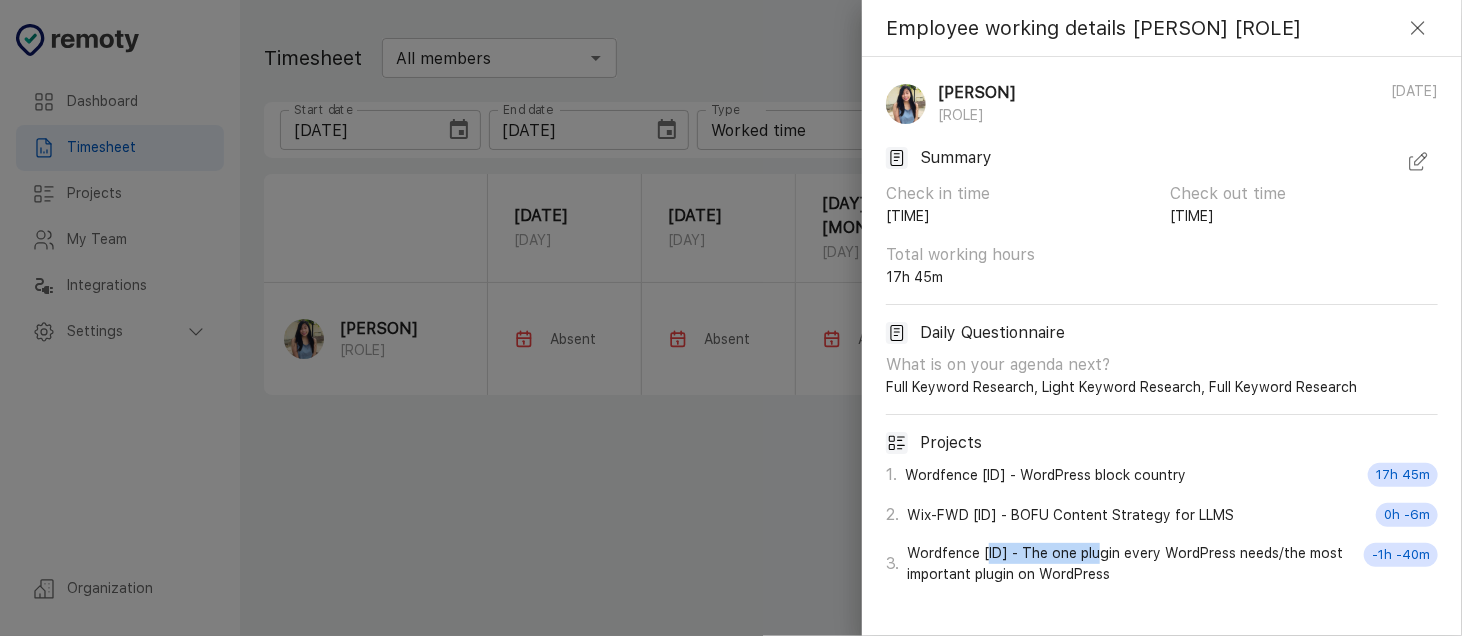 drag, startPoint x: 988, startPoint y: 531, endPoint x: 1123, endPoint y: 527, distance: 135.05925 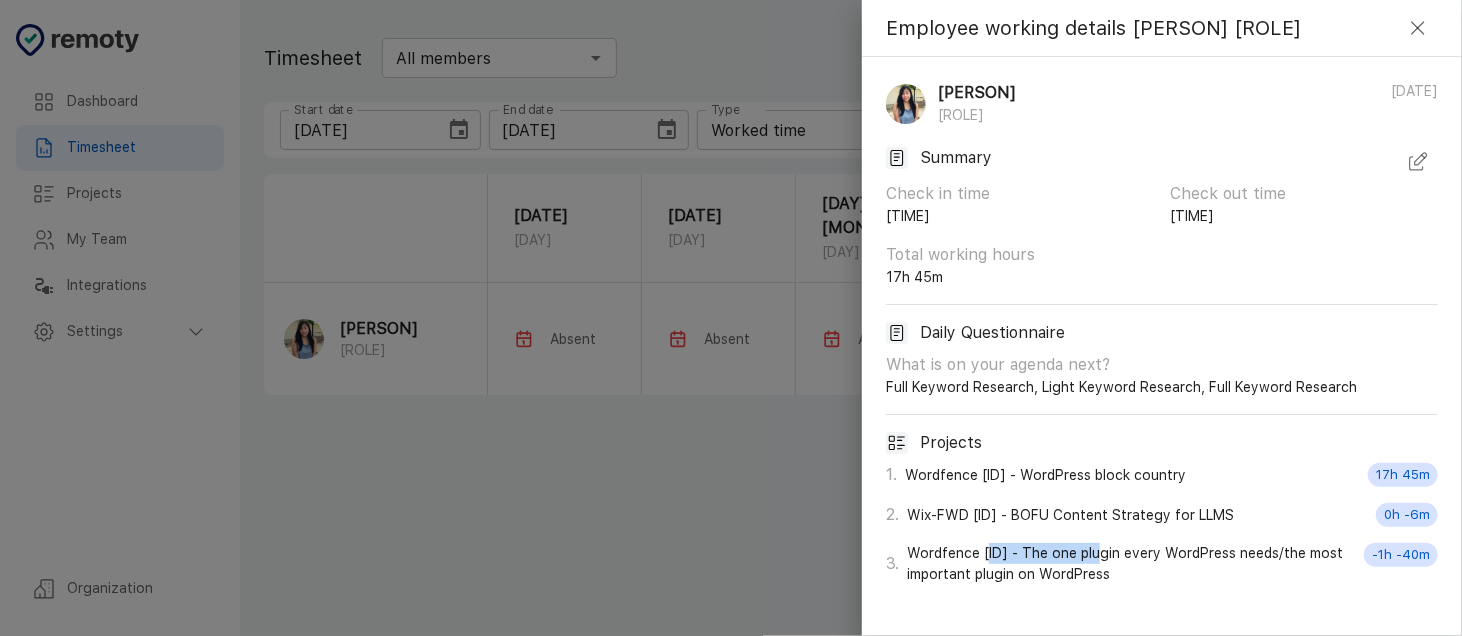 click on "3 . Wordfence 072503 - The one plugin every WordPress needs/the most important plugin on WordPress -1h -40m" at bounding box center [1154, 556] 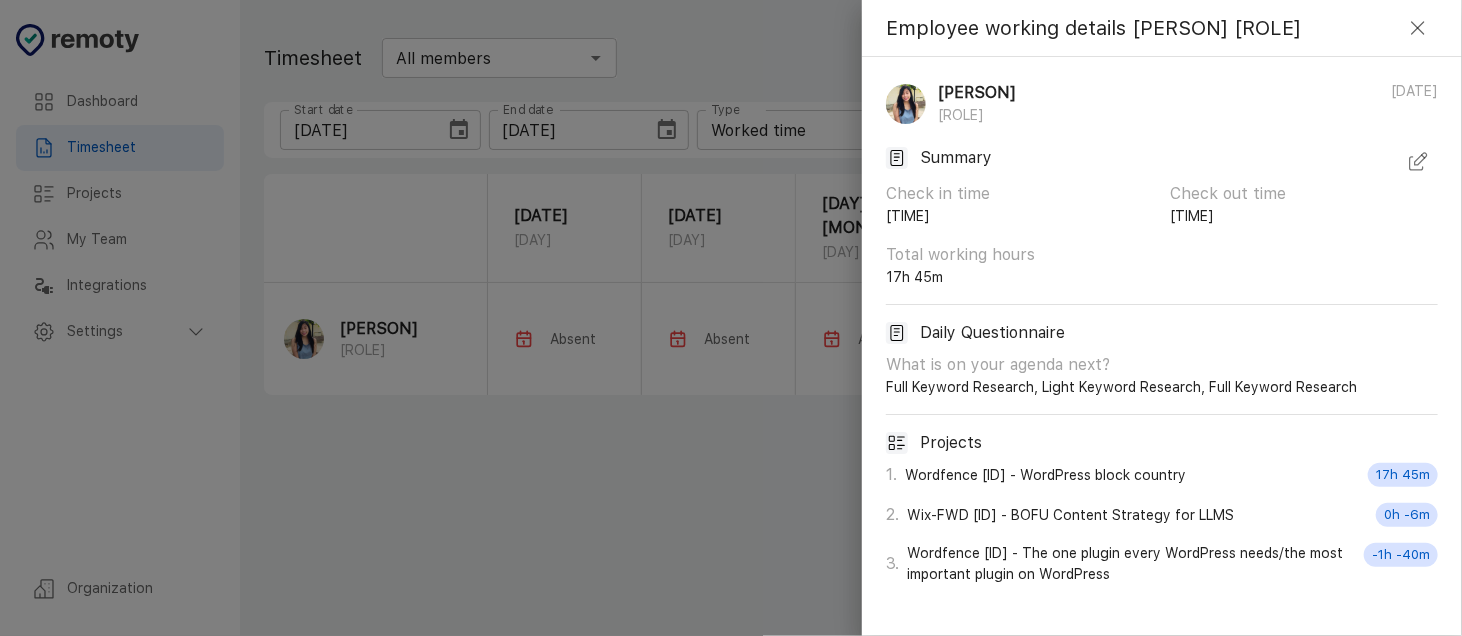 click on "Wordfence 072503 - The one plugin every WordPress needs/the most important plugin on WordPress" at bounding box center (1121, 387) 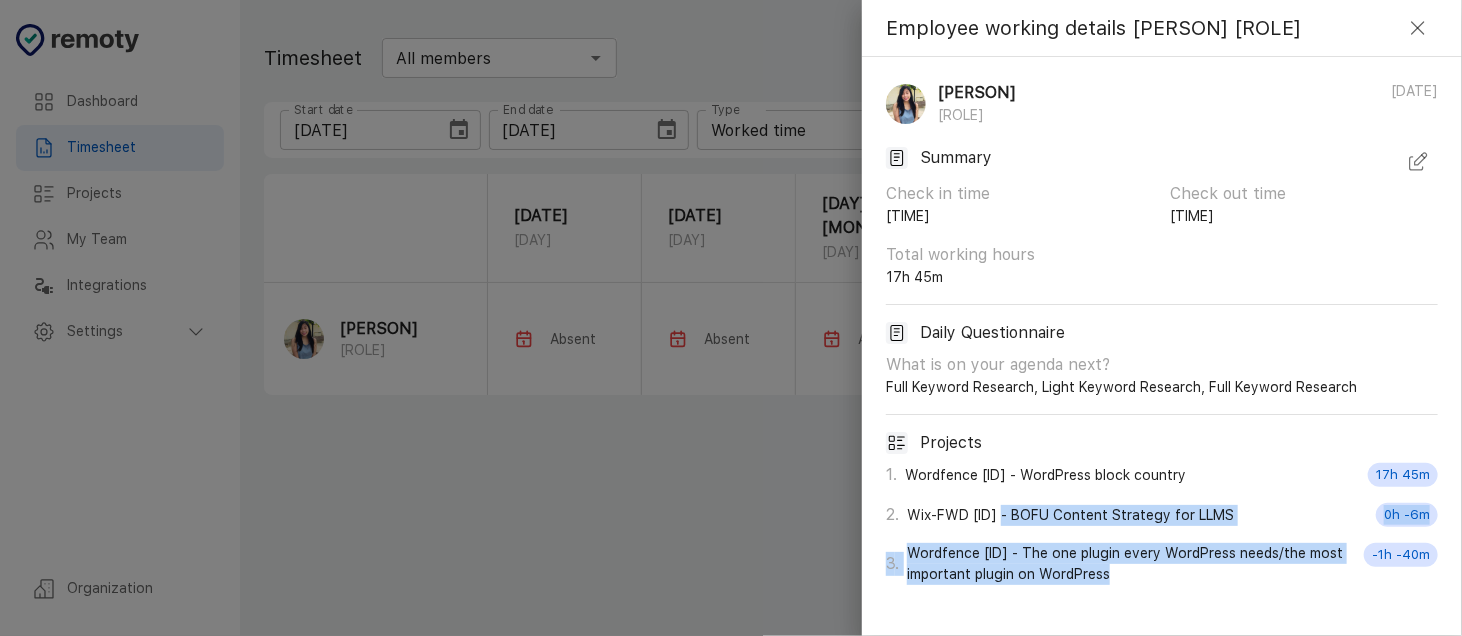 drag, startPoint x: 1135, startPoint y: 583, endPoint x: 1016, endPoint y: 493, distance: 149.2012 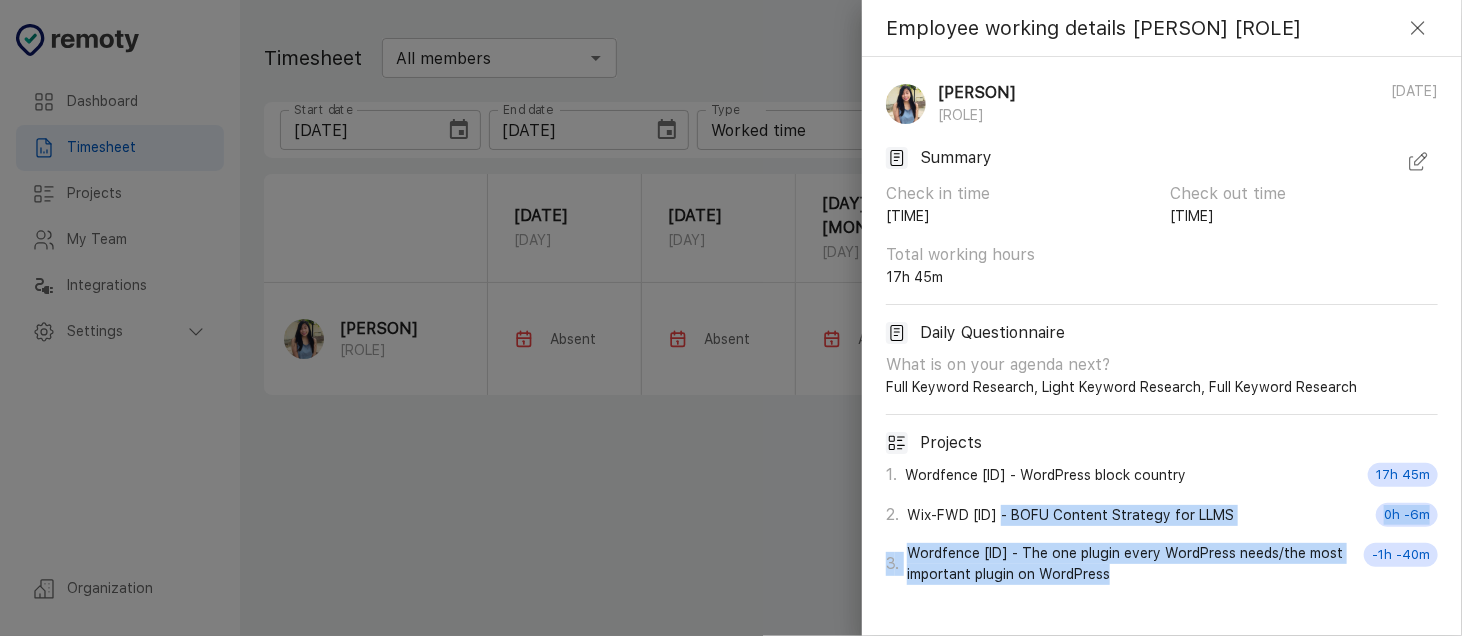 click on "1 . Wordfence 072501 - WordPress block country 17h 45m 2 . Wix-FWD 072501 - BOFU Content Strategy for LLMS 0h -6m 3 . Wordfence 072503 - The one plugin every WordPress needs/the most important plugin on WordPress -1h -40m" at bounding box center [1154, 516] 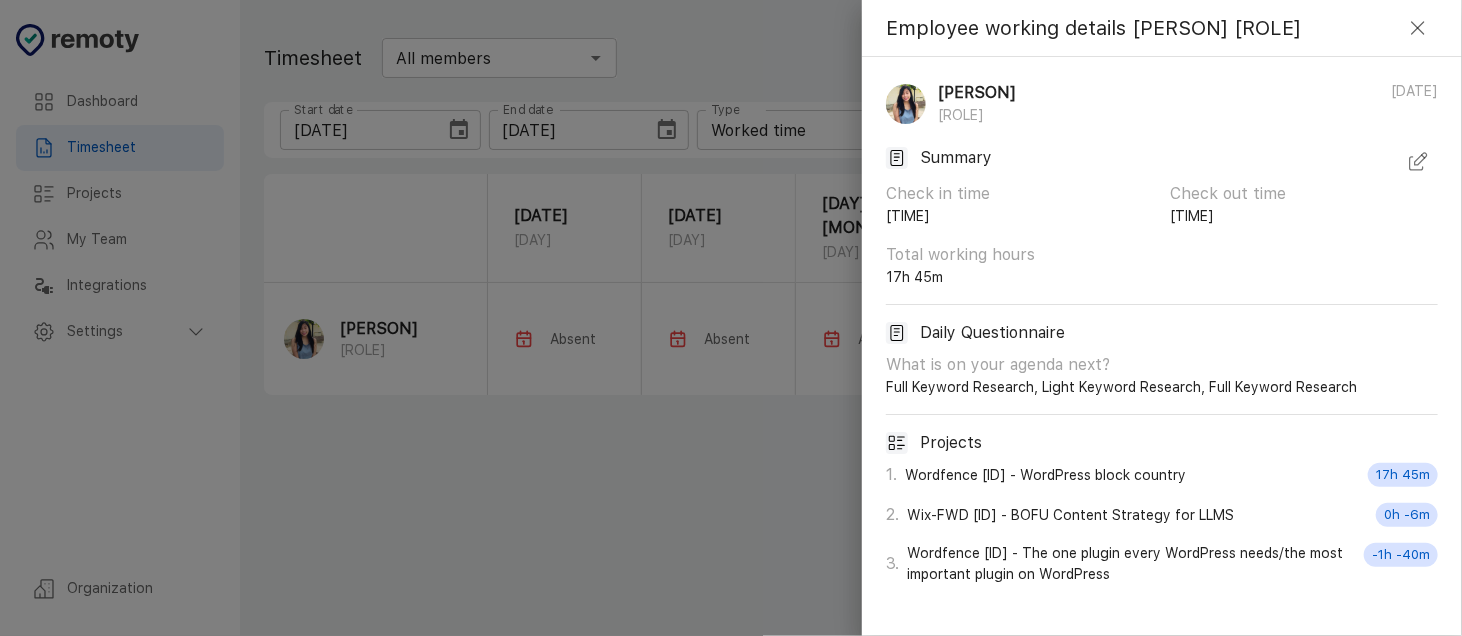 click on "Wordfence 072501 - WordPress block country" at bounding box center [1121, 387] 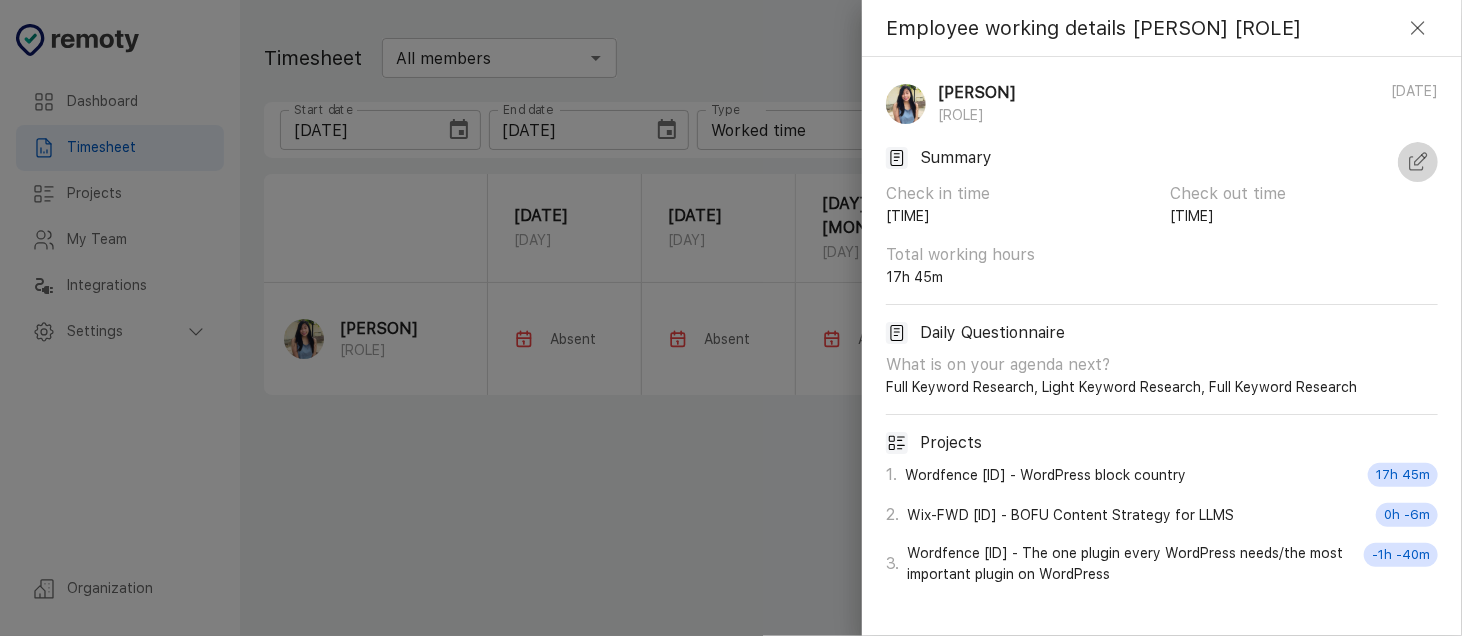 click at bounding box center [1418, 162] 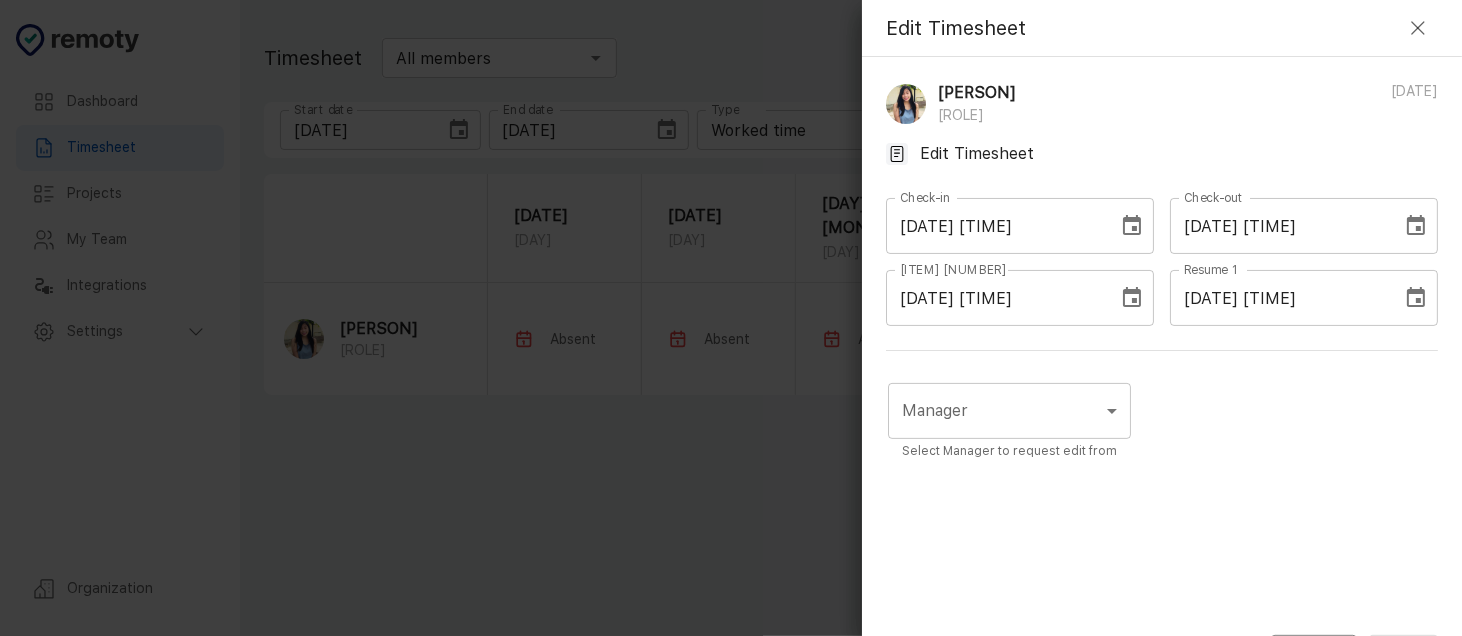 click on "Edit Timesheet" at bounding box center (956, 158) 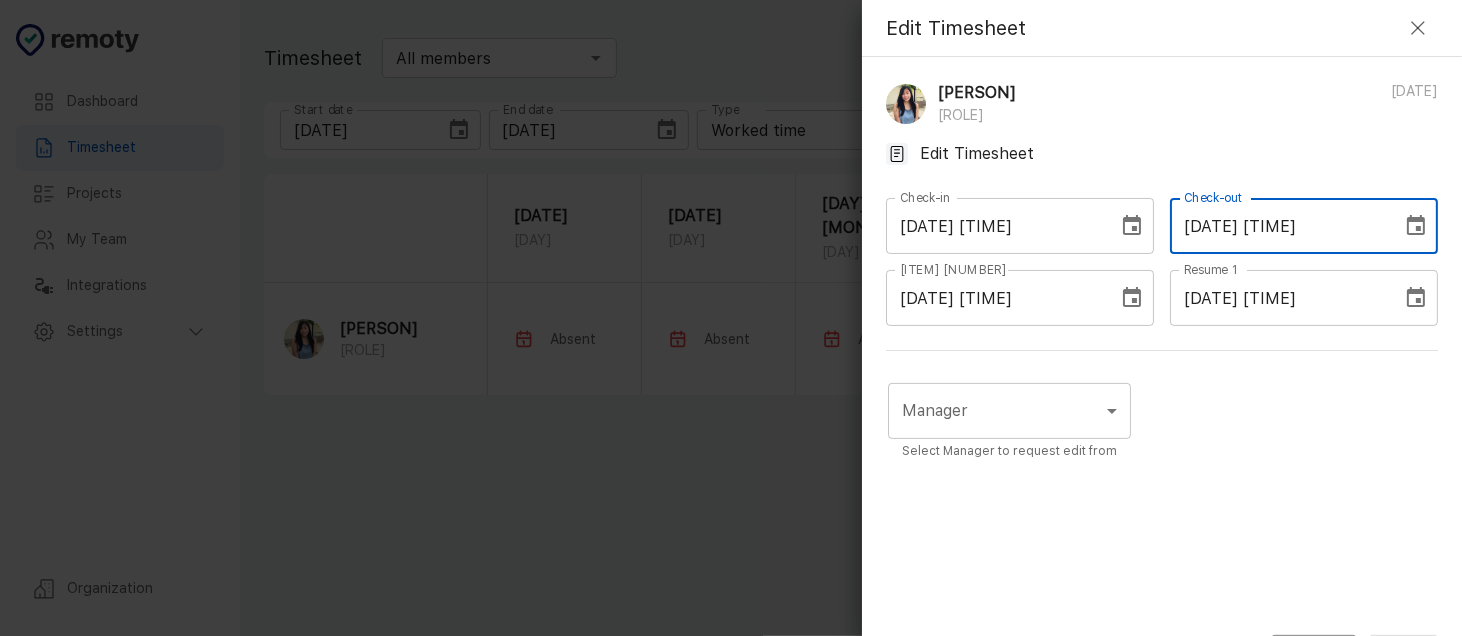 click on "07/01/2025 10:02 PM" at bounding box center (1279, 226) 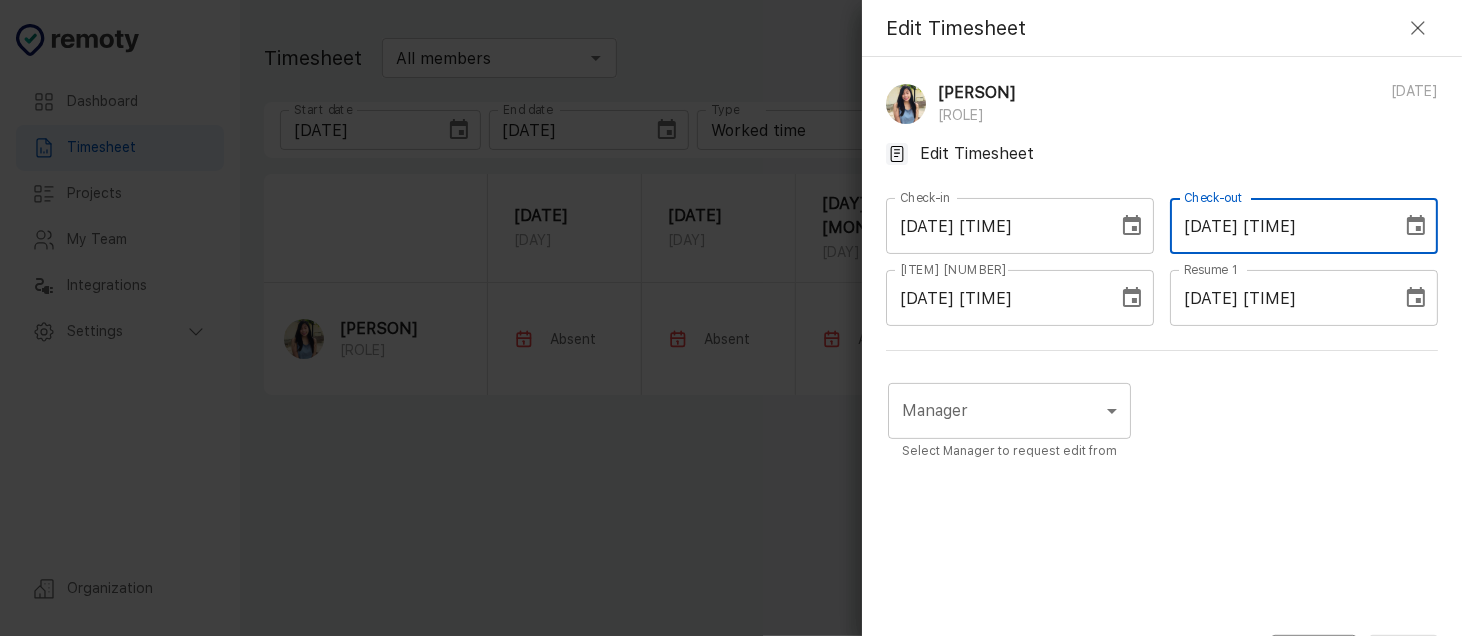 click on "07/01/2025 10:02 PM" at bounding box center (1279, 226) 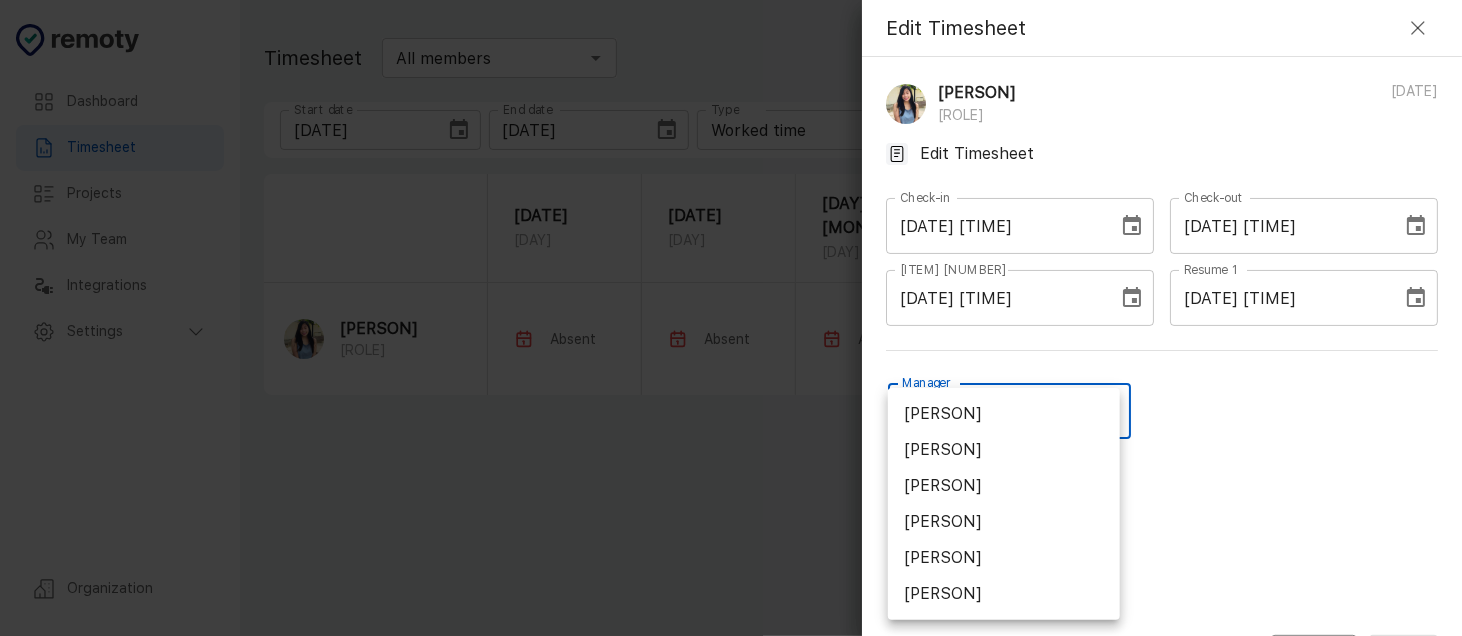 click on "Dashboard Timesheet Projects My Team Integrations Settings Organization Dashboard Timesheet Projects My Team Integrations Settings Organization Timesheet All members ​ Start date 06/28/2025 Start date End date 07/04/2025 End date Type Worked time Worked time Projects Channel Channel Employee 1 Employee Employee Export 28 June Saturday 29 June Sunday 30 June Monday 1 July Tuesday 2 July Wednesday 3 July Thursday 4 July Friday Total Rochelle Serapion SEO Absent Absent Absent 02:54 AM 10:02 PM 17h 45m 08:55 AM 04:48 AM 4h 11m Absent Absent 21h 56m 5 Employee working details Rochelle Serapion SEO 07/01/2025 Summary Check in time 02:54 AM Check out time 10:02 PM Total working hours 17h 45m Daily Questionnaire What is on your agenda next? Full Keyword Research, Light Keyword Research, Full Keyword Research Projects 1 . Wordfence 072501 - WordPress block country 17h 45m 2 . Wix-FWD 072501 - BOFU Content Strategy for LLMS 0h -6m 3 . -1h -40m Edit Timesheet Rochelle Serapion SEO 07/01/2025 Edit Timesheet Check-in" at bounding box center (731, 318) 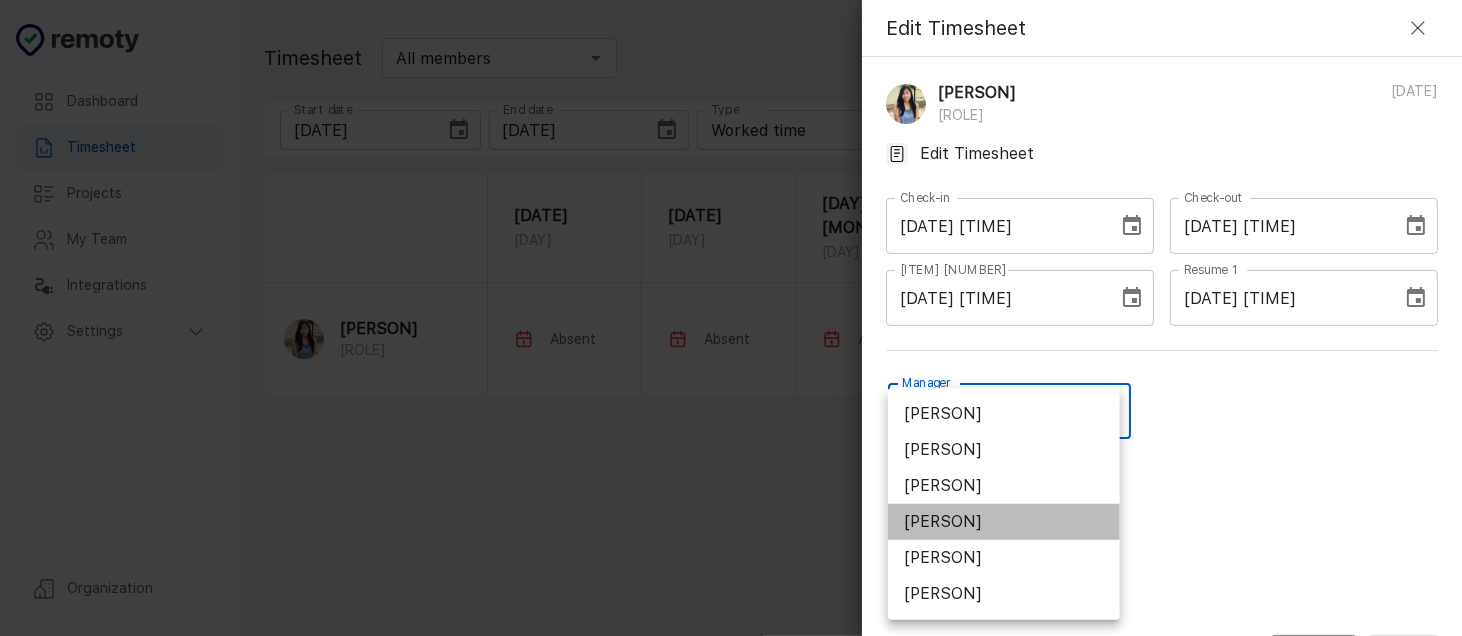 click on "•••••••• ••••••••" at bounding box center (1004, 522) 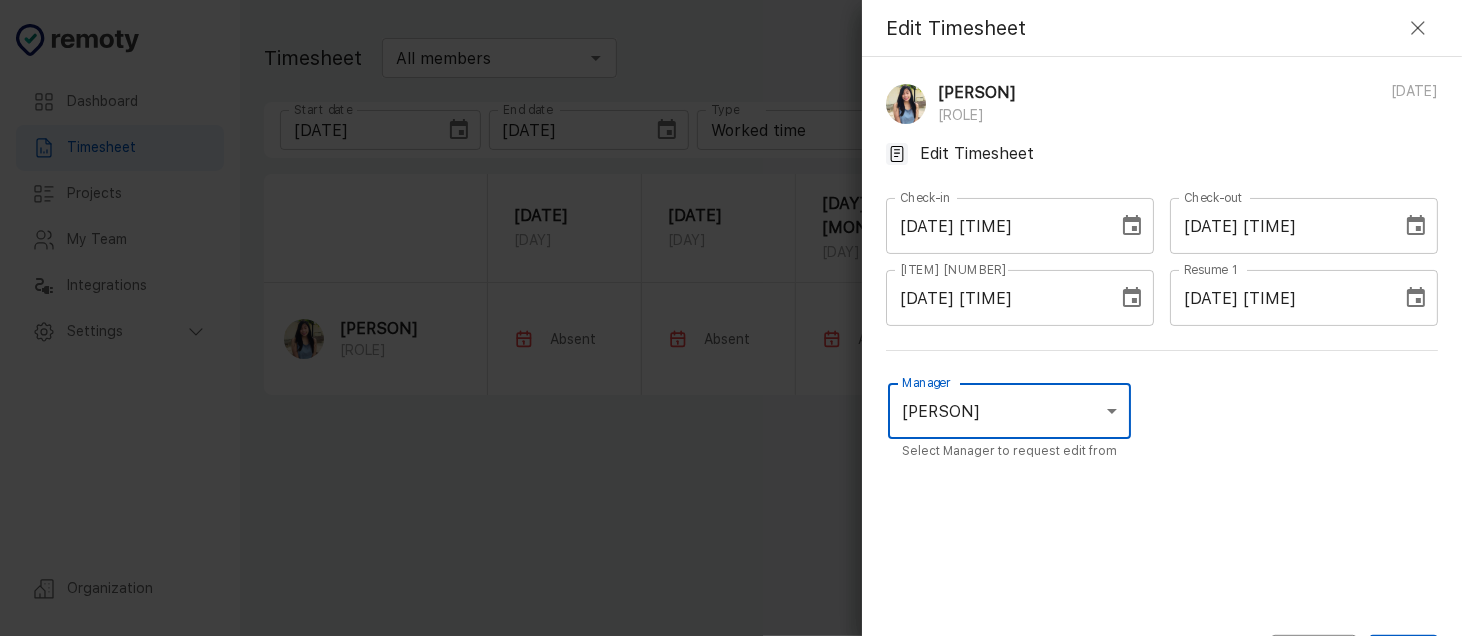 click on "07/01/2025 10:02 PM" at bounding box center [1279, 226] 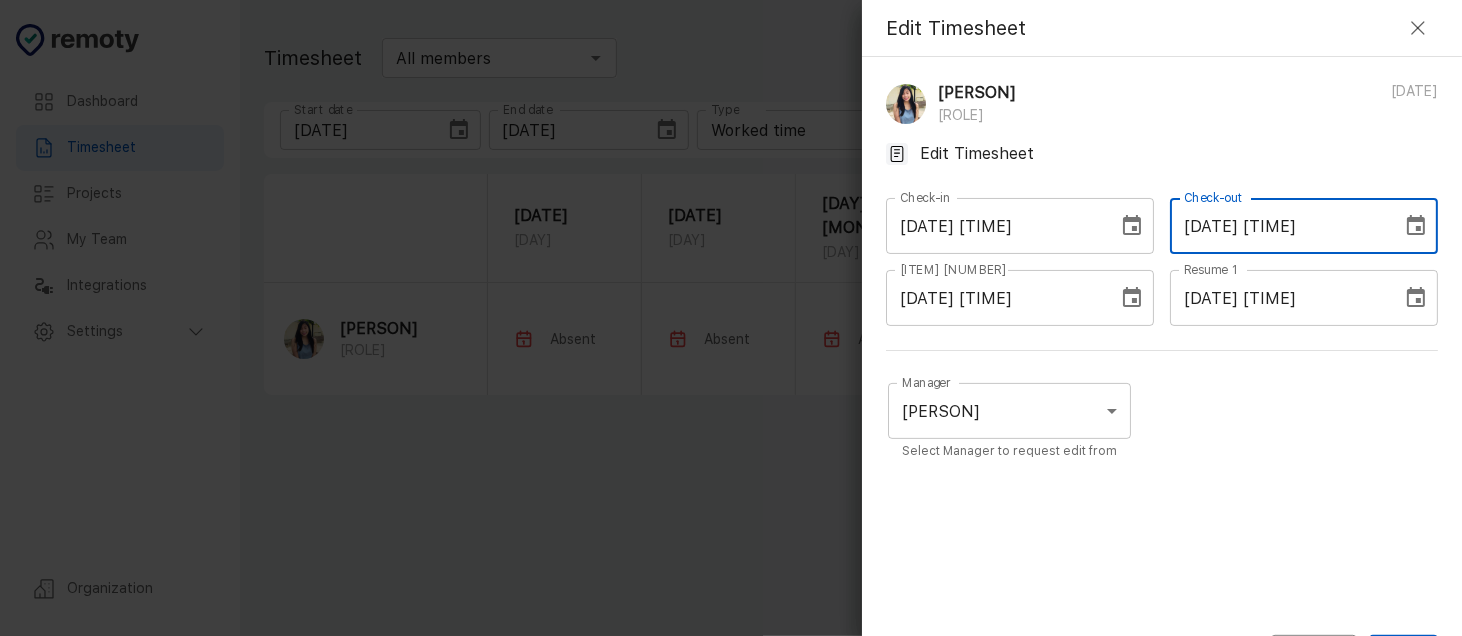 click on "07/01/2025 10:02 PM" at bounding box center (1279, 226) 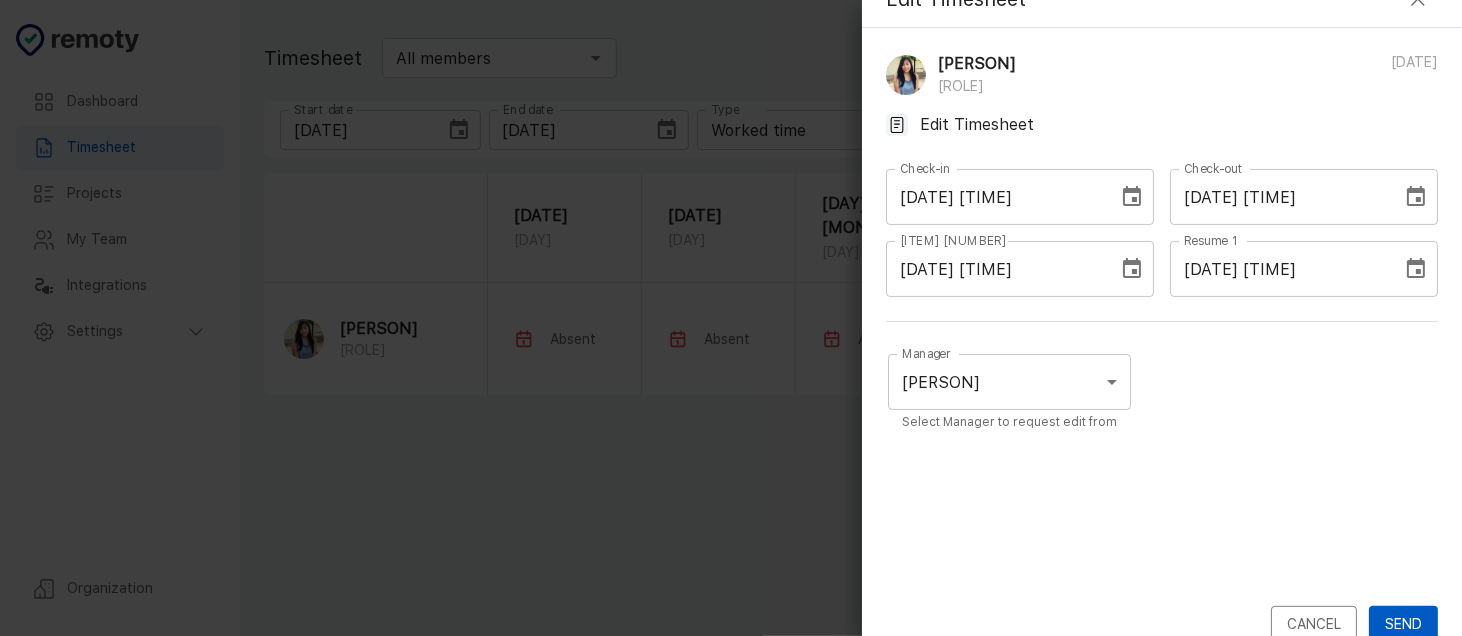 scroll, scrollTop: 59, scrollLeft: 0, axis: vertical 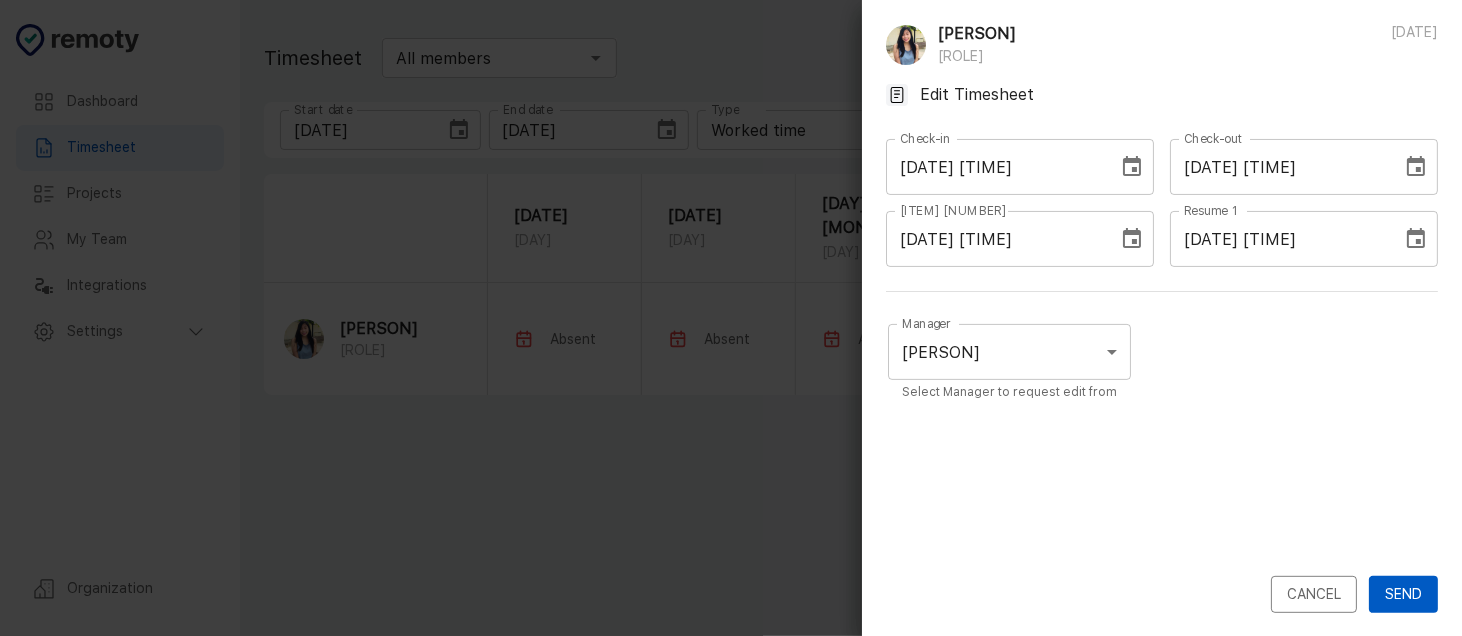 click on "Send" at bounding box center (1403, 594) 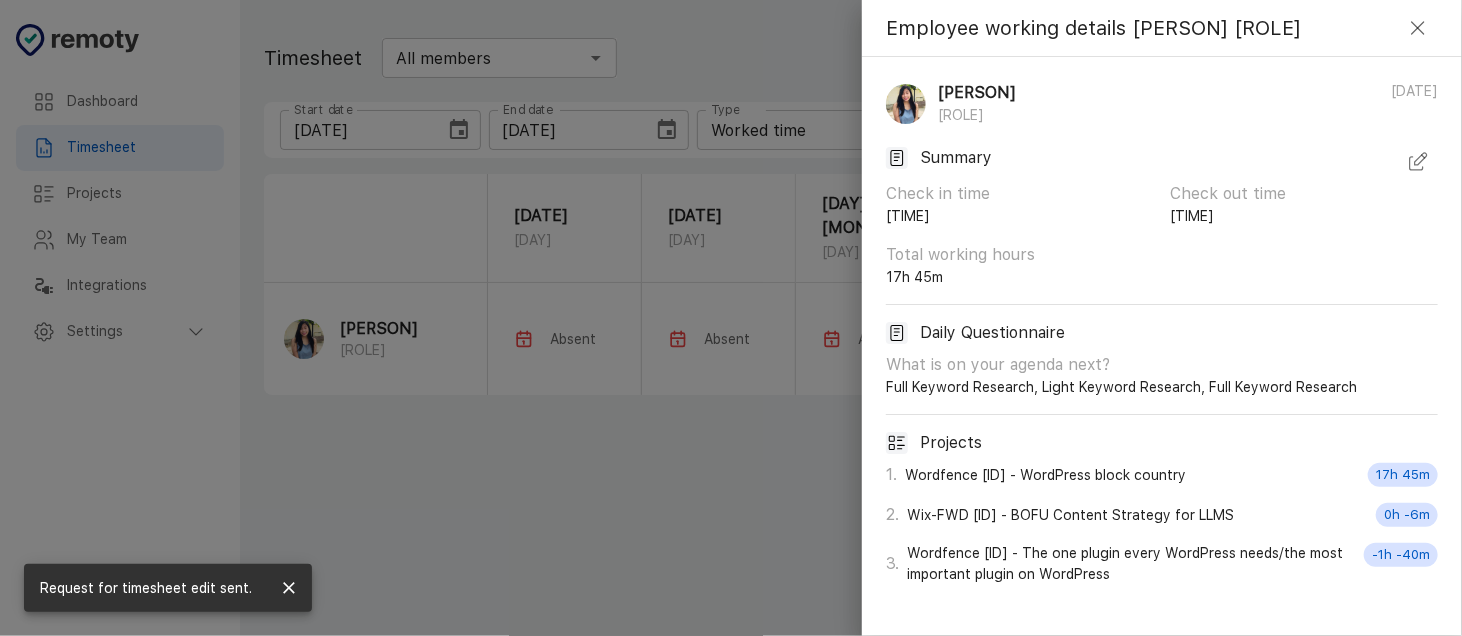 click at bounding box center (1418, 162) 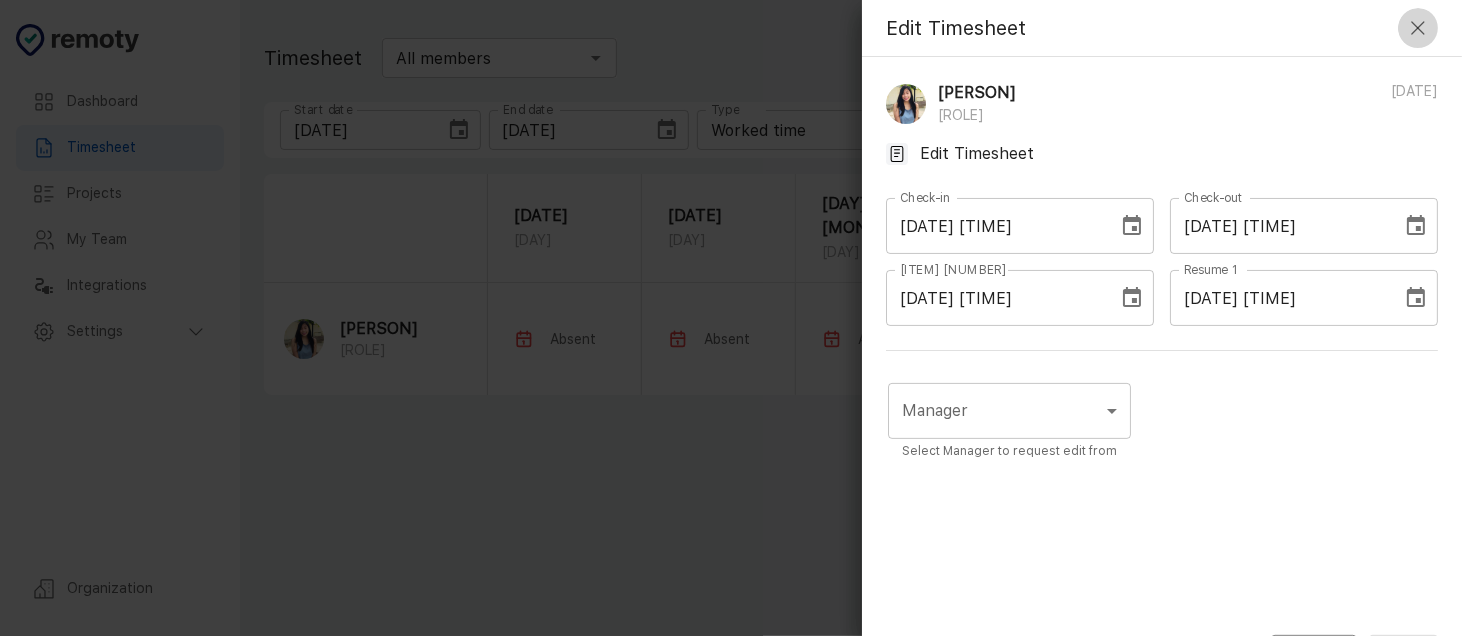 click at bounding box center (1418, 28) 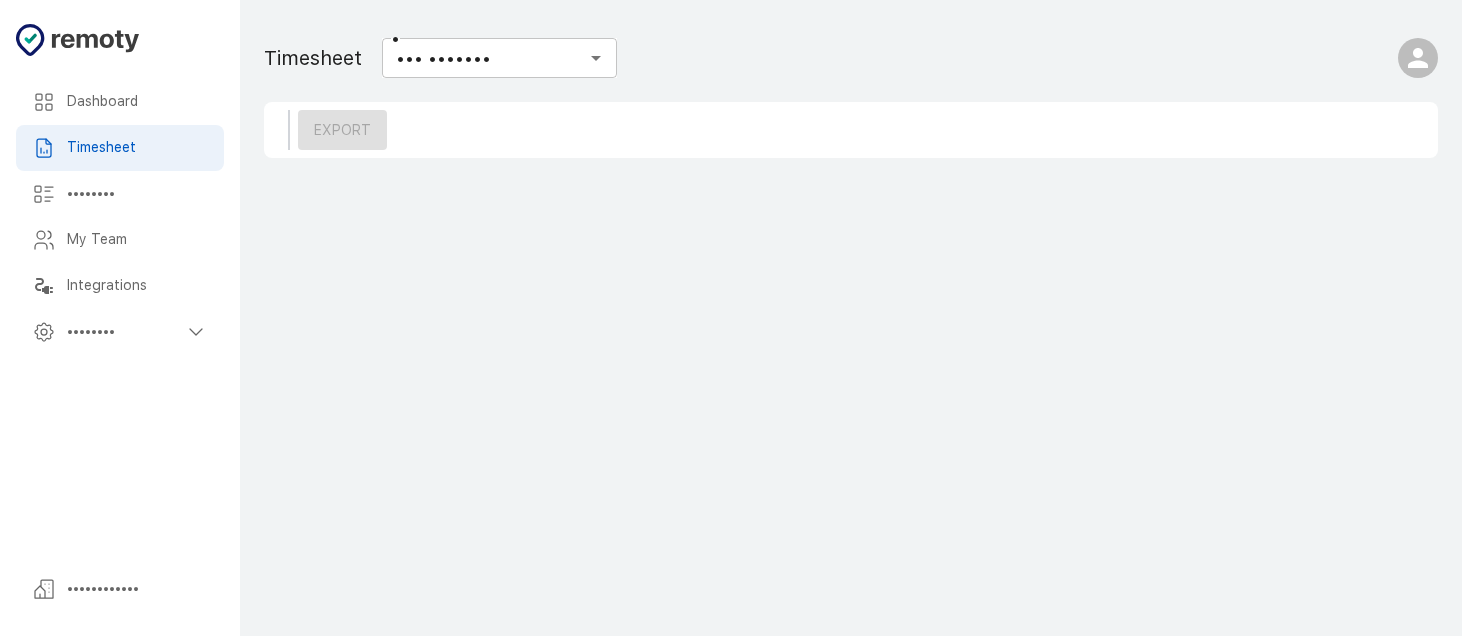 scroll, scrollTop: 0, scrollLeft: 0, axis: both 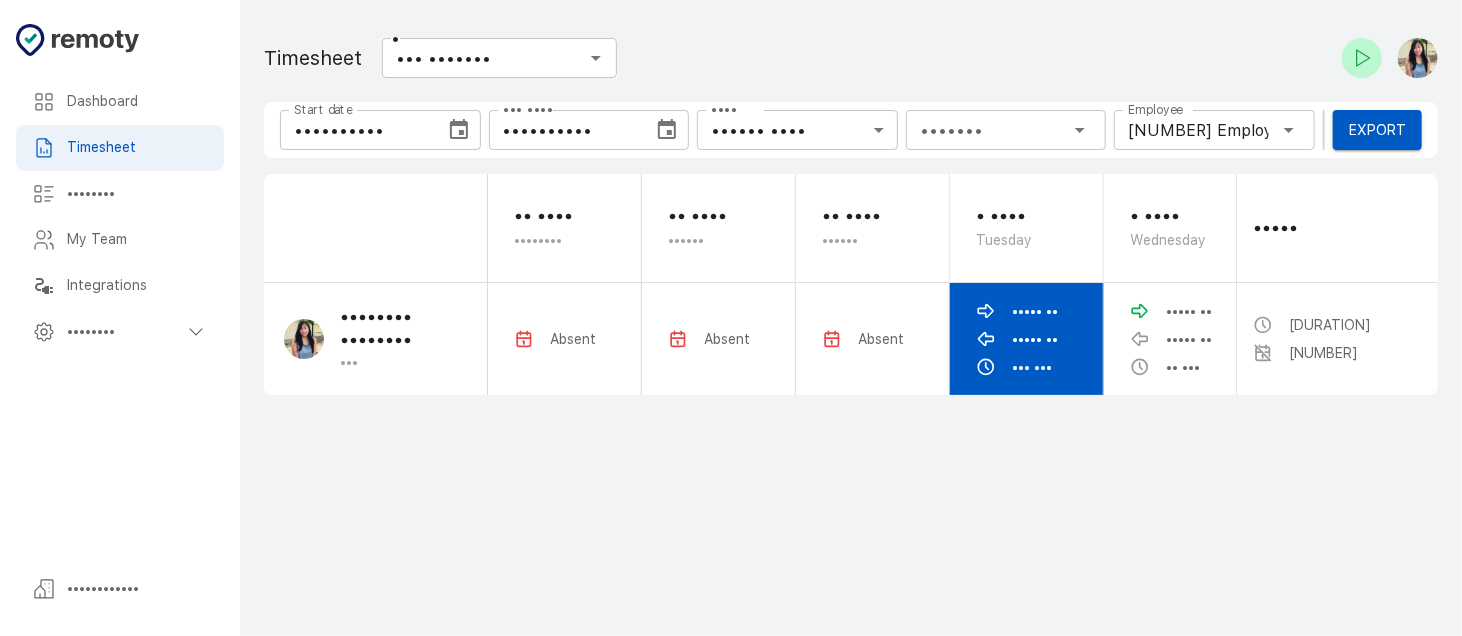 click on "••••• •• ••••• •• ••• •••" at bounding box center (1027, 339) 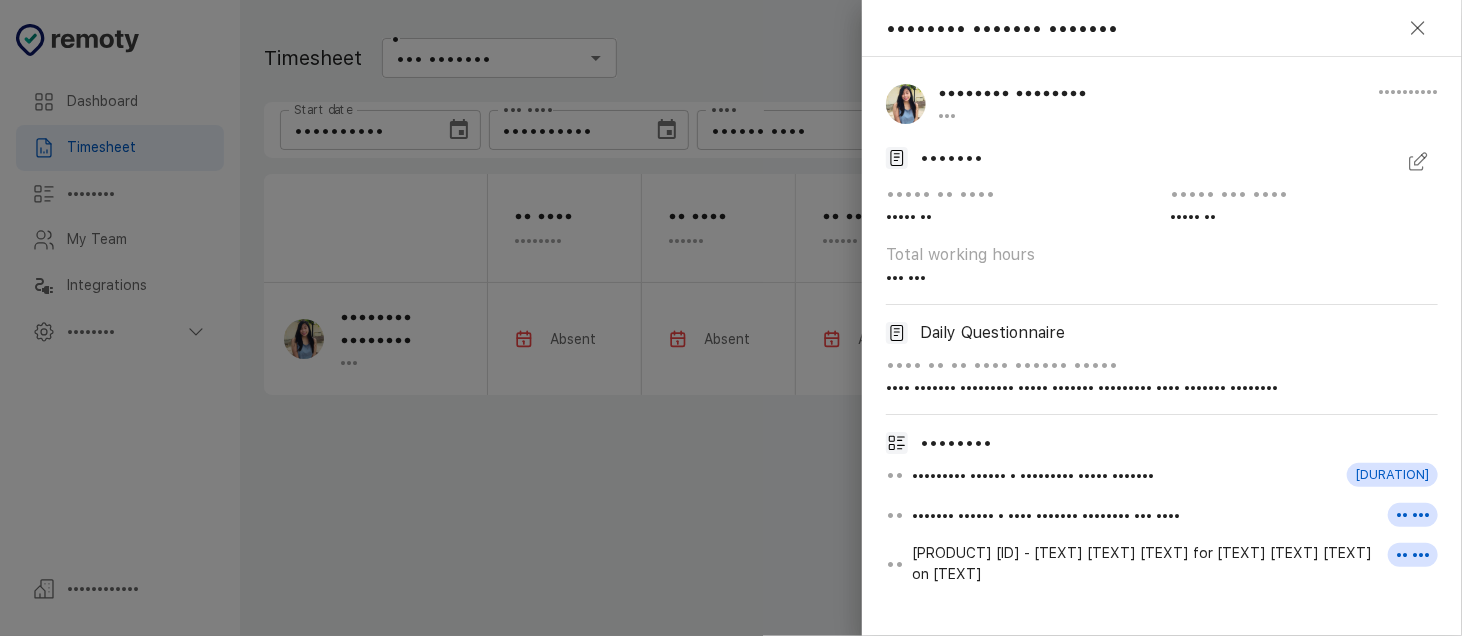 click at bounding box center (1421, 159) 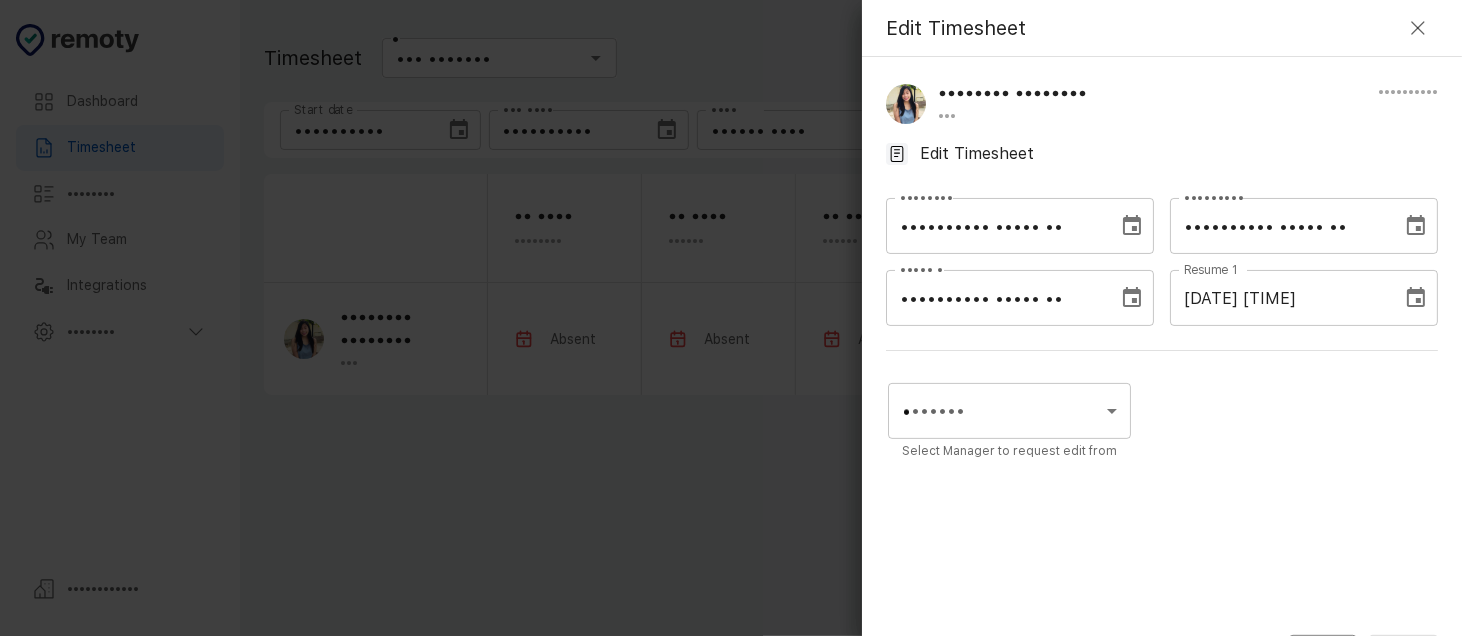 click at bounding box center (1418, 28) 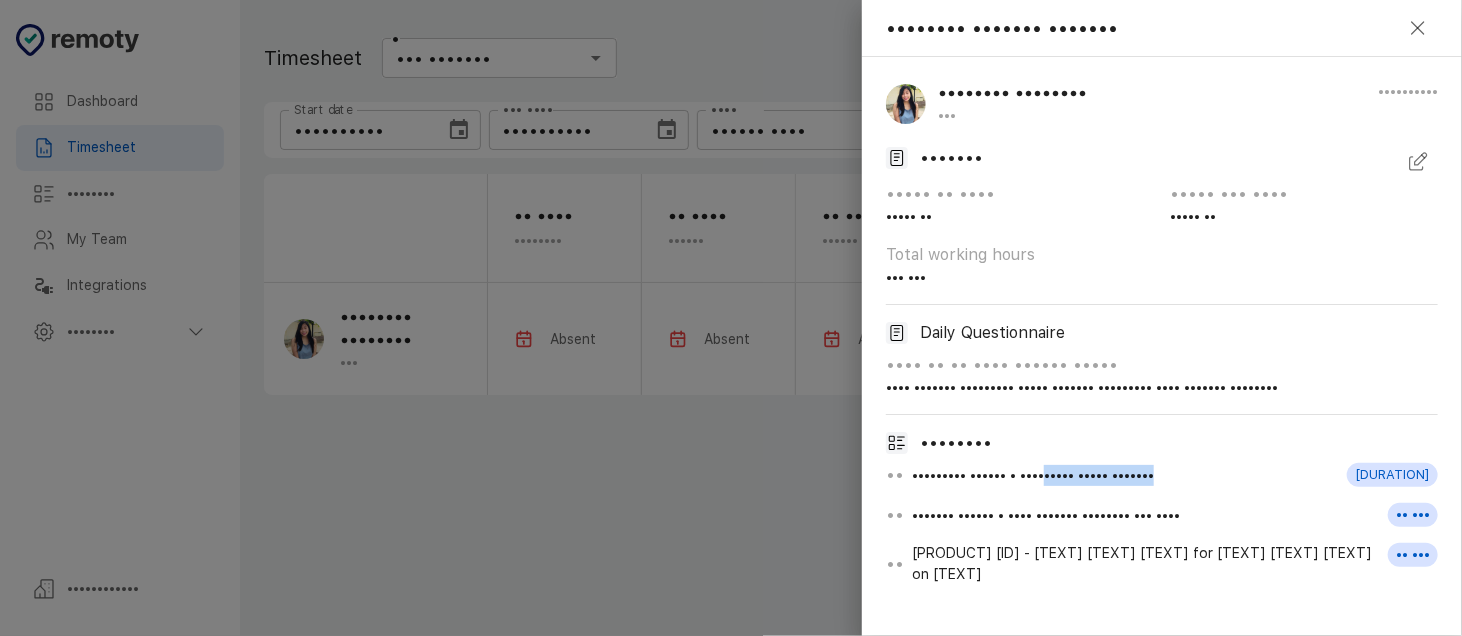 drag, startPoint x: 1080, startPoint y: 467, endPoint x: 1228, endPoint y: 464, distance: 148.0304 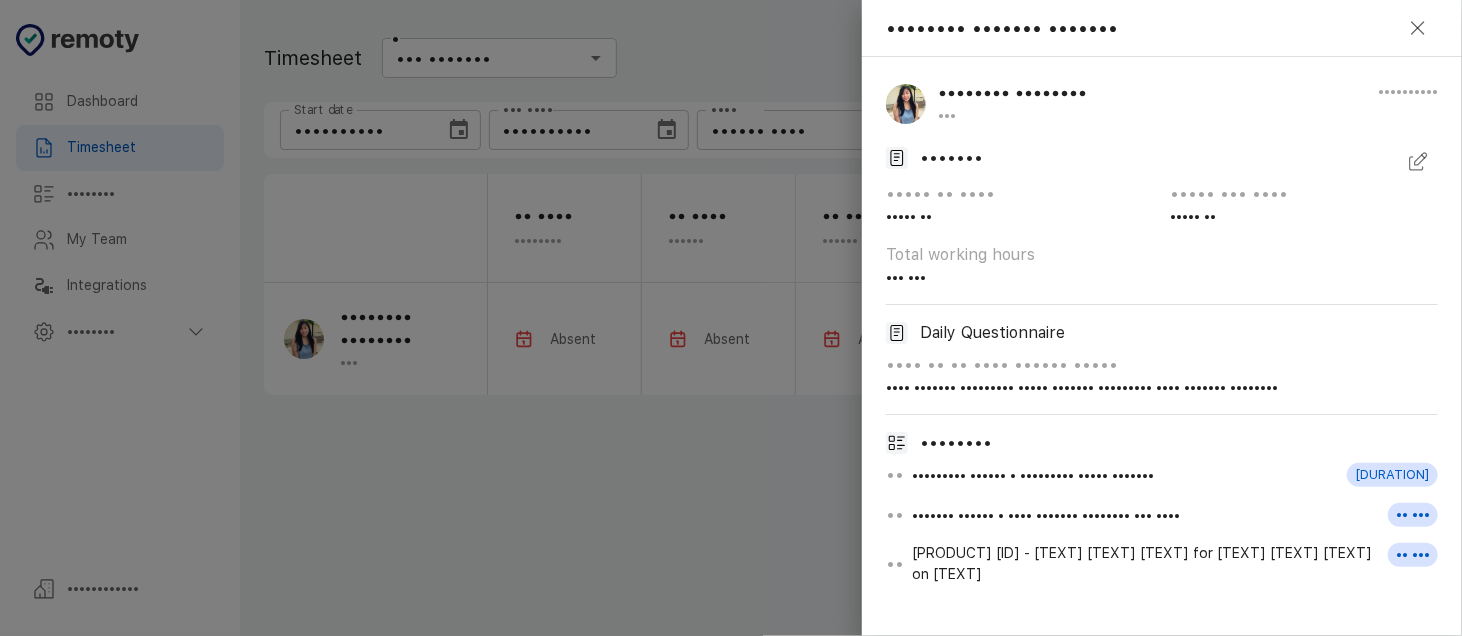 click on "•••• ••••••• ••••••••• ••••• ••••••• ••••••••• •••• ••••••• ••••••••" at bounding box center (1082, 387) 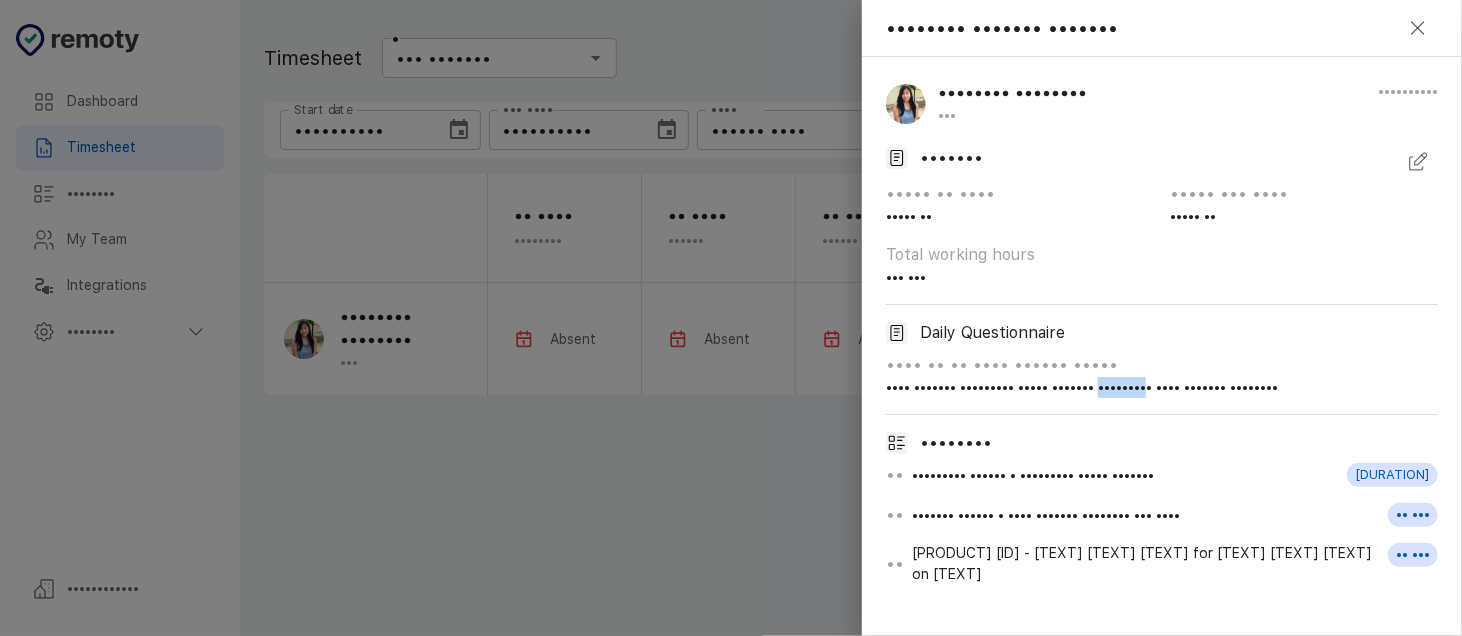 click on "•••• ••••••• ••••••••• ••••• ••••••• ••••••••• •••• ••••••• ••••••••" at bounding box center [1082, 387] 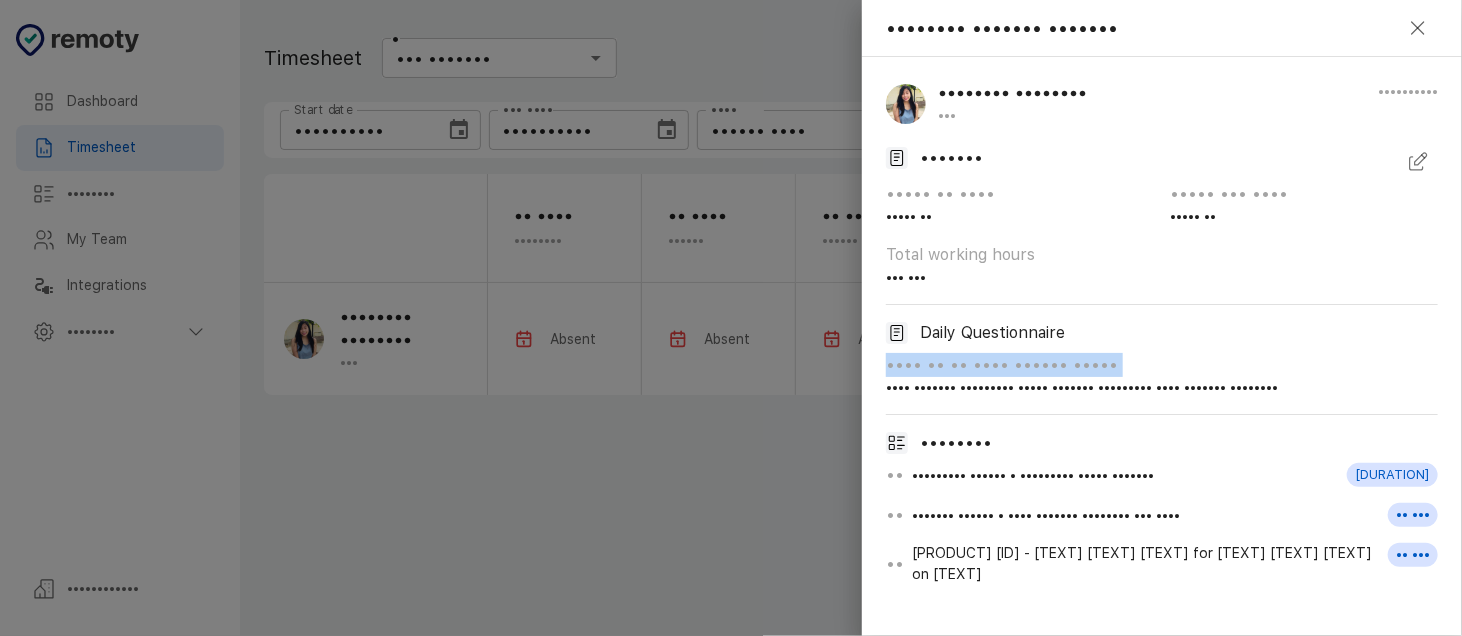 click on "•••• ••••••• ••••••••• ••••• ••••••• ••••••••• •••• ••••••• ••••••••" at bounding box center [1082, 387] 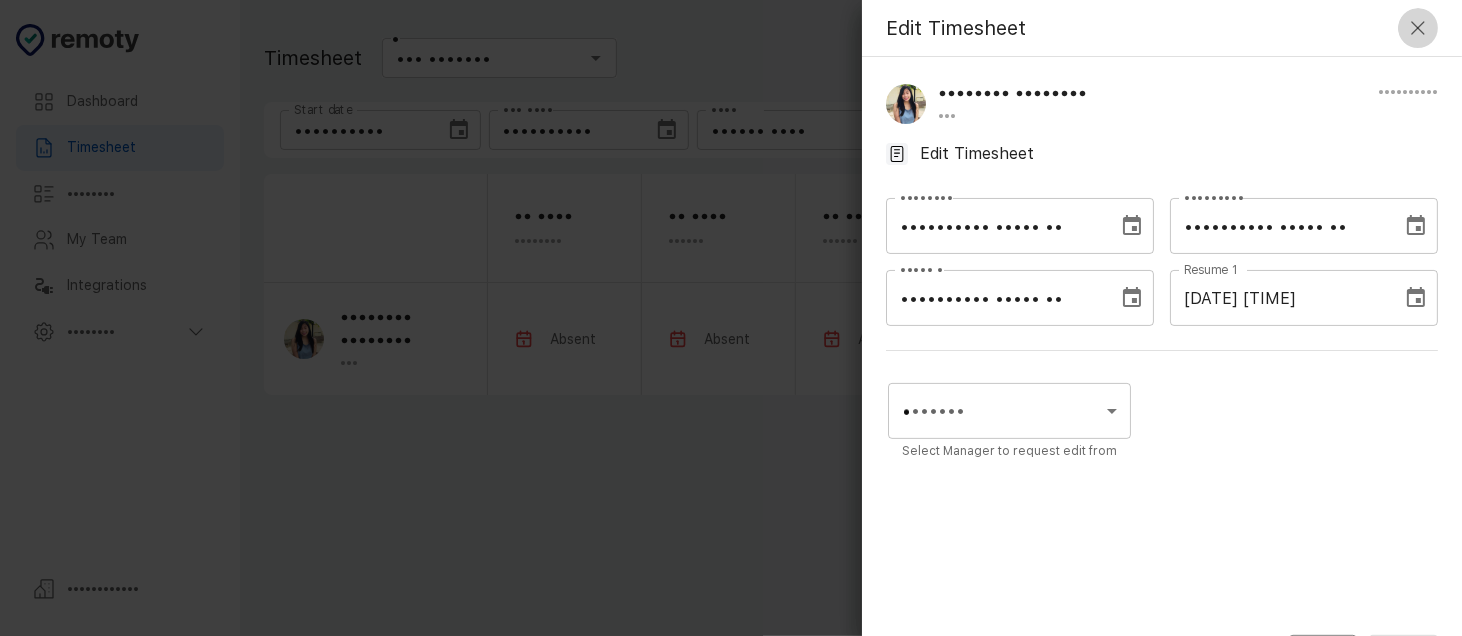 click at bounding box center (1418, 28) 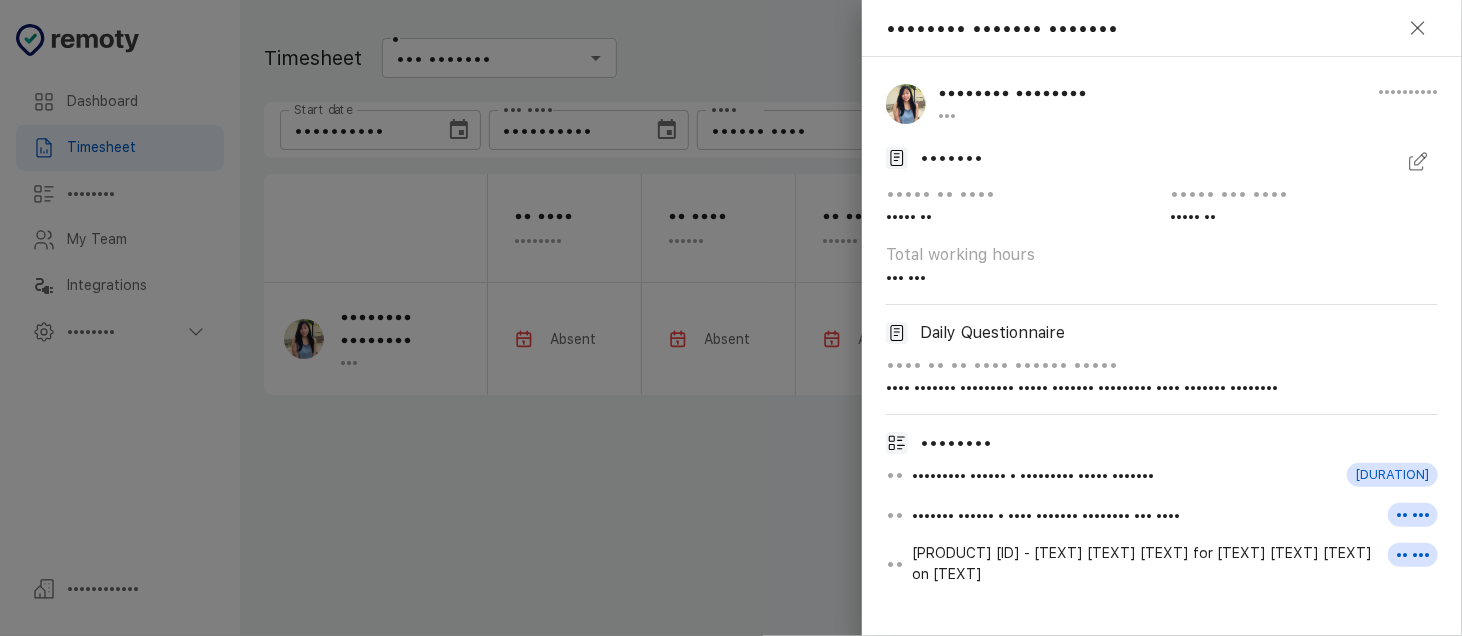 click on "Total working hours [DURATION]" at bounding box center [1012, 257] 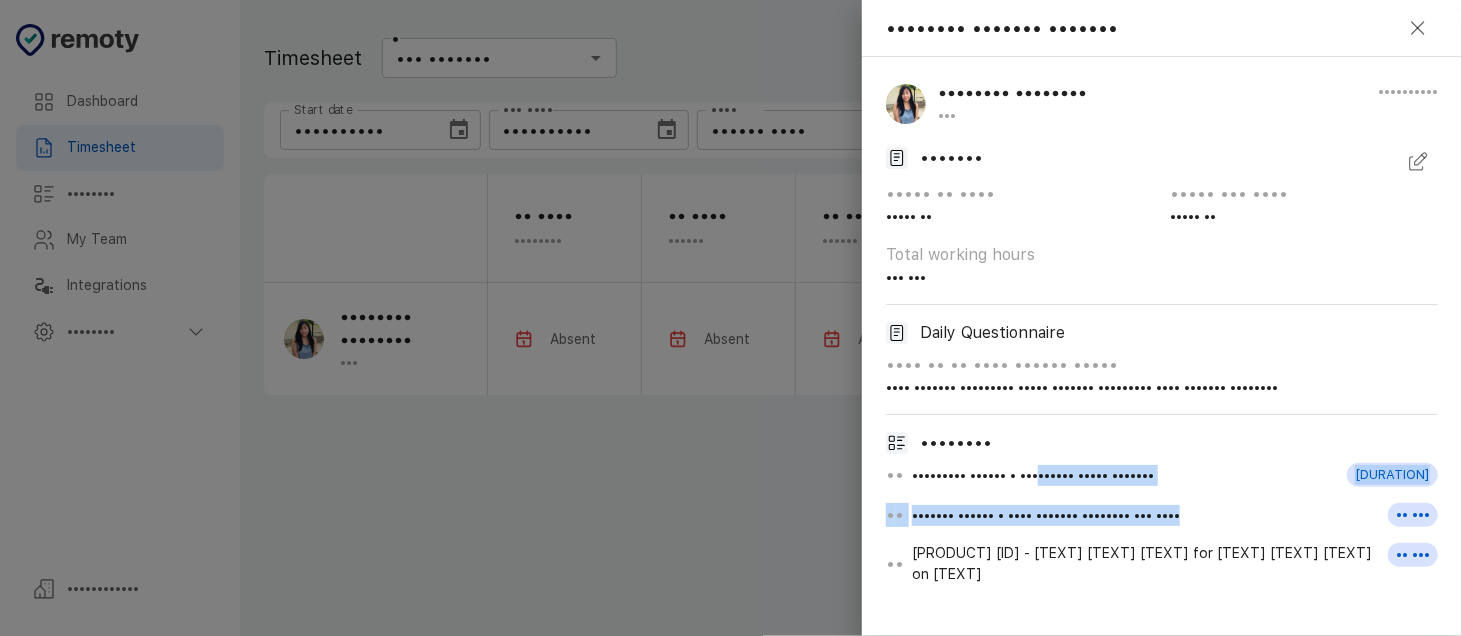 drag, startPoint x: 1116, startPoint y: 481, endPoint x: 1280, endPoint y: 509, distance: 166.37308 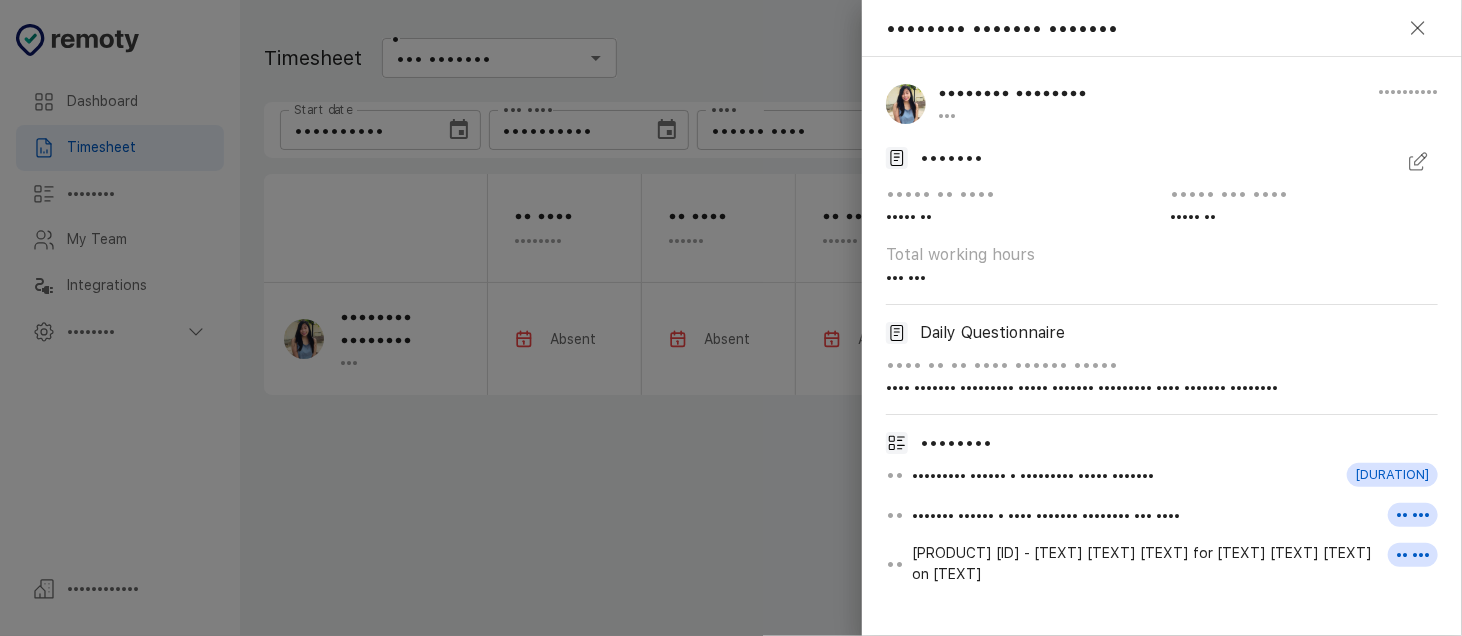 click on "[DURATION]" at bounding box center [1392, 475] 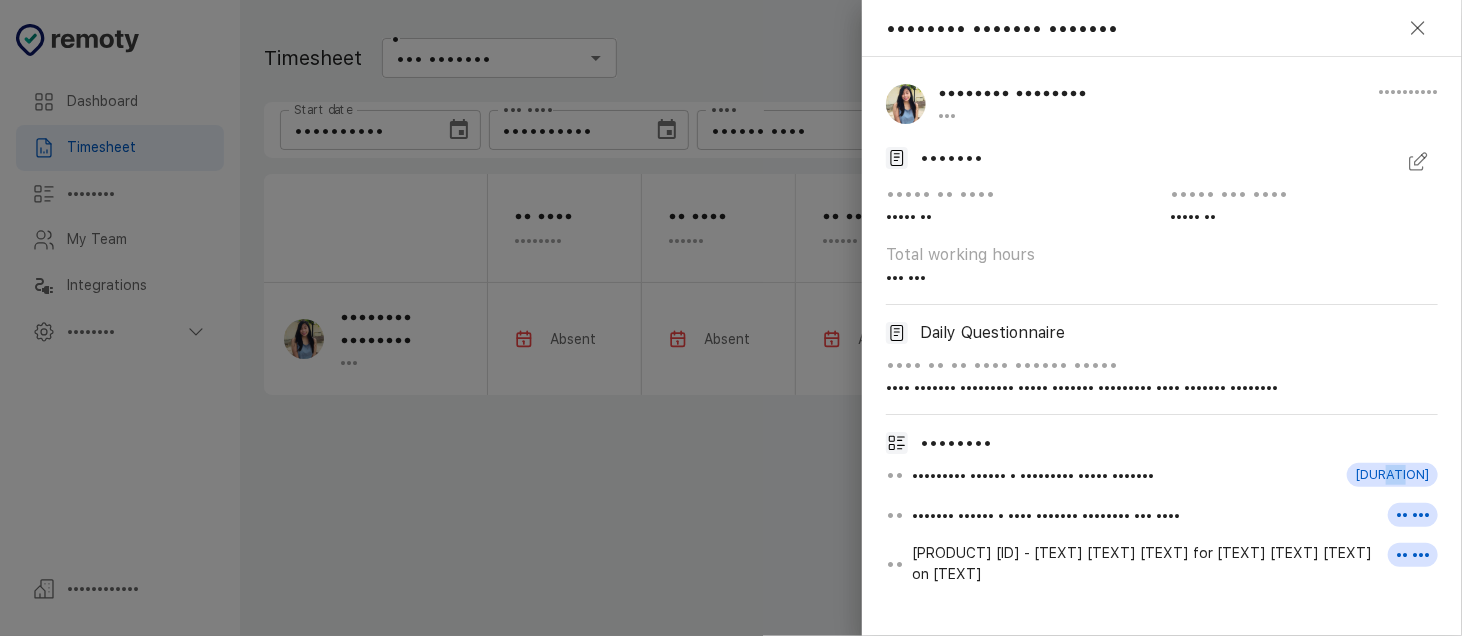 click on "[DURATION]" at bounding box center (1392, 475) 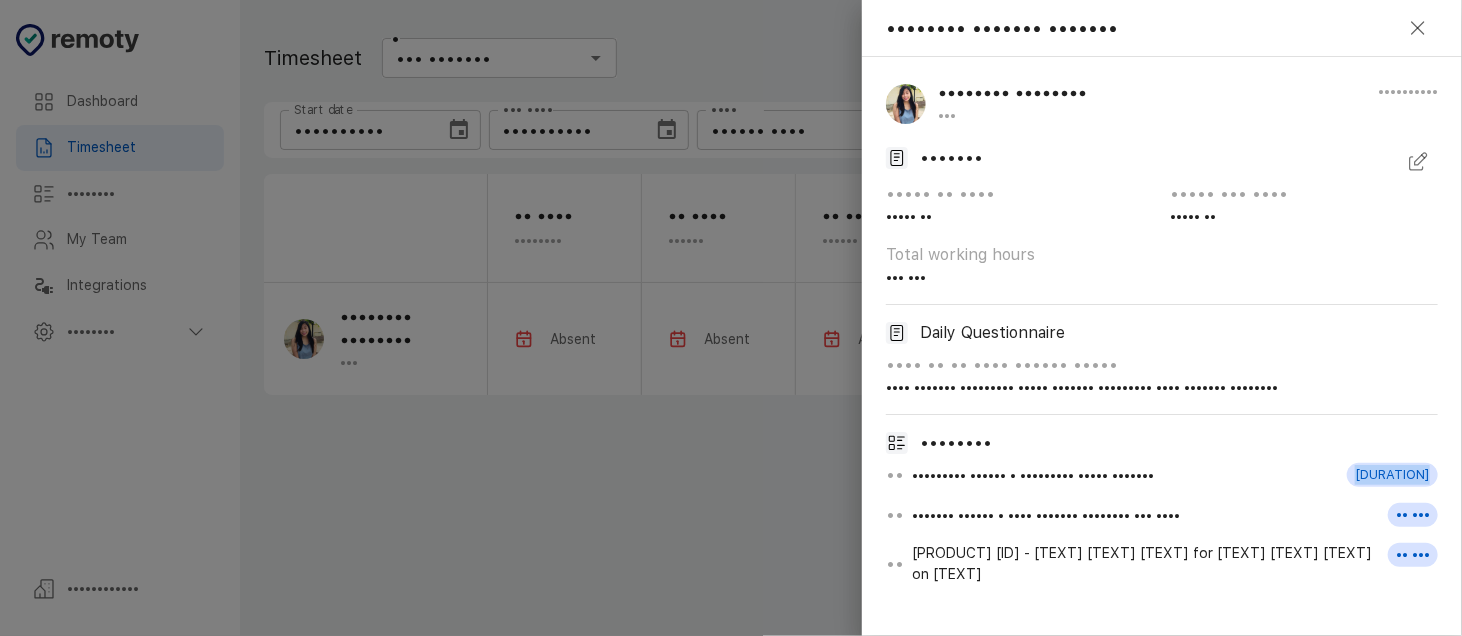 click on "[DURATION]" at bounding box center [1392, 475] 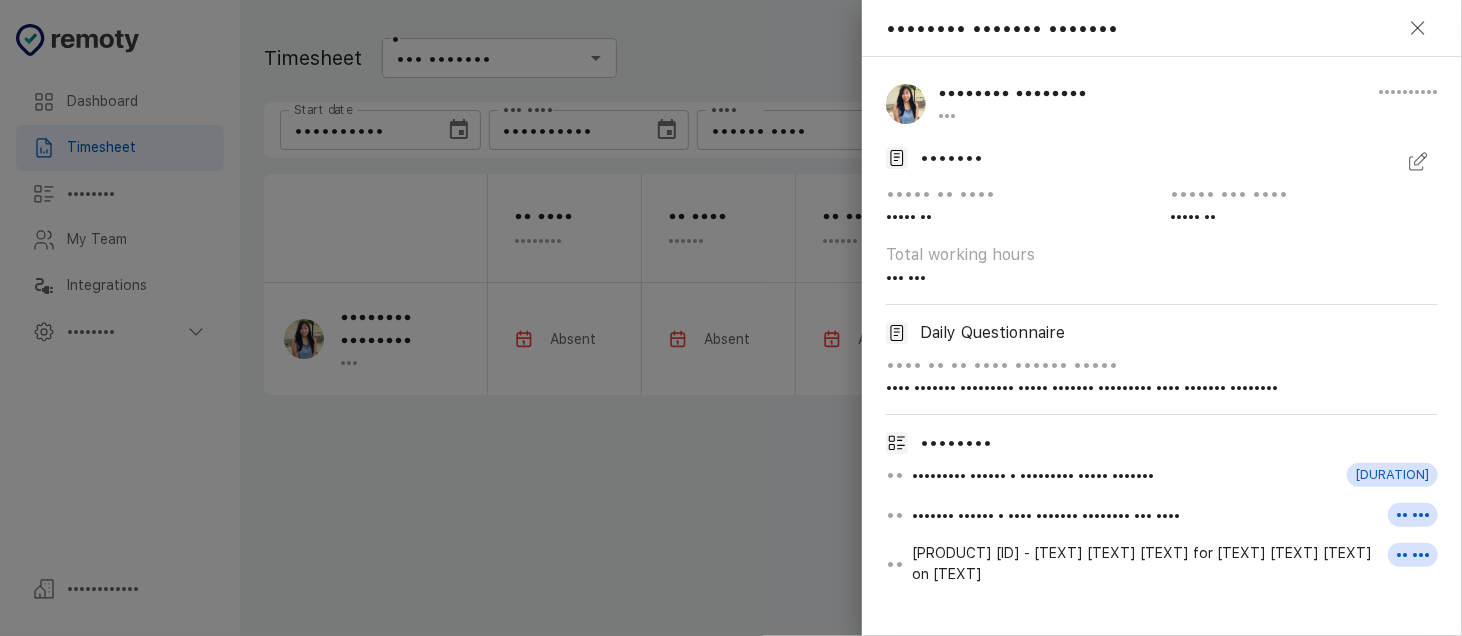 click on "••••••••" at bounding box center (1162, 443) 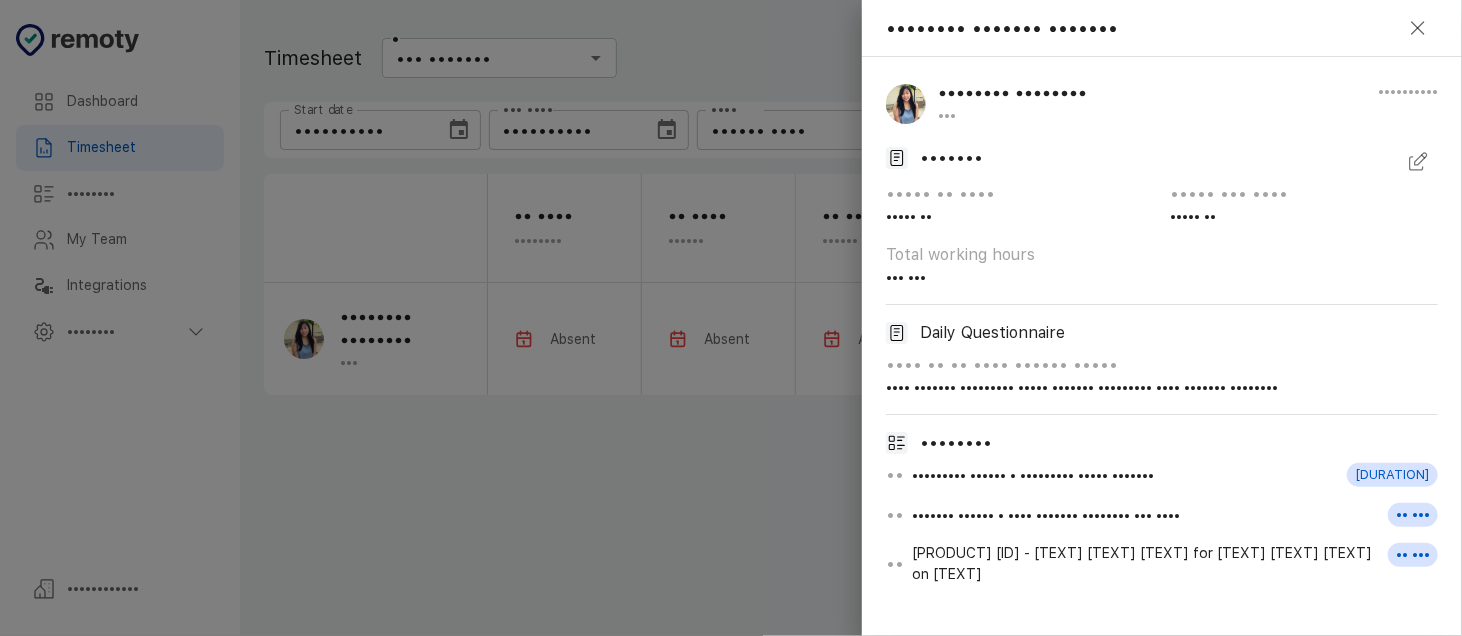 click at bounding box center (1423, 156) 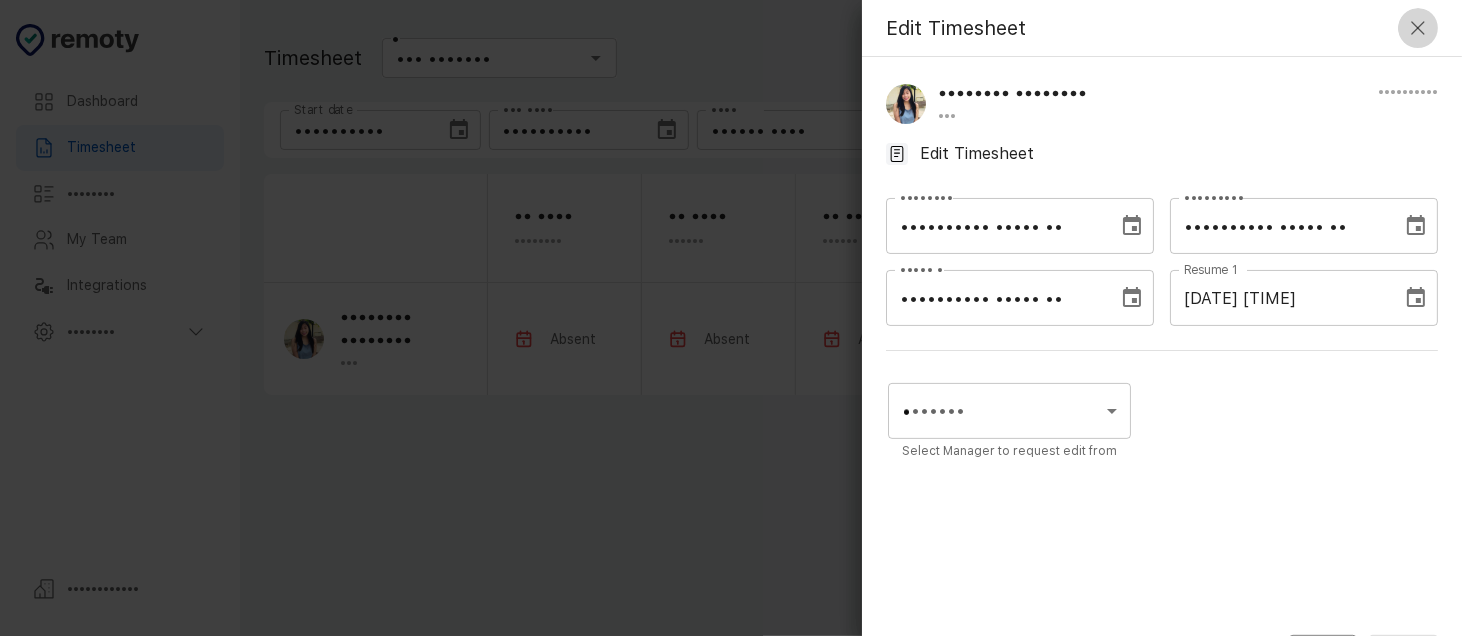 click at bounding box center (1418, 28) 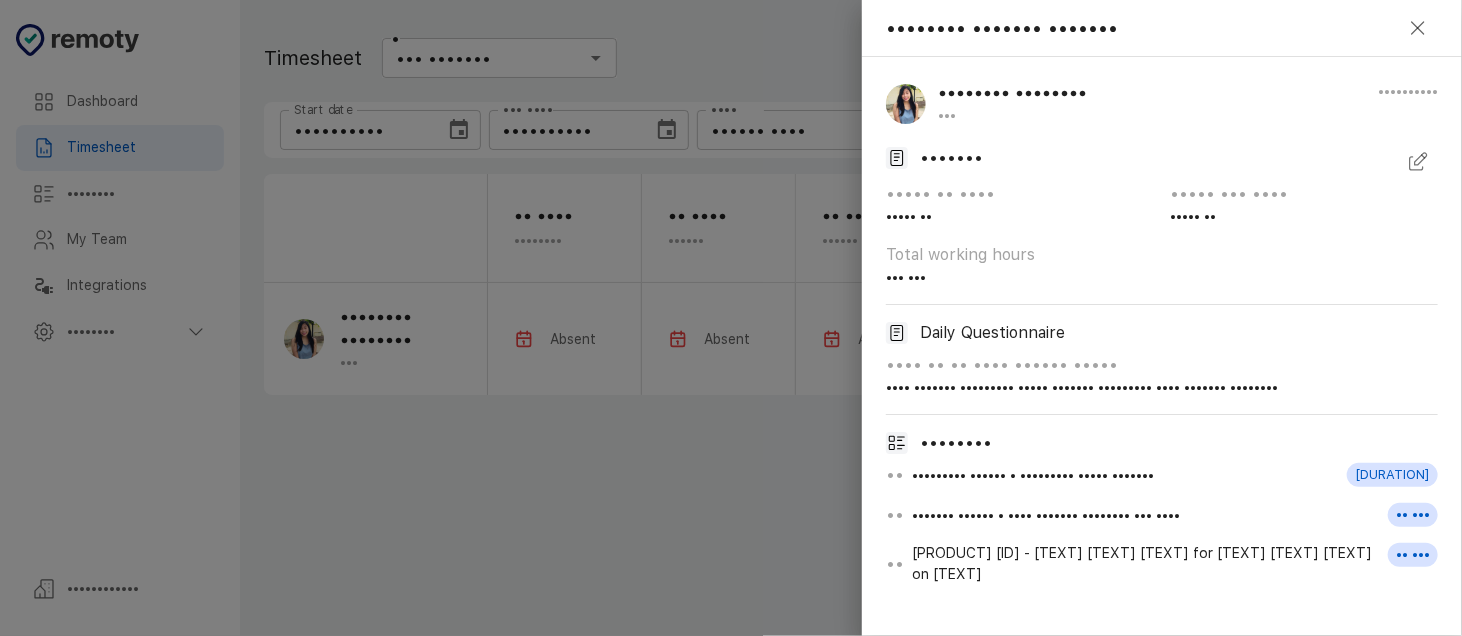 click on "[DURATION]" at bounding box center [1392, 475] 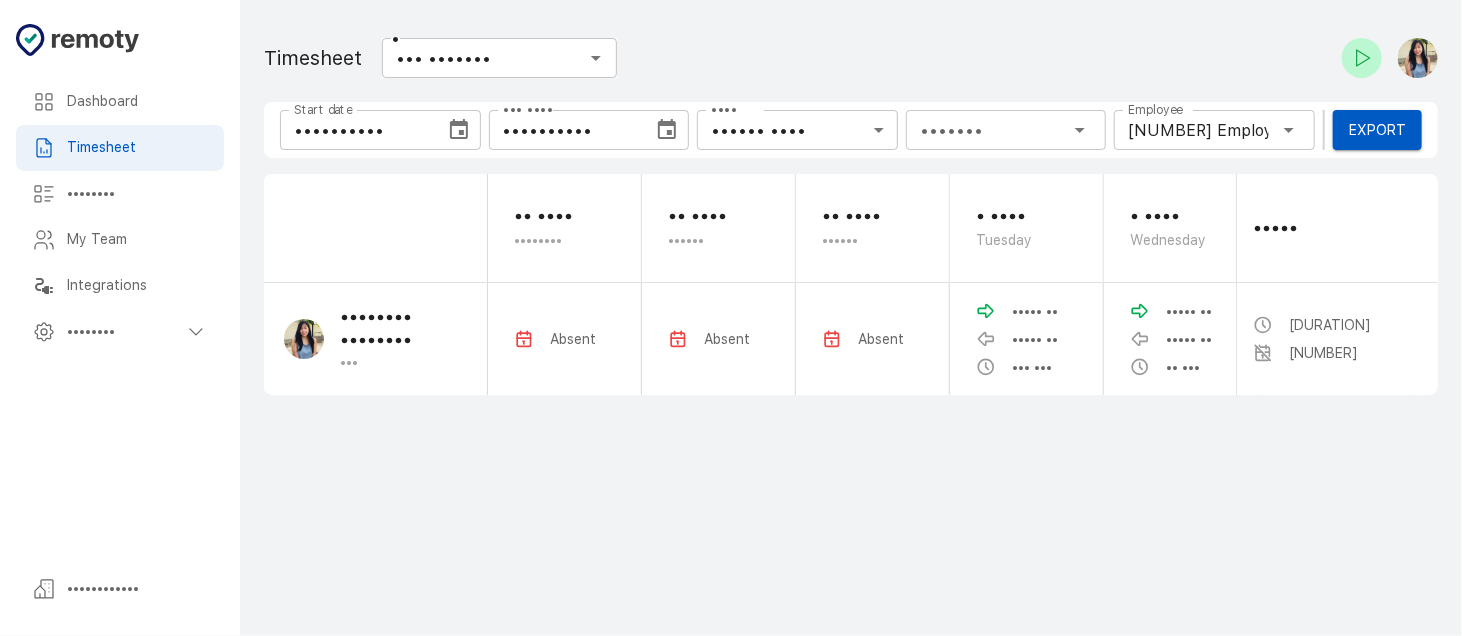 click on "••••••••" at bounding box center [120, 102] 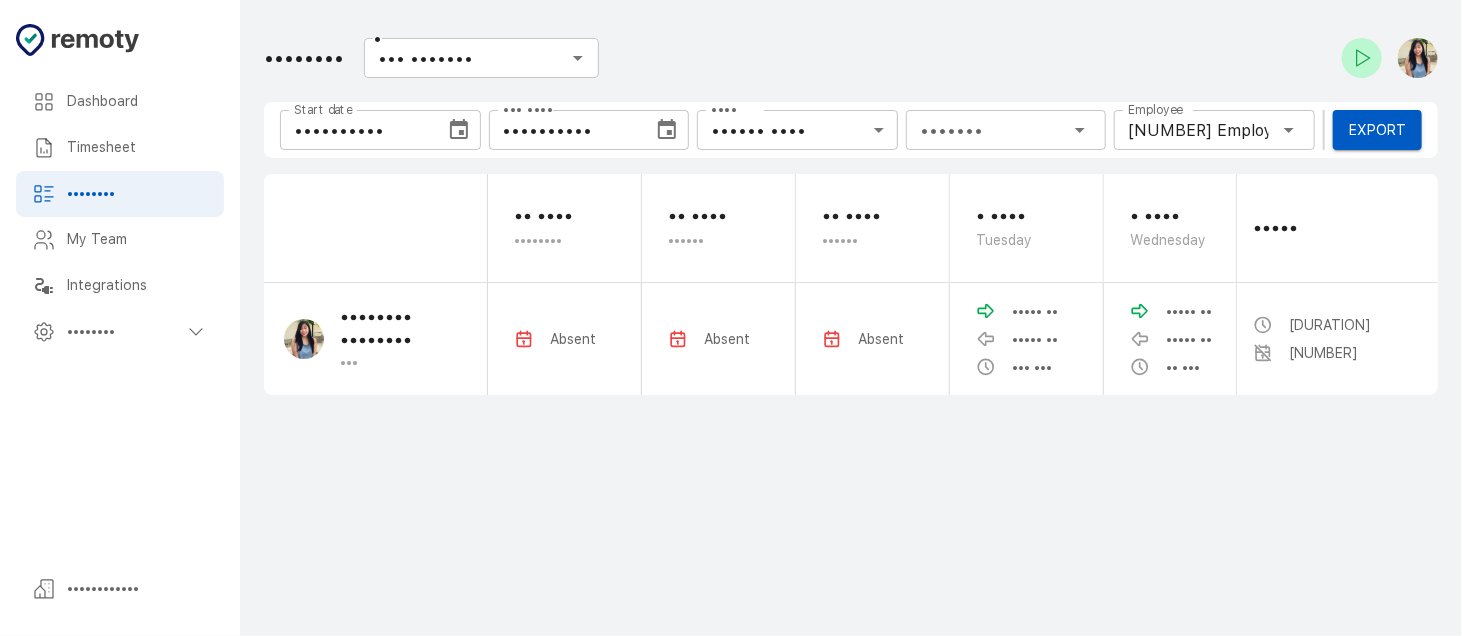 click at bounding box center (49, 194) 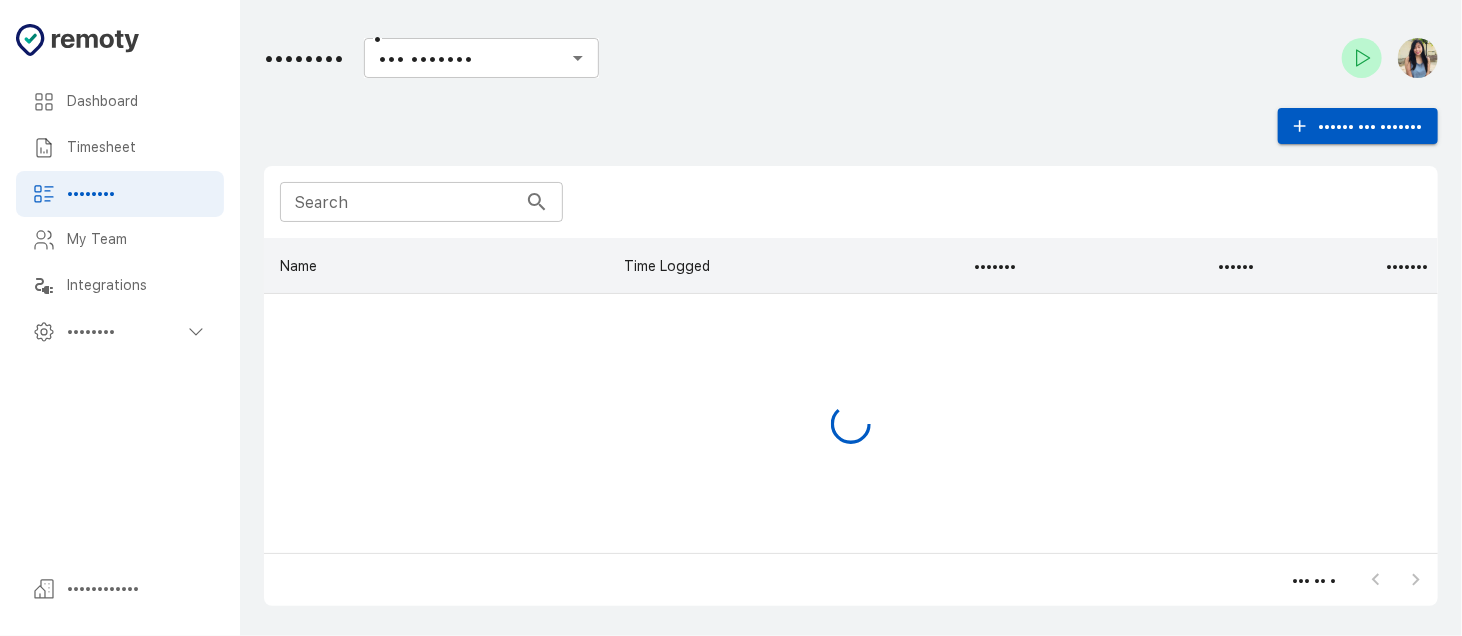 scroll, scrollTop: 16, scrollLeft: 16, axis: both 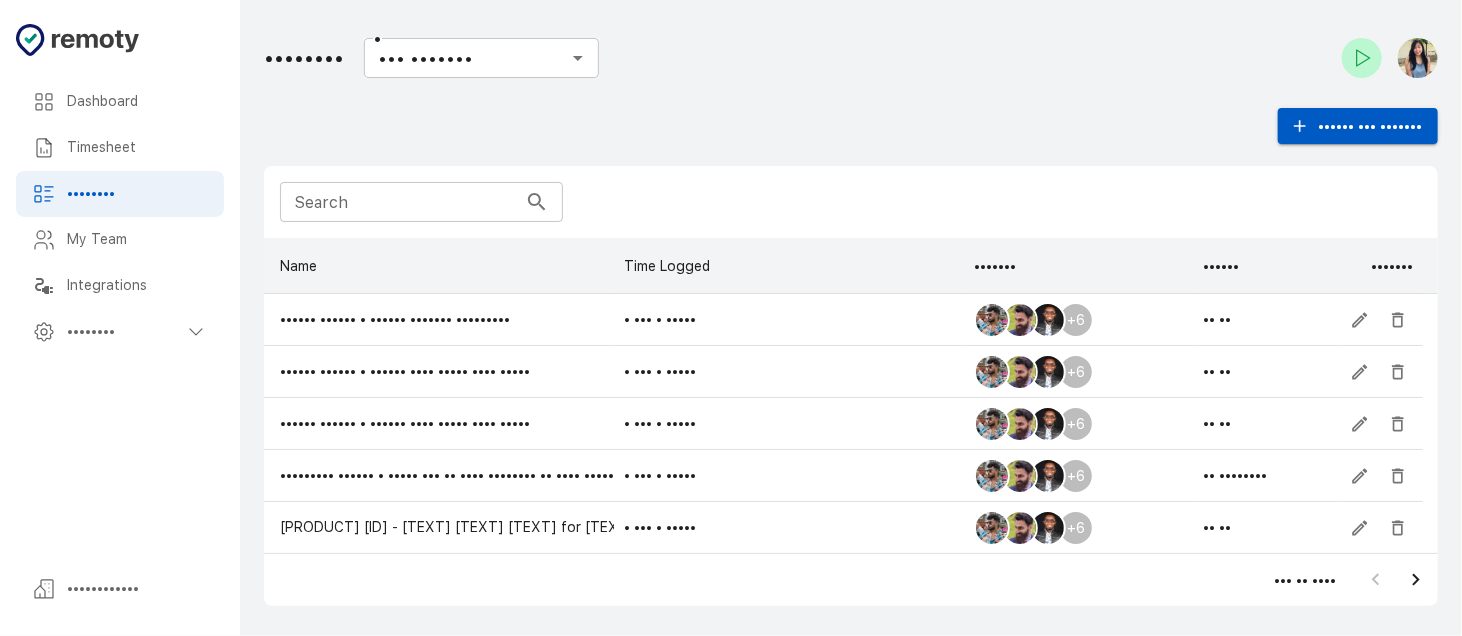 click on "•••••••• ••• ••••••• •" at bounding box center (557, 58) 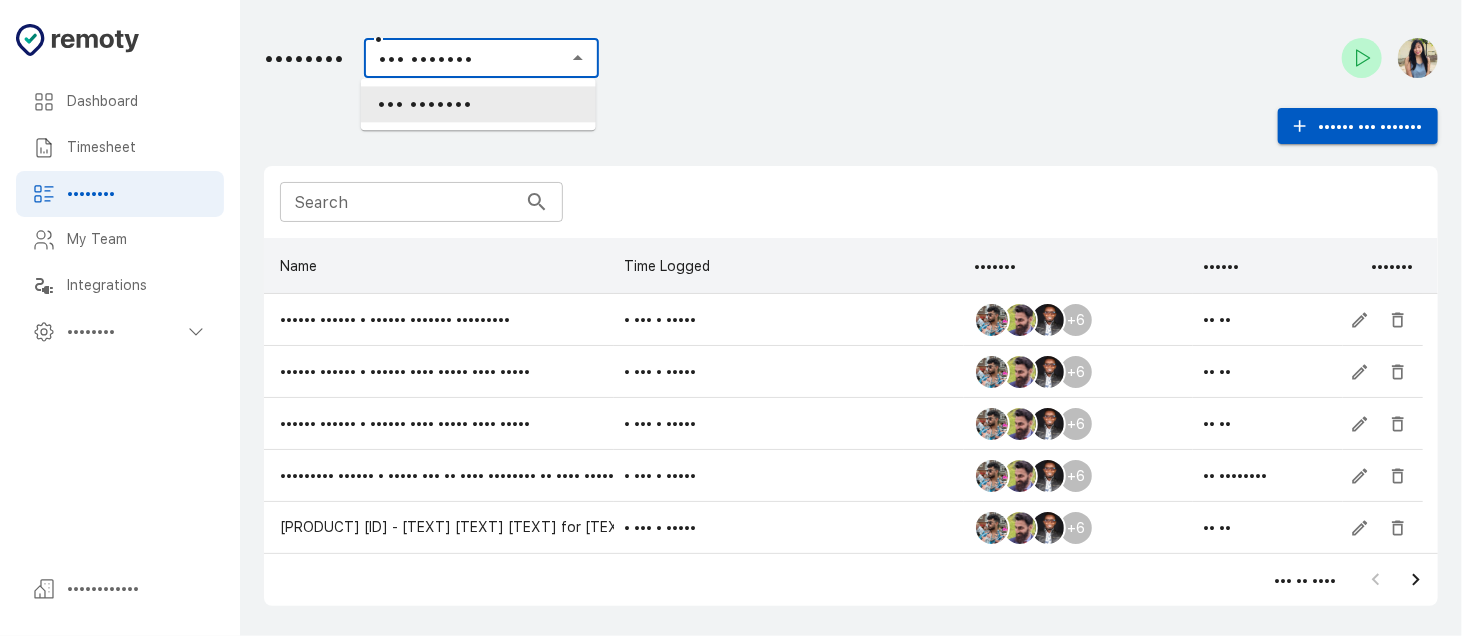 click on "••• •••••••" at bounding box center [465, 58] 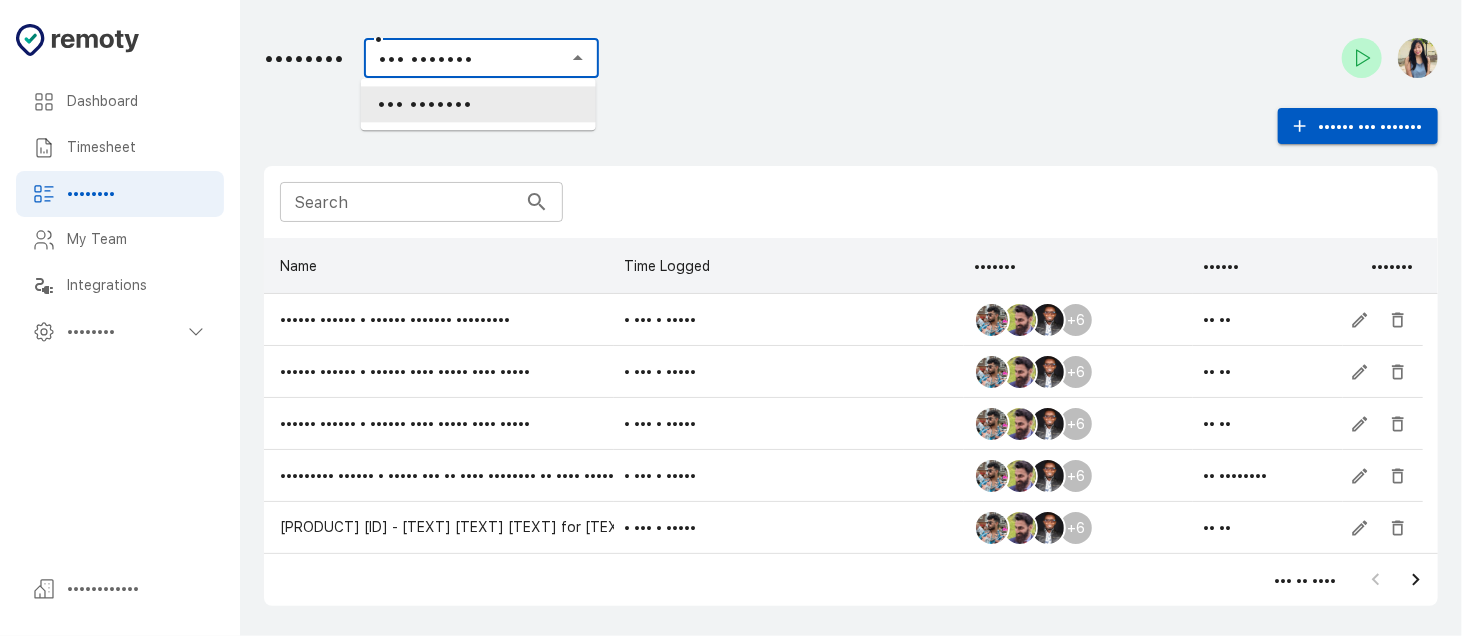 click on "••• •••••••" at bounding box center (465, 58) 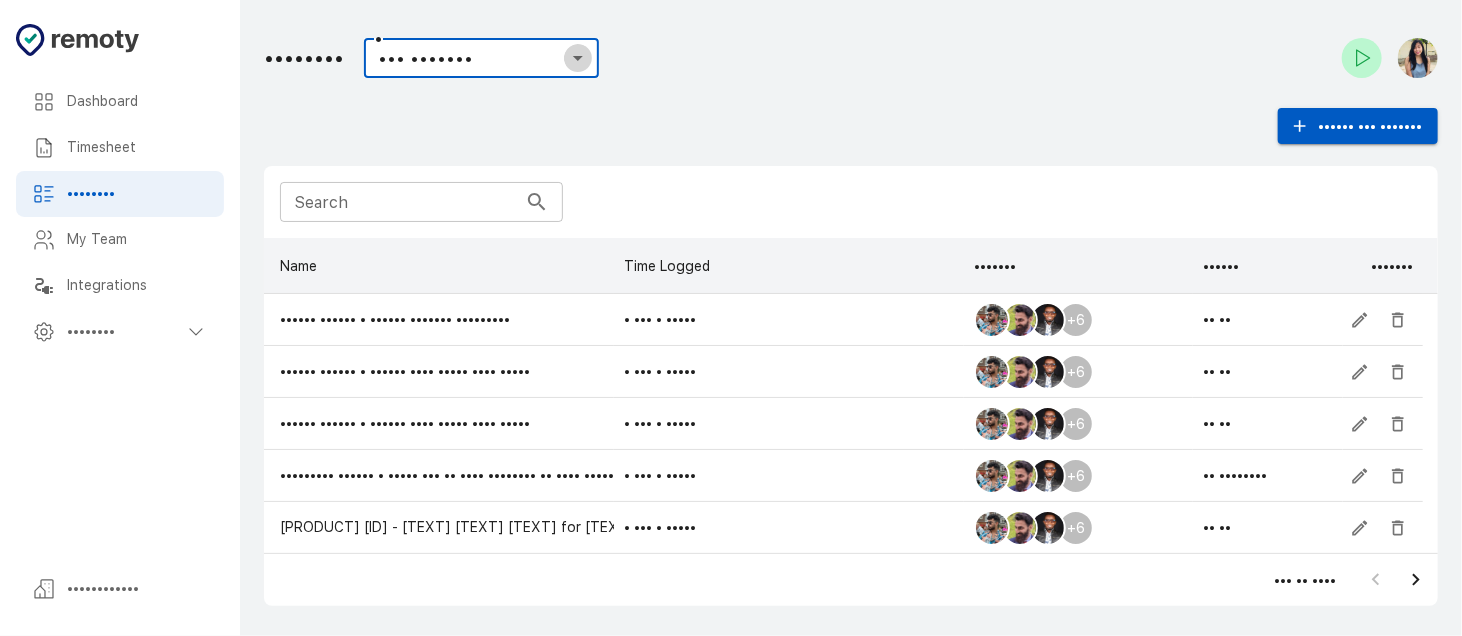 click at bounding box center (578, 58) 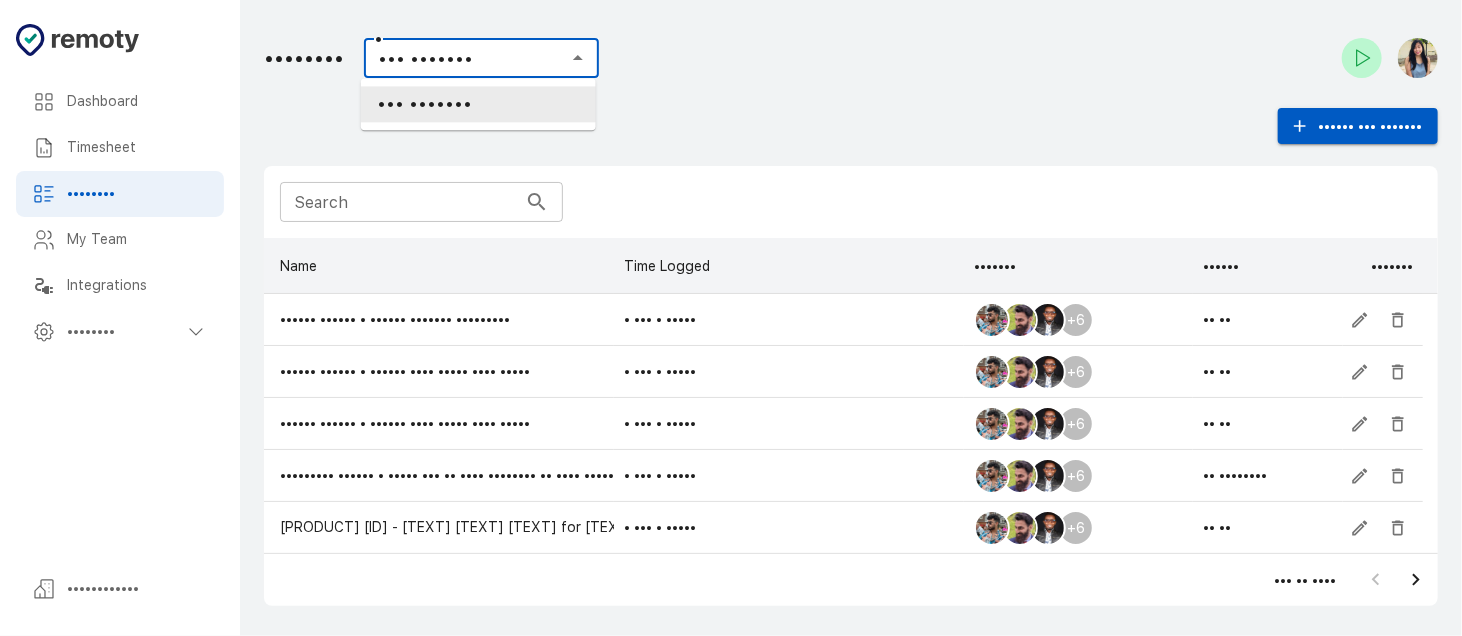 click on "Search" at bounding box center [398, 202] 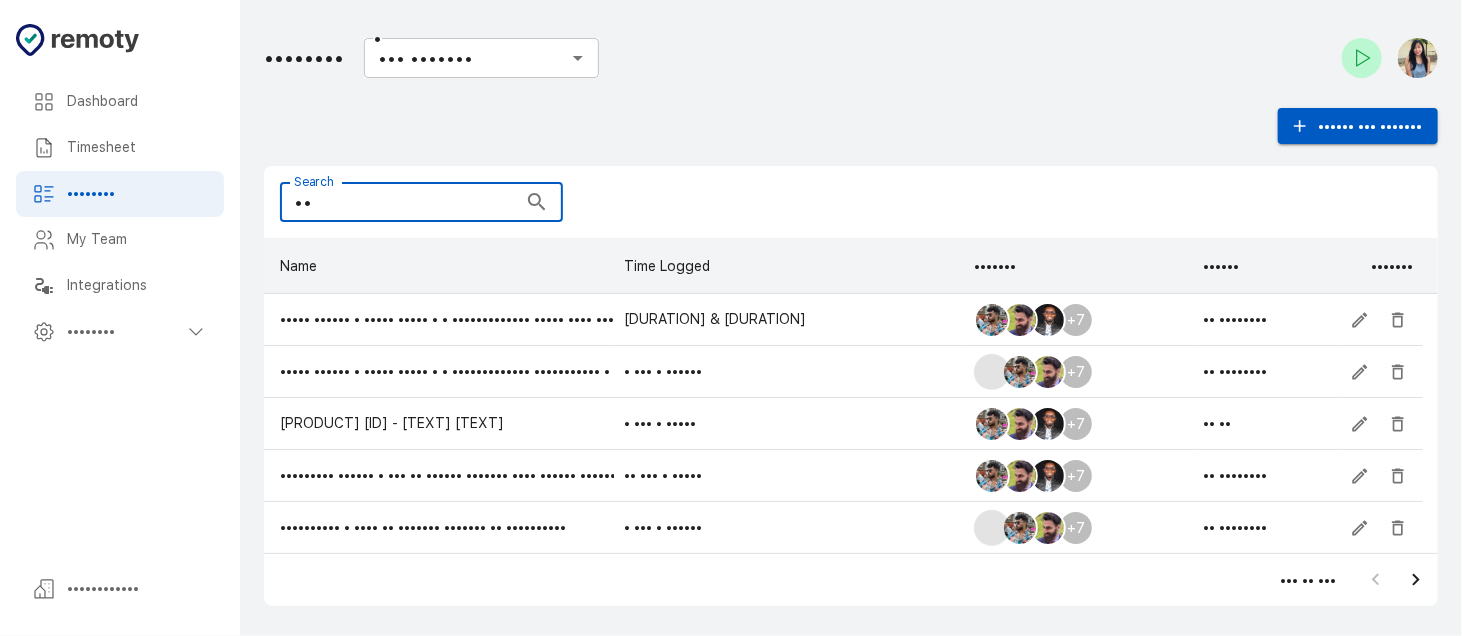 scroll, scrollTop: 0, scrollLeft: 0, axis: both 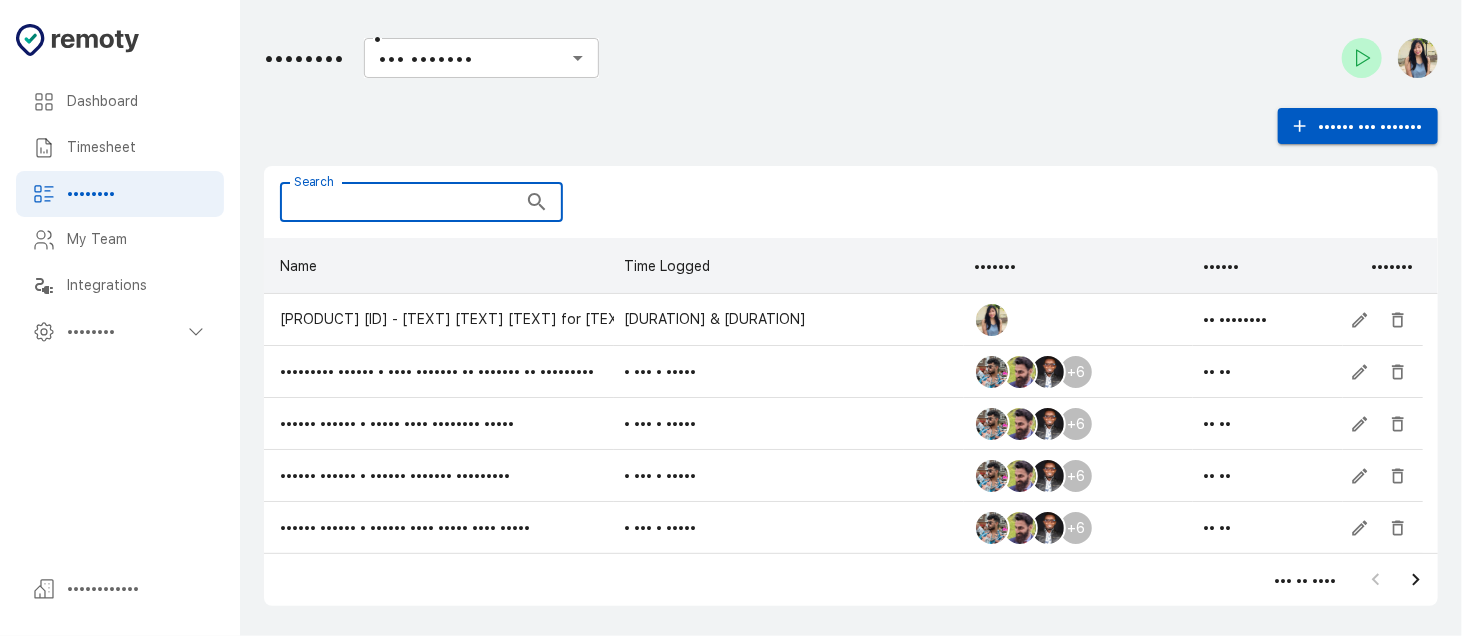 click on "All members ​" at bounding box center [481, 58] 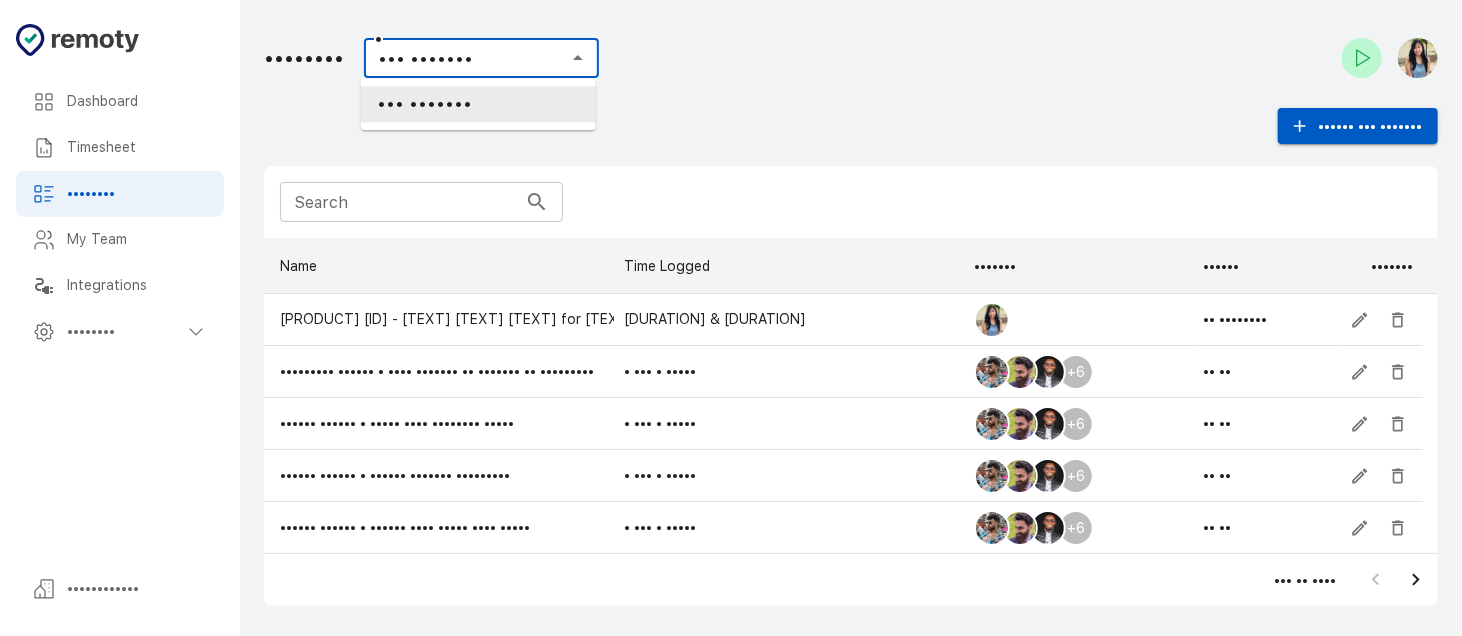 click on "••• •••••••" at bounding box center [478, 104] 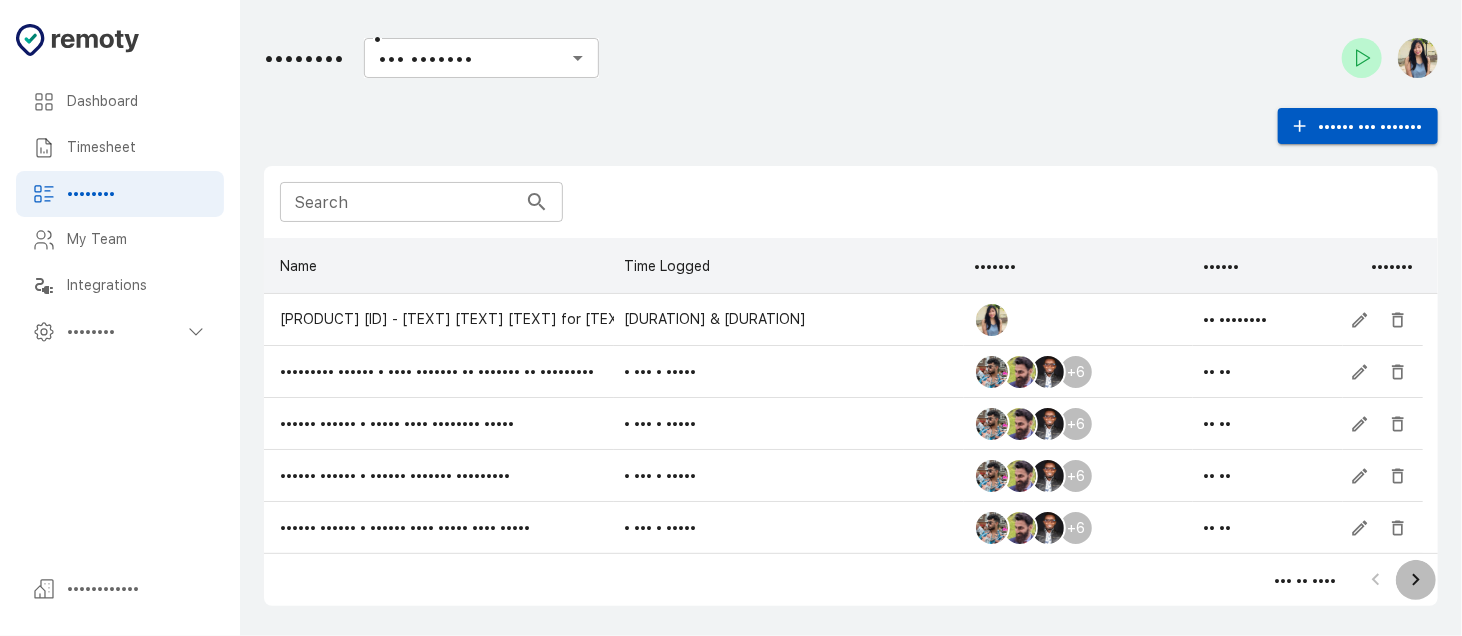 click at bounding box center [1416, 580] 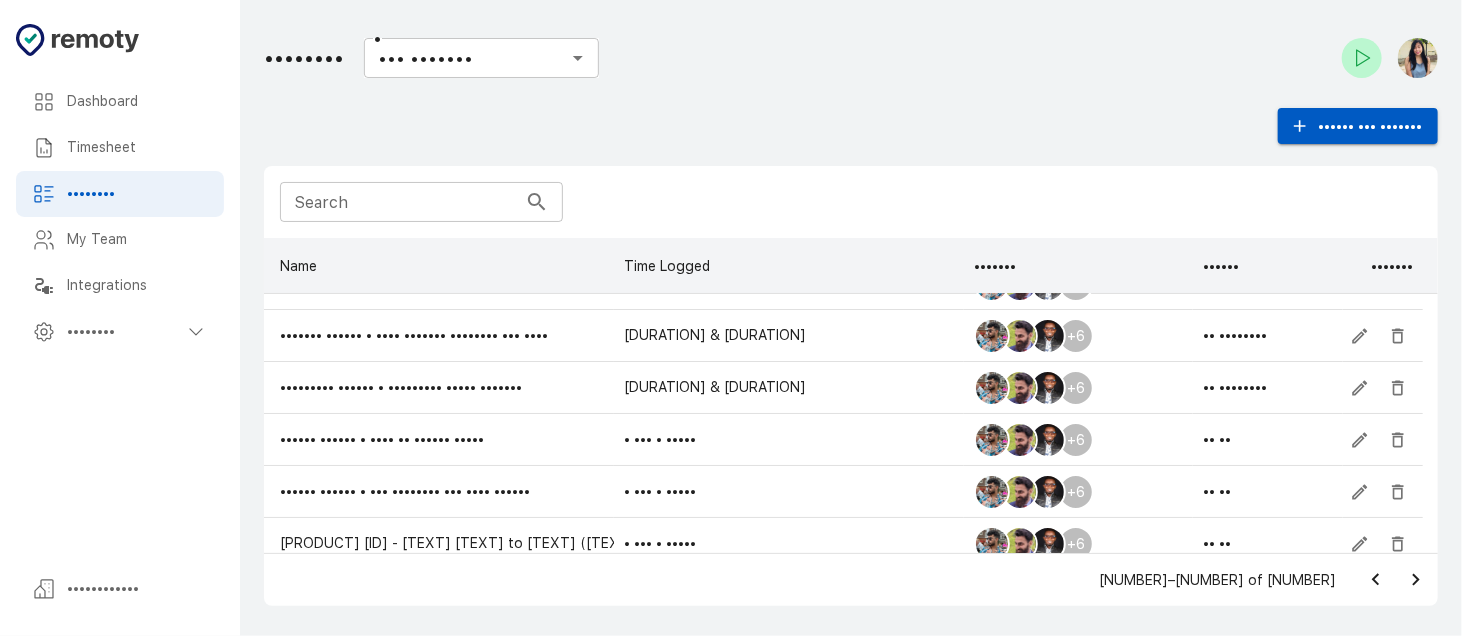 scroll, scrollTop: 100, scrollLeft: 0, axis: vertical 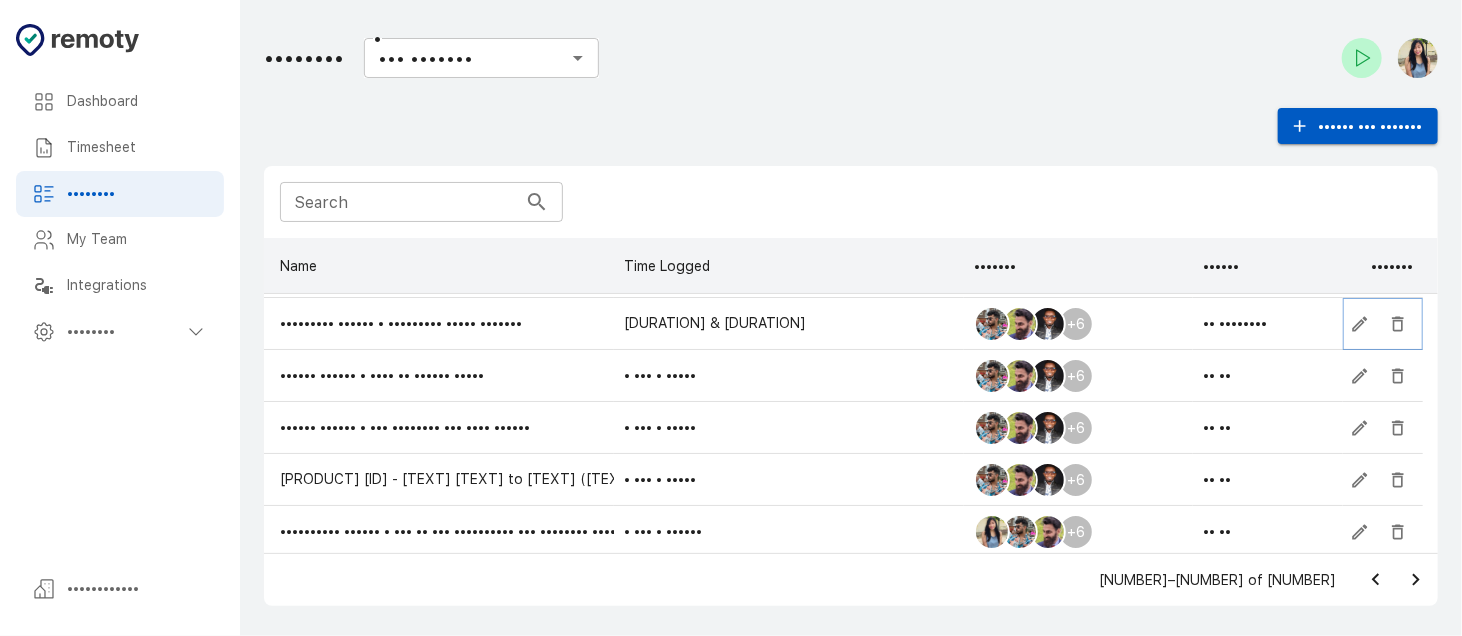 click at bounding box center [1360, 220] 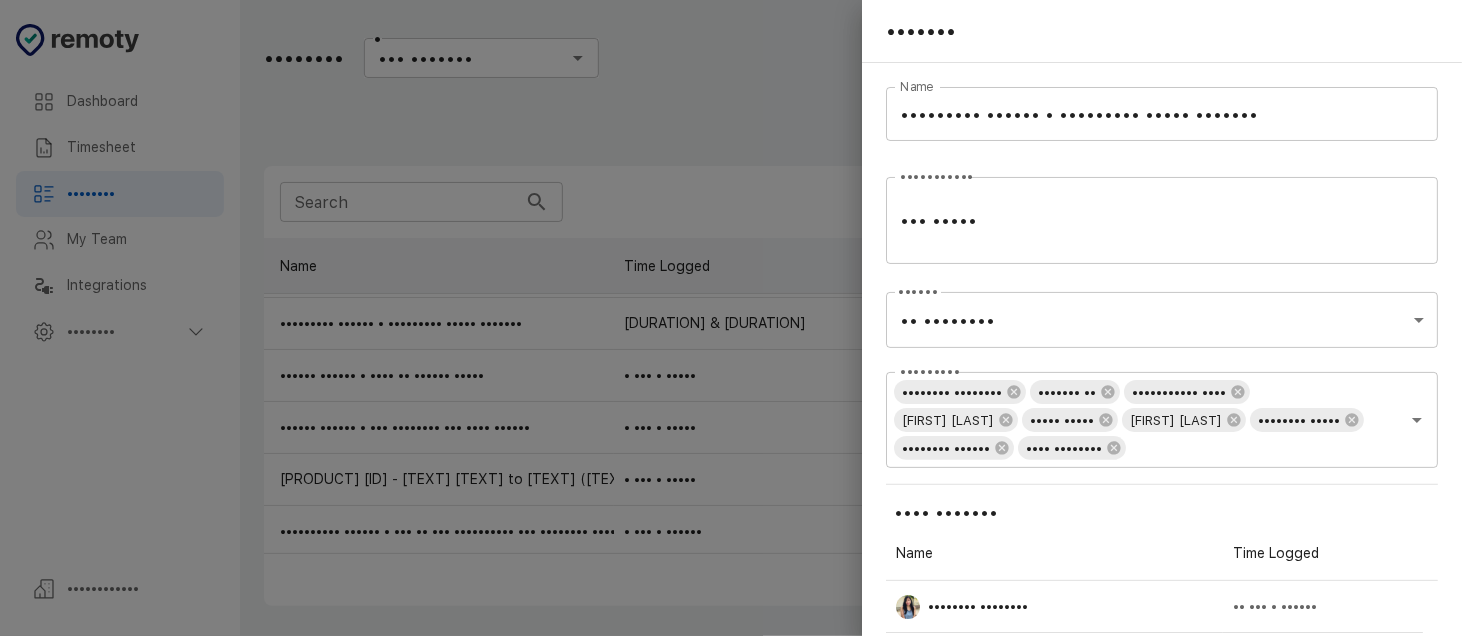 scroll, scrollTop: 16, scrollLeft: 16, axis: both 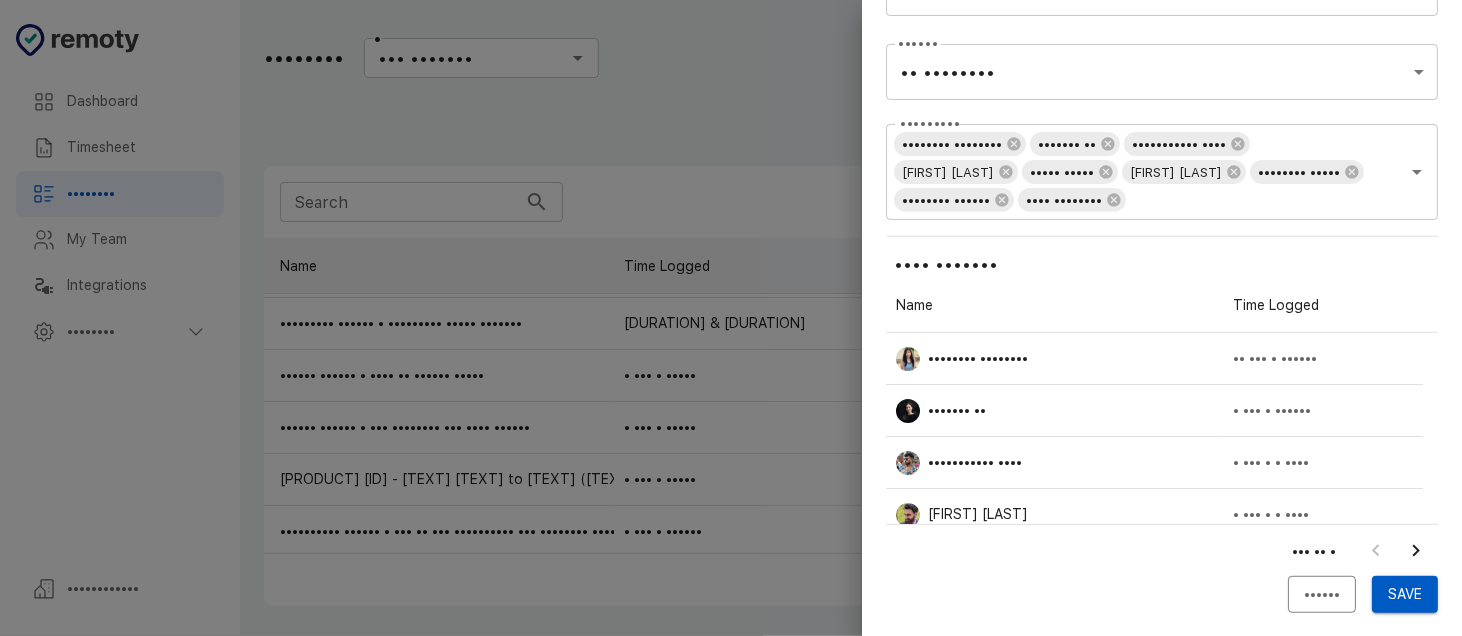 click at bounding box center (1416, 551) 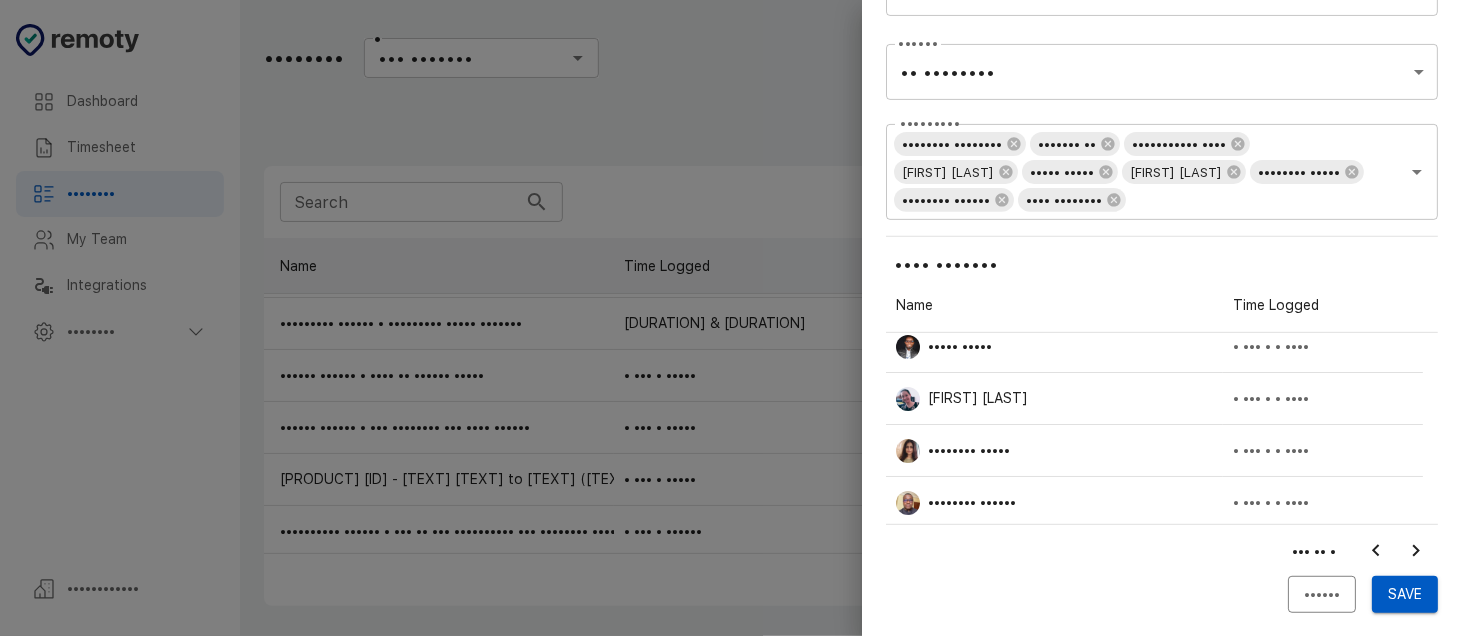scroll, scrollTop: 16, scrollLeft: 0, axis: vertical 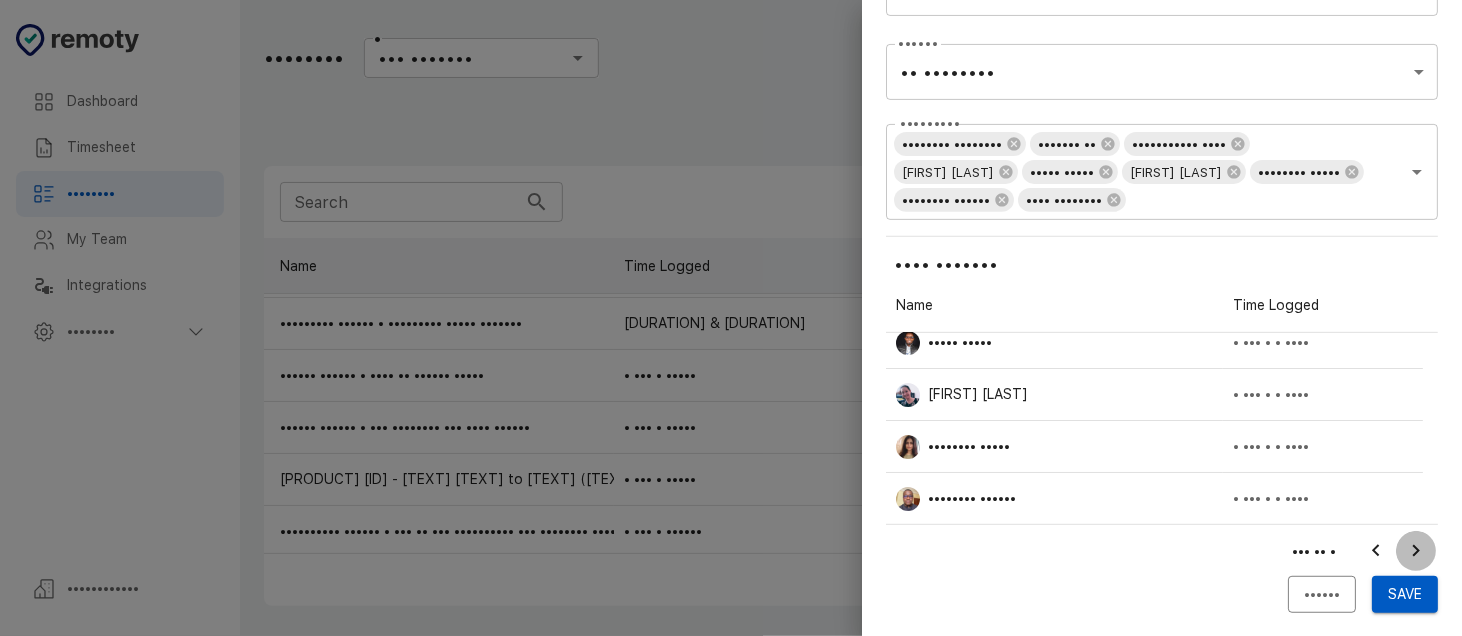click at bounding box center (1416, 551) 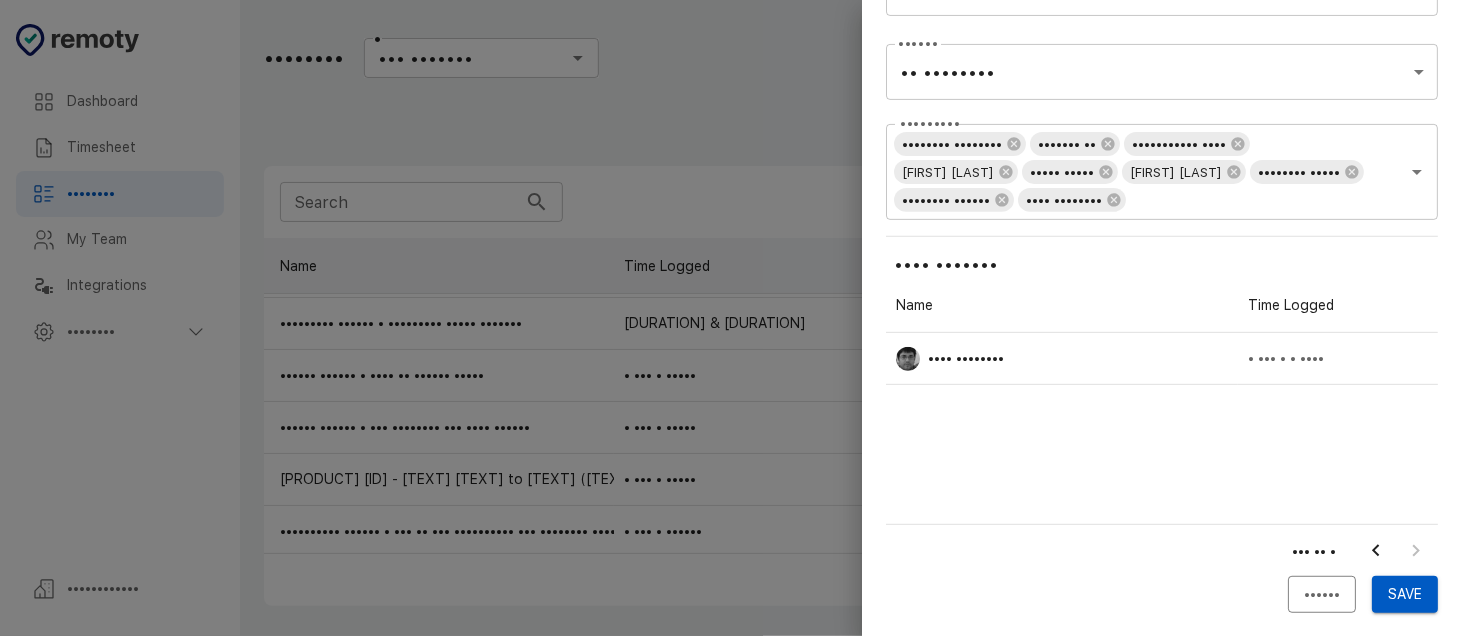 click at bounding box center [1376, 551] 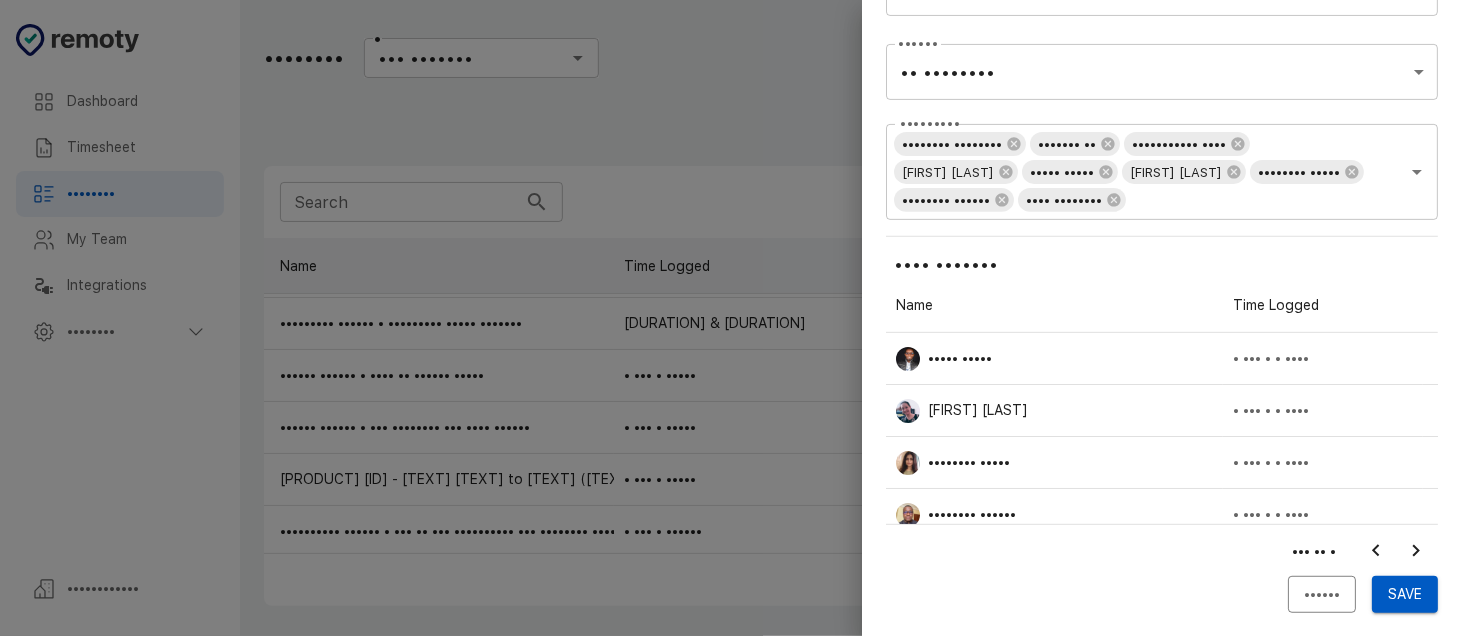 click at bounding box center (1376, 551) 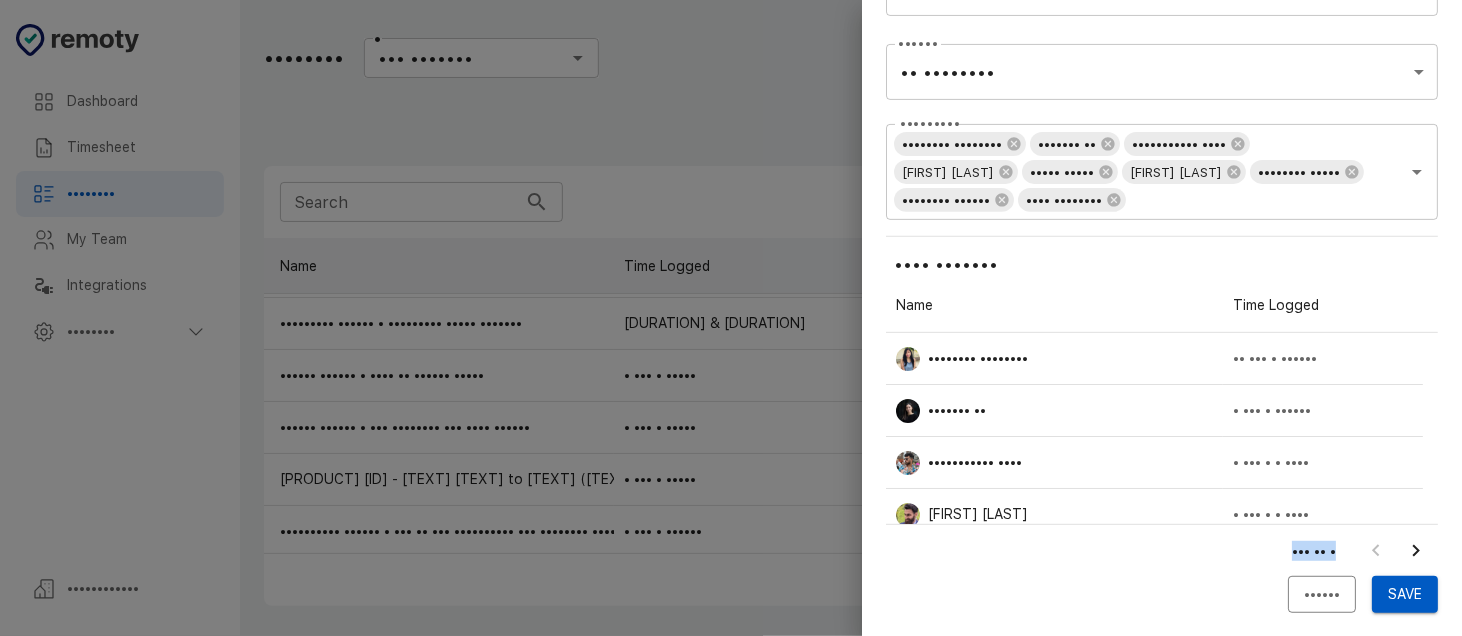 click at bounding box center (1396, 551) 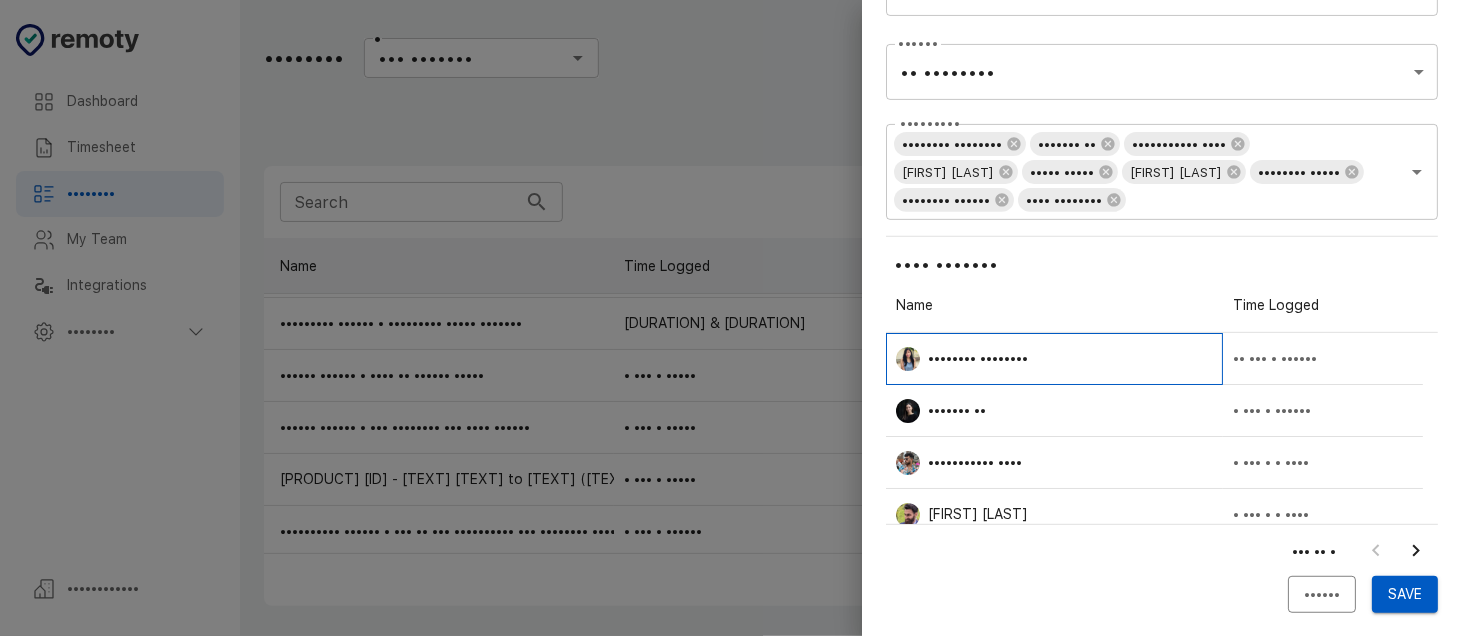 click on "•••••••• ••••••••" at bounding box center (1054, 359) 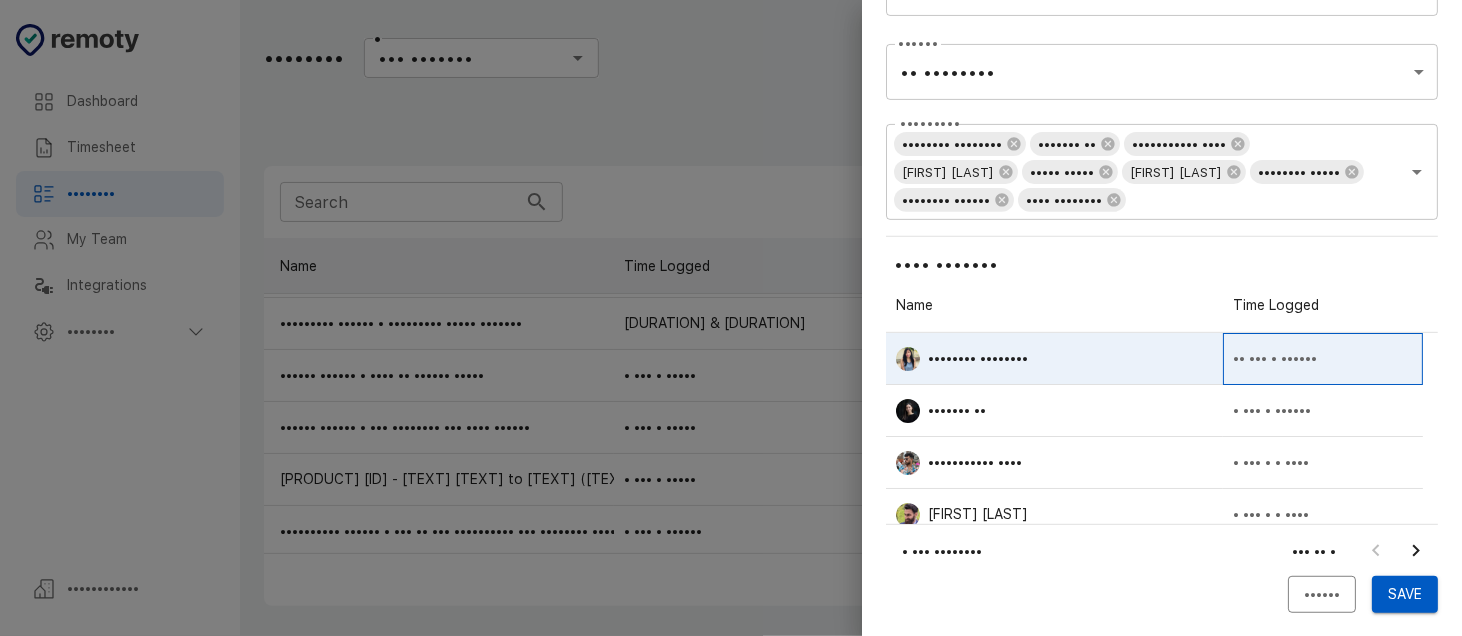 click on "•• ••• • ••••••" at bounding box center (1323, 359) 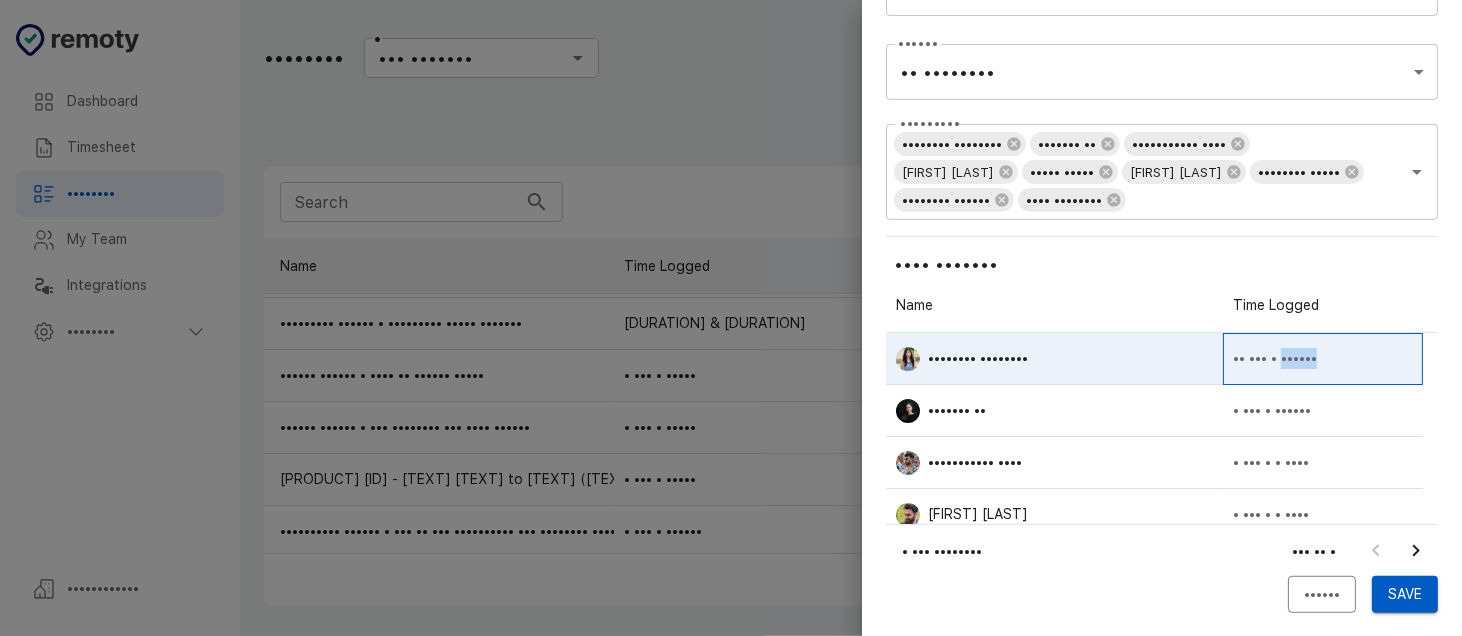 click on "•• ••• • ••••••" at bounding box center [1275, 358] 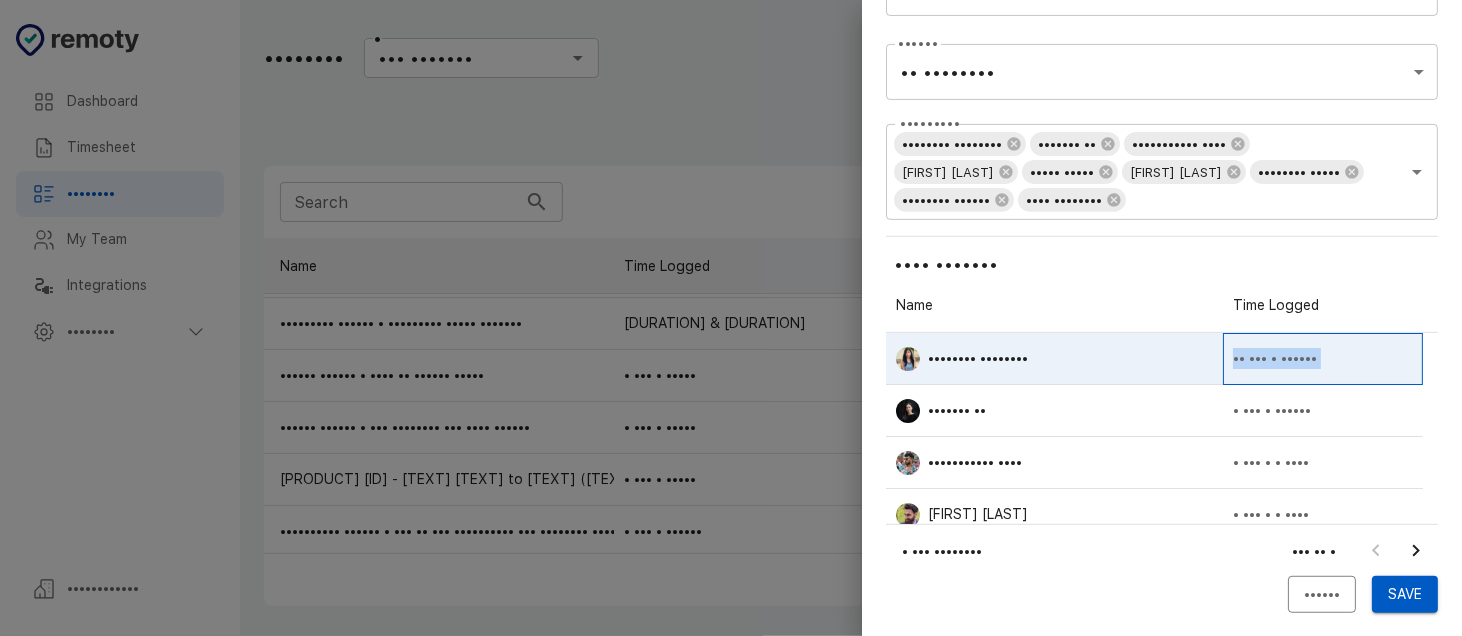 click on "•• ••• • ••••••" at bounding box center (1275, 358) 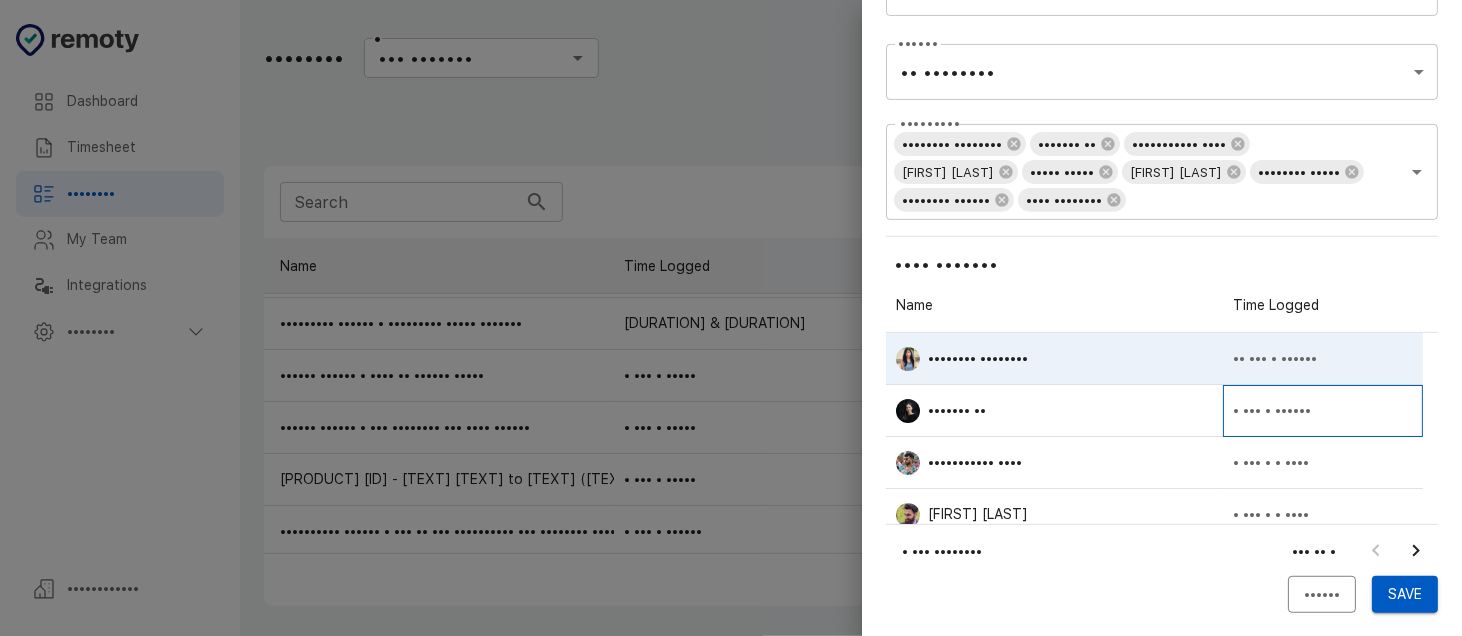 click on "• ••• • ••••••" at bounding box center [1275, 358] 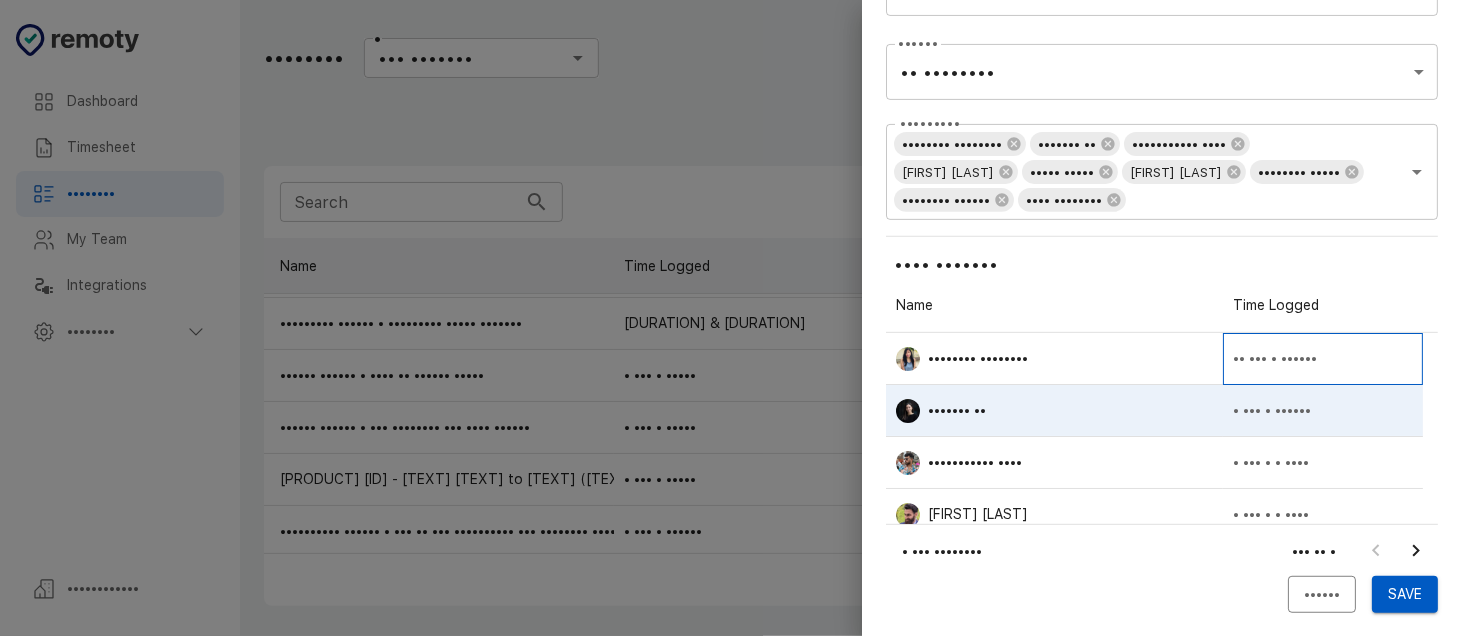 click on "•• ••• • ••••••" at bounding box center (1275, 358) 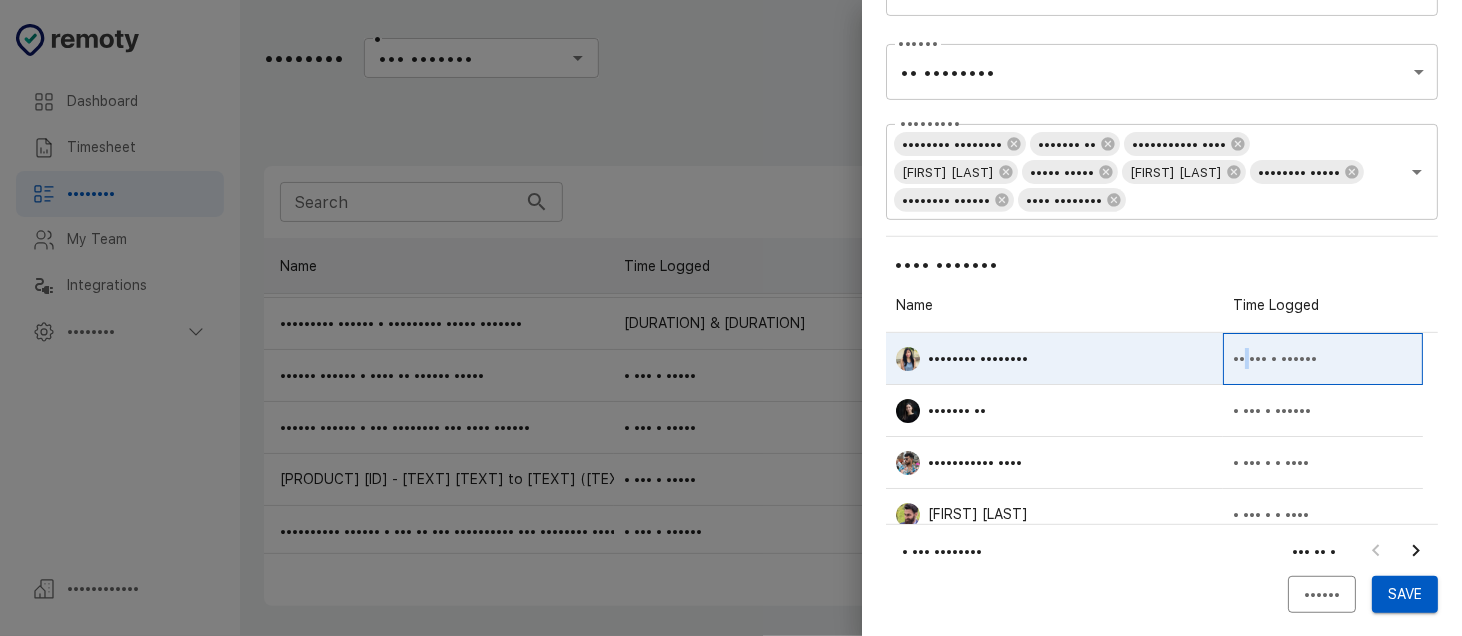 click on "•• ••• • ••••••" at bounding box center [1275, 358] 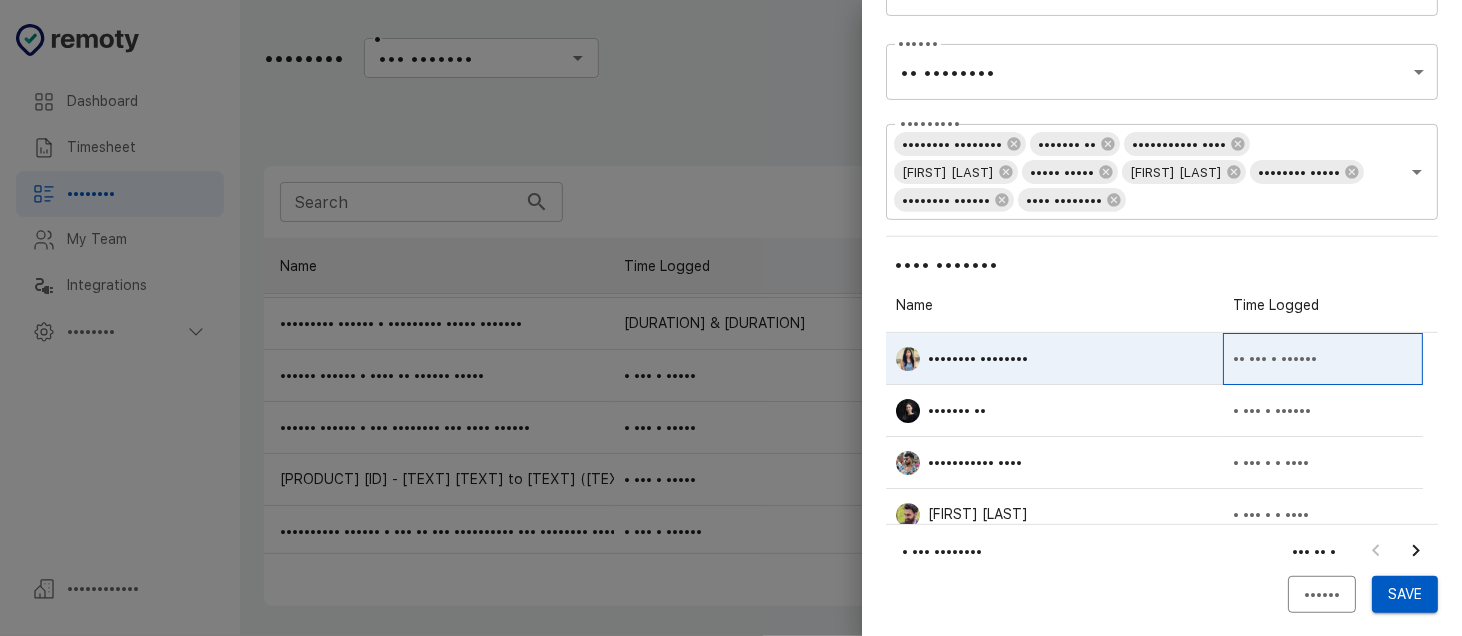 click on "•• ••• • ••••••" at bounding box center (1275, 358) 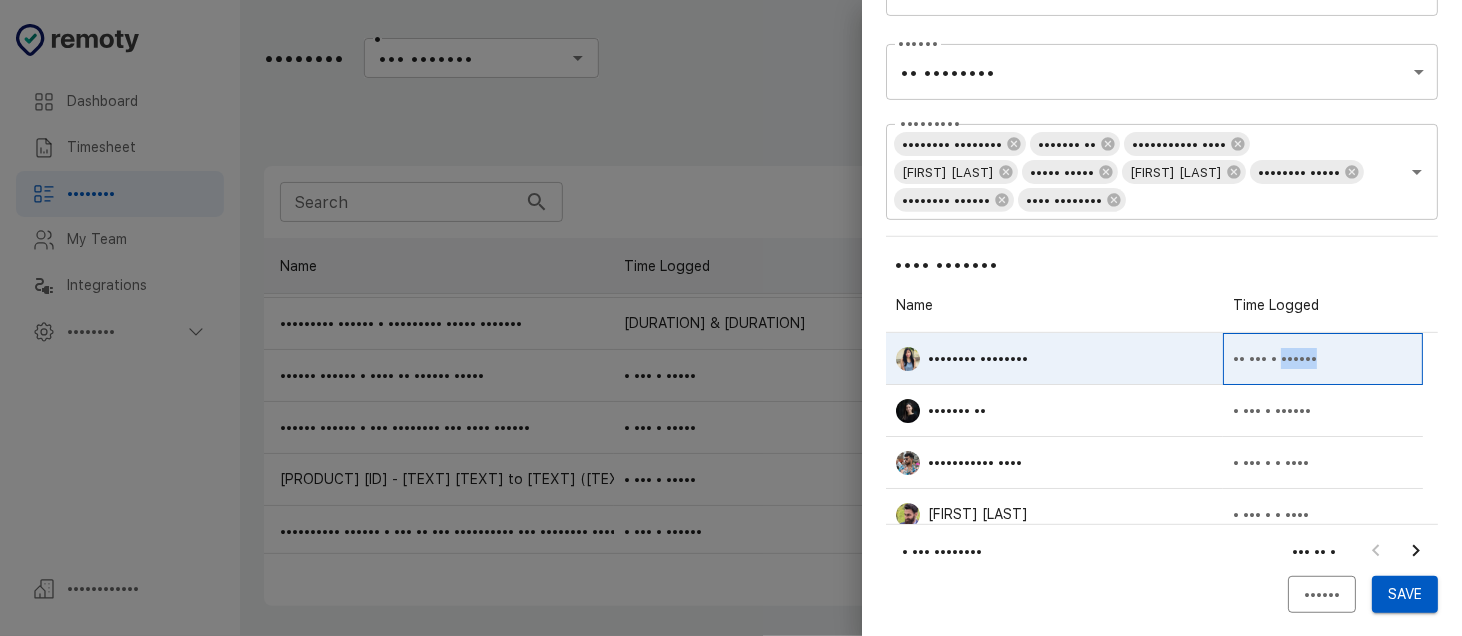 click on "•• ••• • ••••••" at bounding box center (1275, 358) 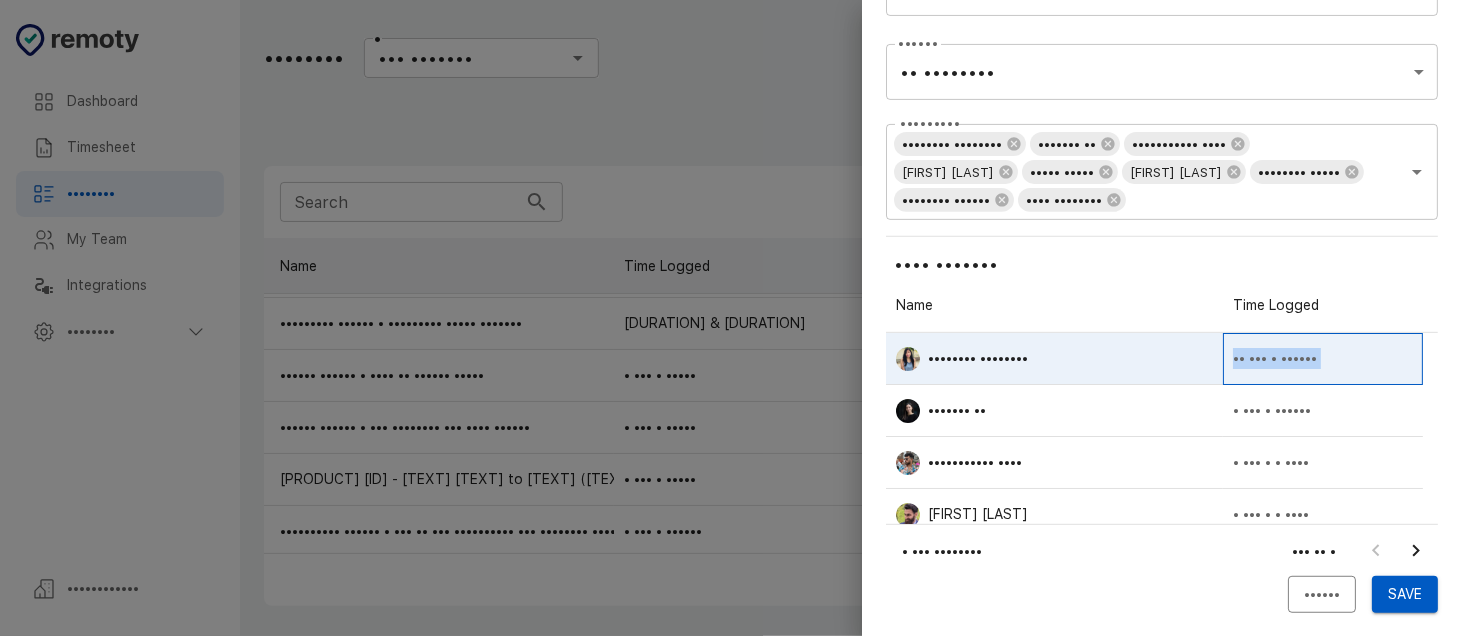 click on "•• ••• • ••••••" at bounding box center [1275, 358] 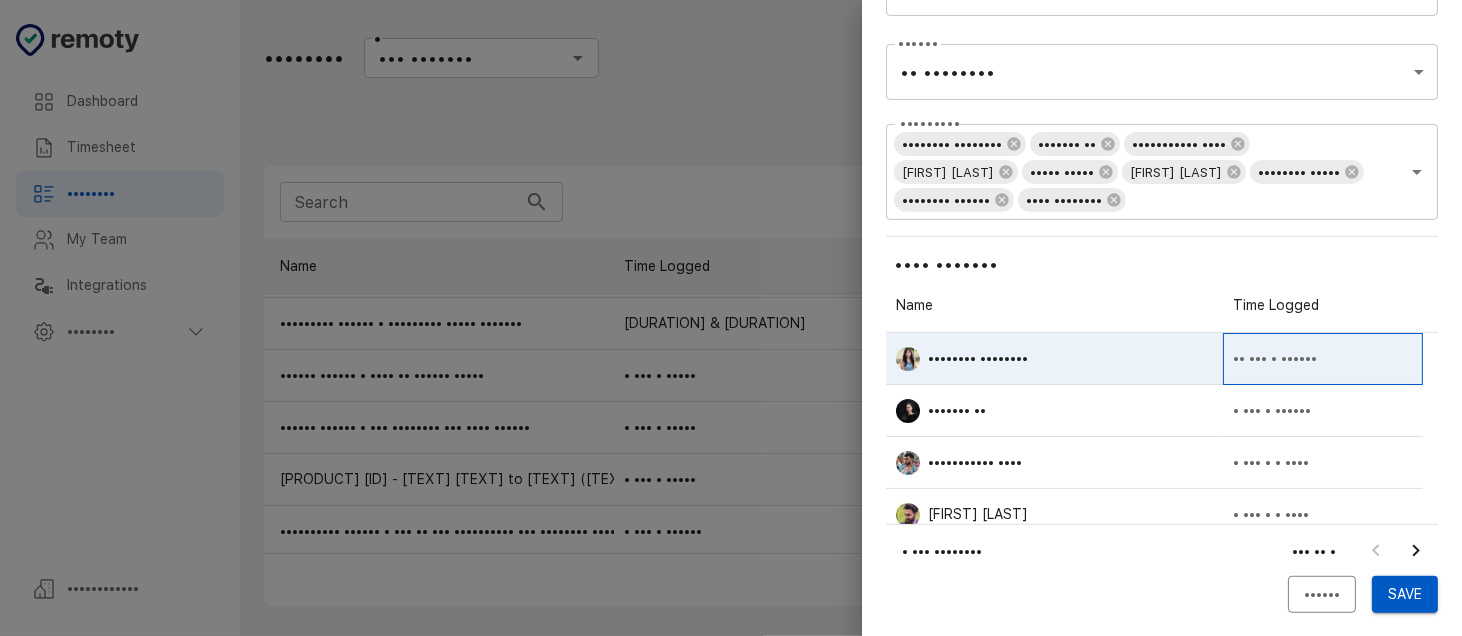 click on "•• ••• • ••••••" at bounding box center [1275, 358] 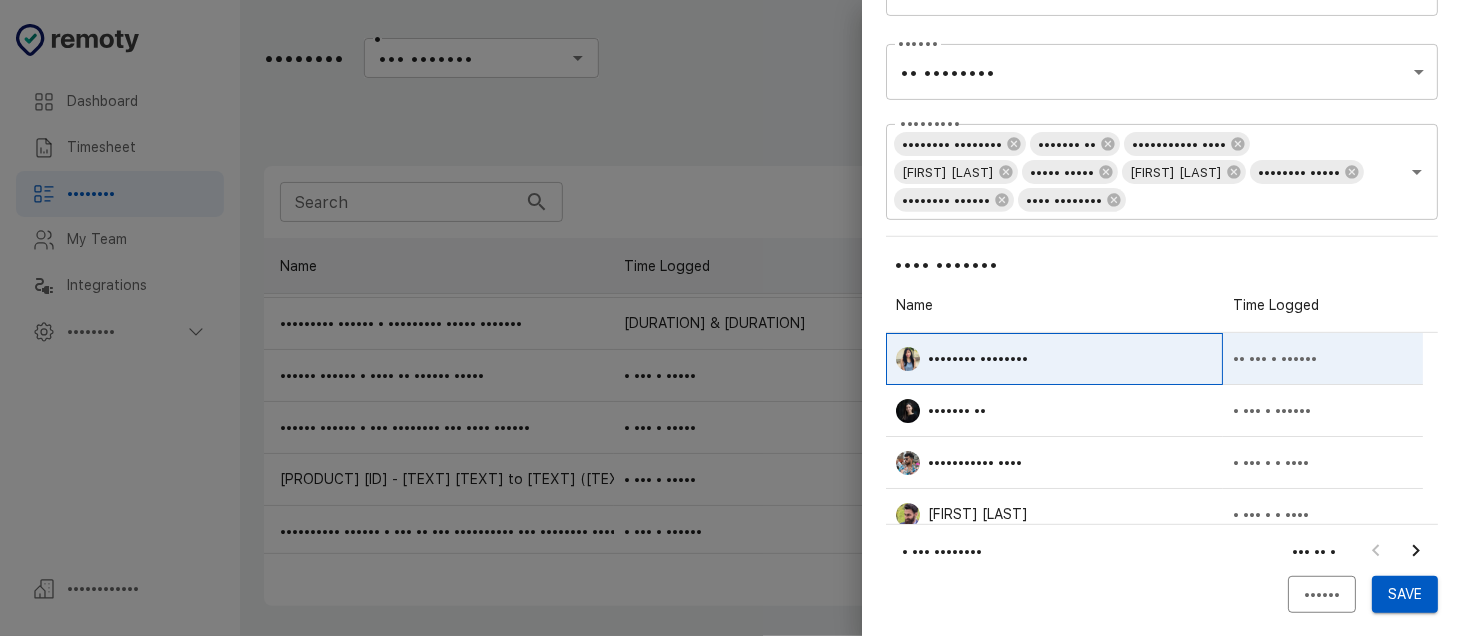 click on "•••••••• ••••••••" at bounding box center [1054, 359] 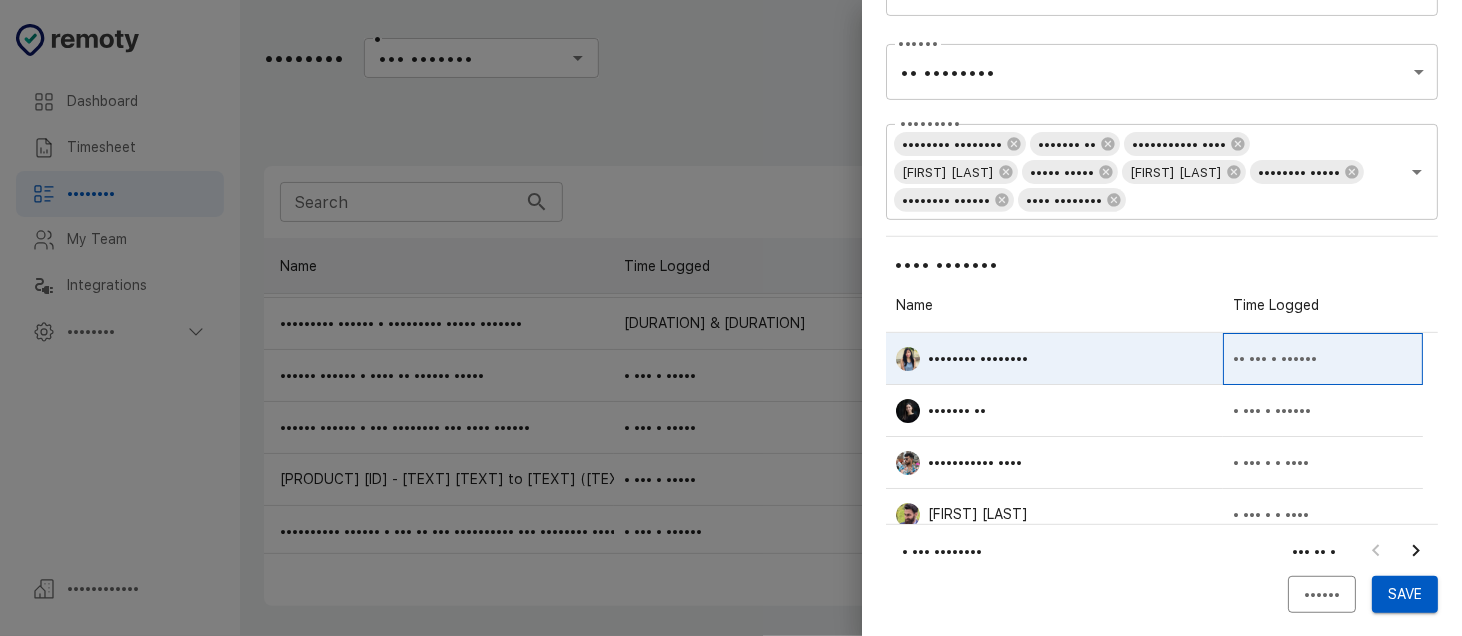 click on "•• ••• • ••••••" at bounding box center (1275, 358) 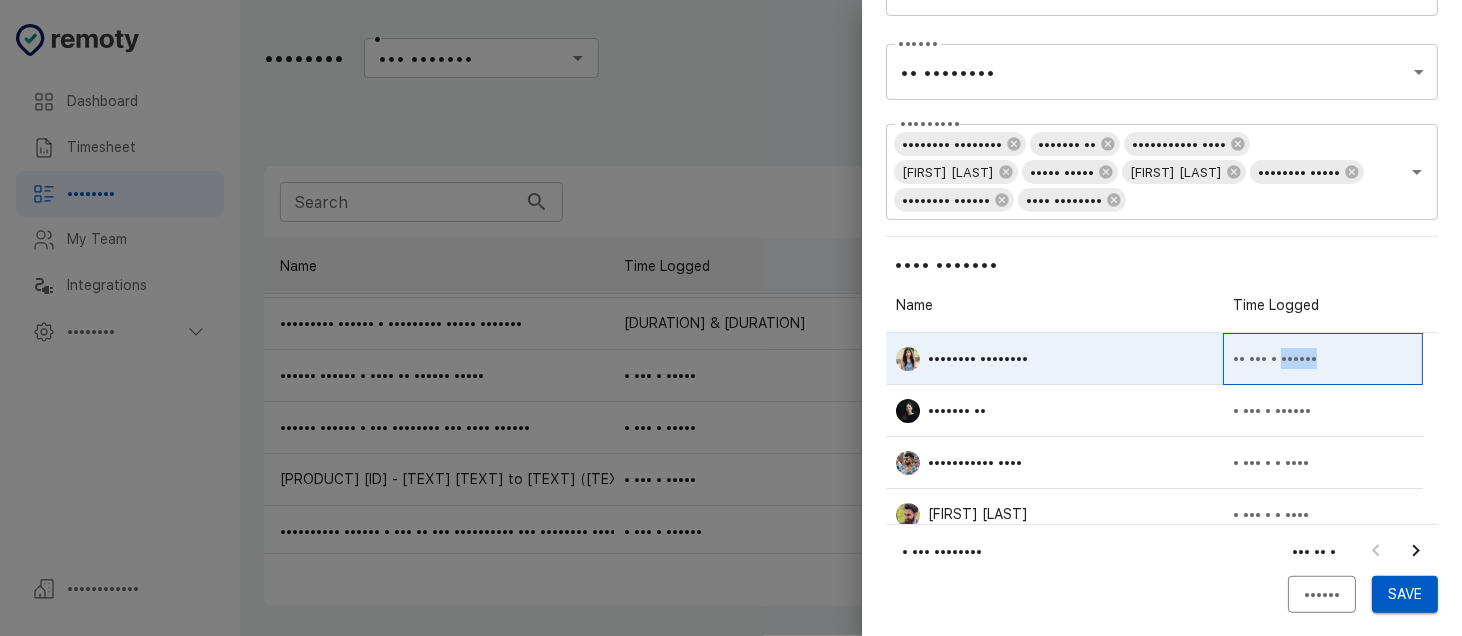 click on "•• ••• • ••••••" at bounding box center (1275, 358) 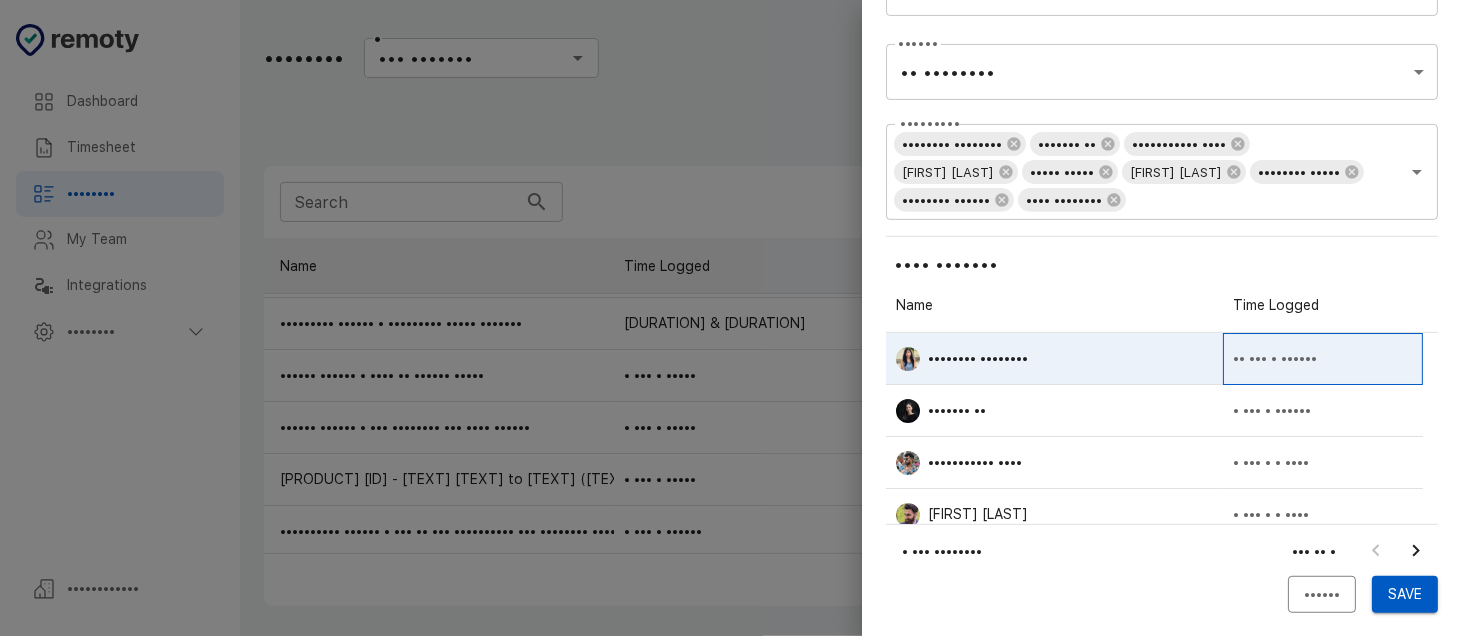click on "•• ••• • ••••••" at bounding box center (1275, 358) 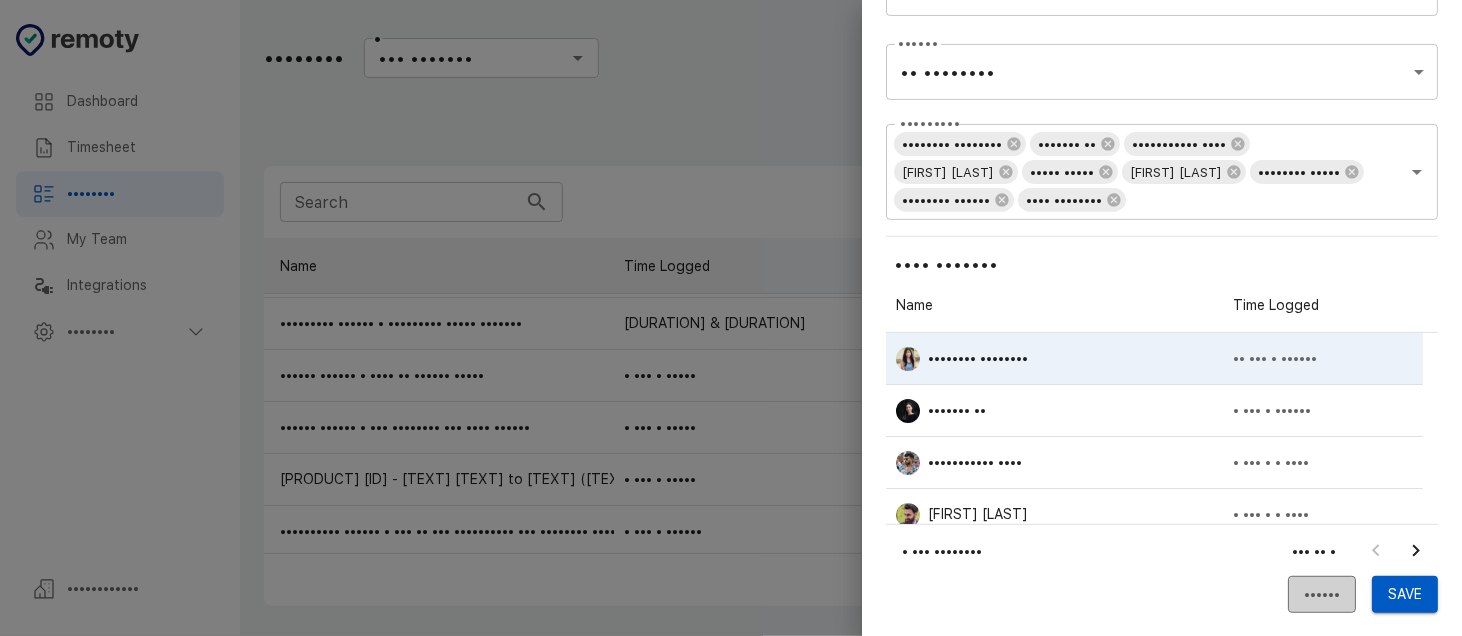 click on "••••••" at bounding box center [1322, 594] 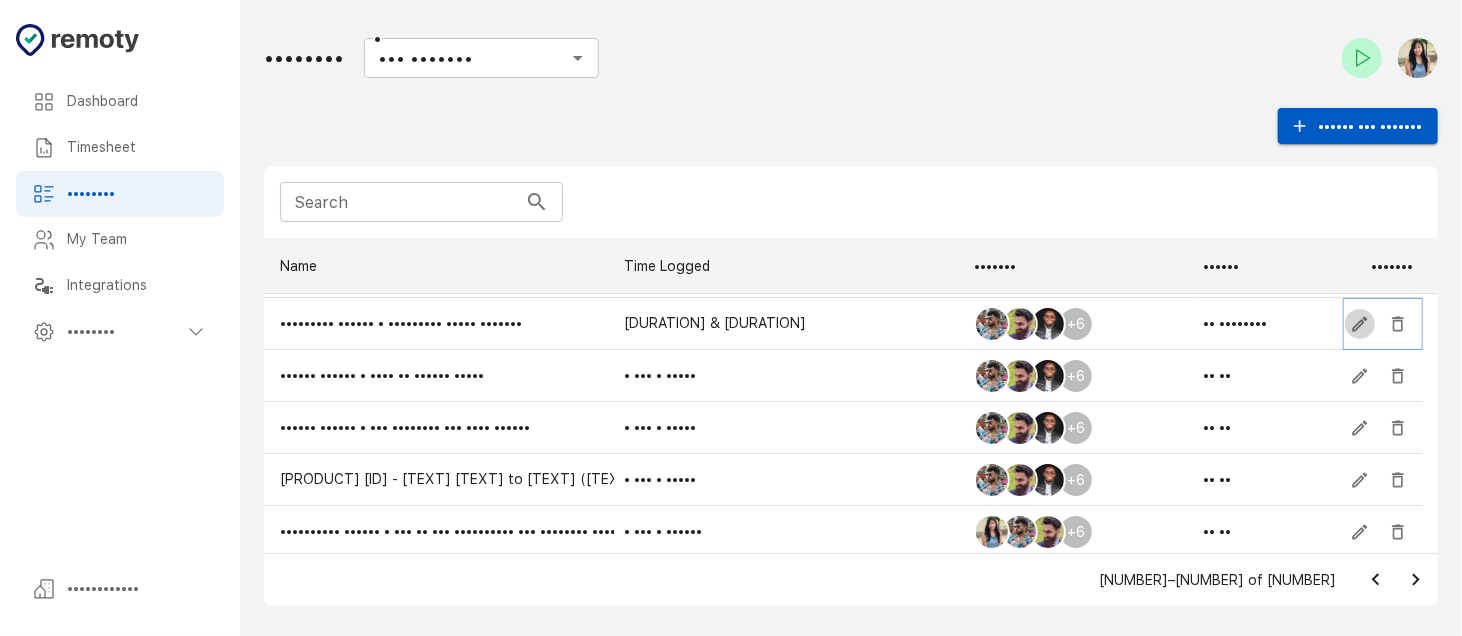 click at bounding box center (1360, 220) 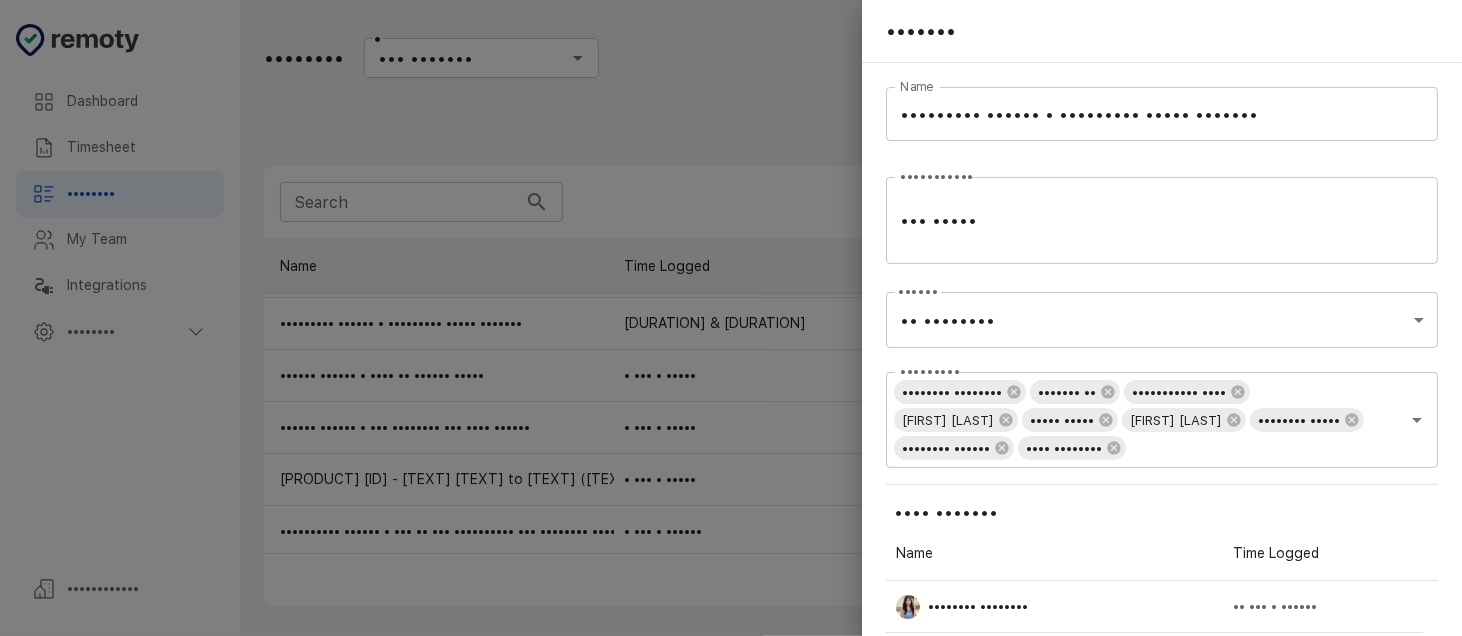 scroll, scrollTop: 16, scrollLeft: 16, axis: both 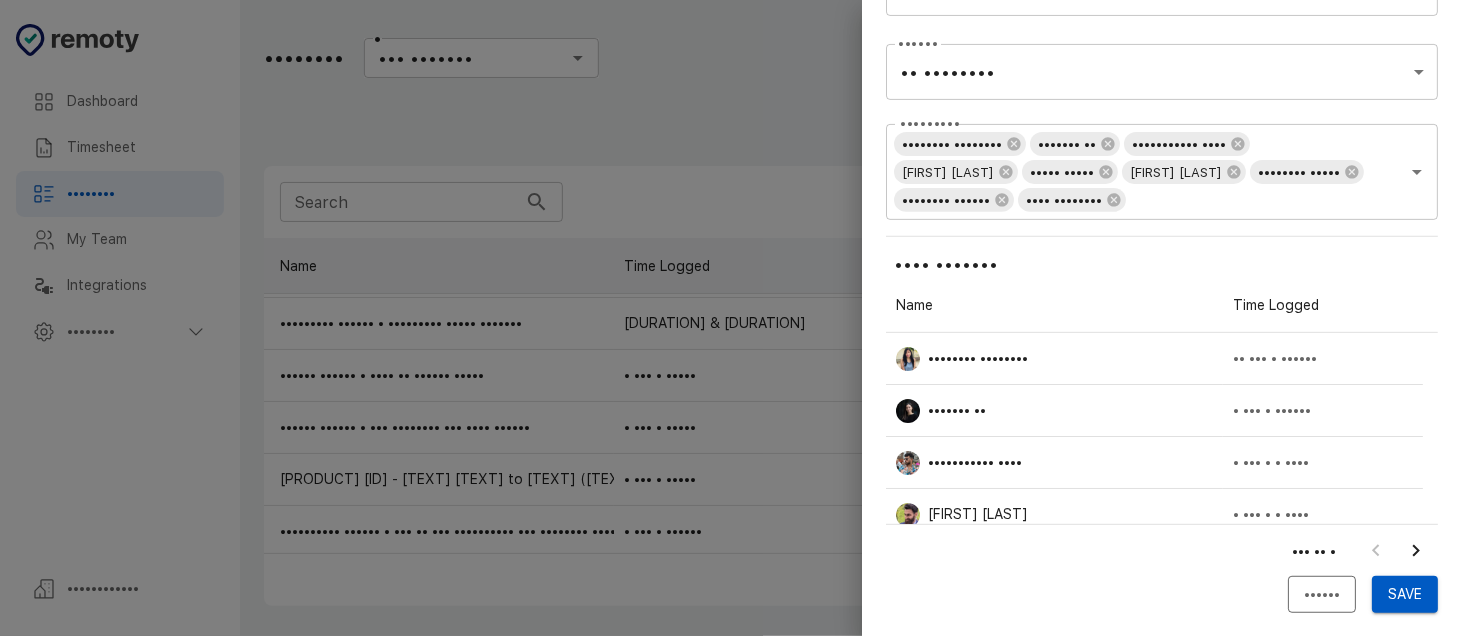 click on "••••••" at bounding box center [1322, 594] 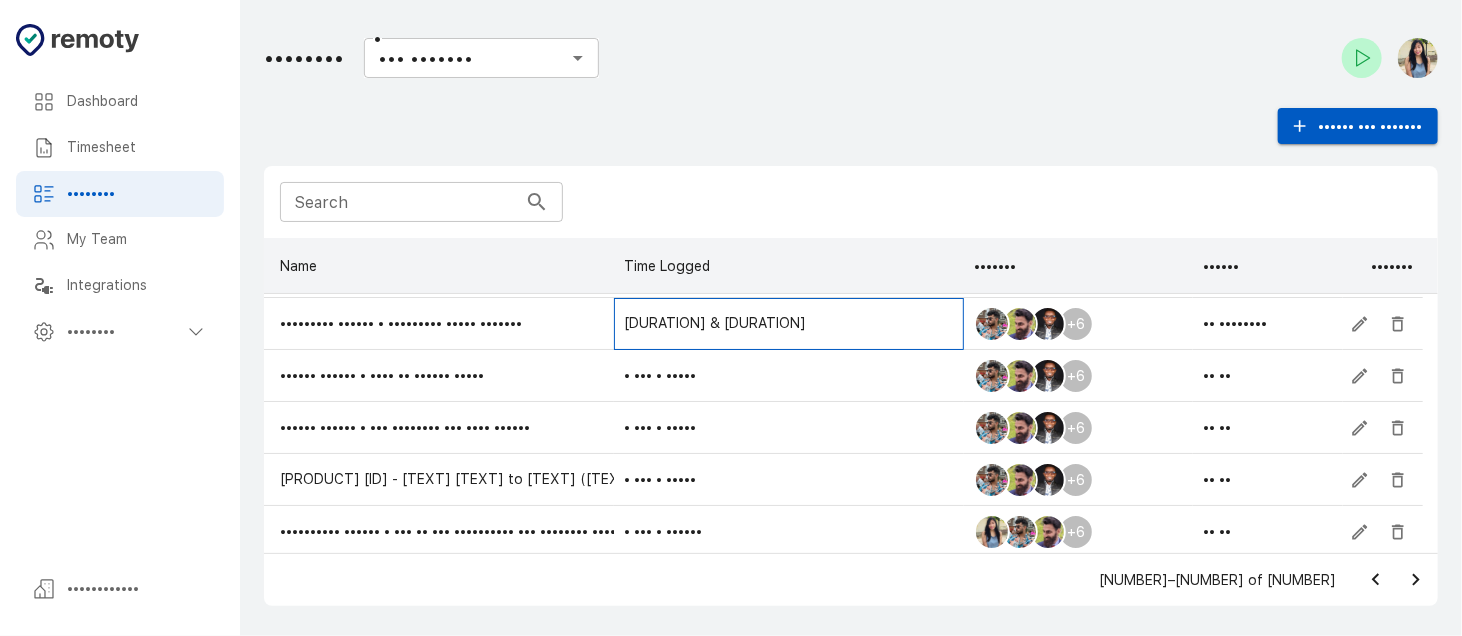 click on "[DURATION] & [DURATION]" at bounding box center (663, 219) 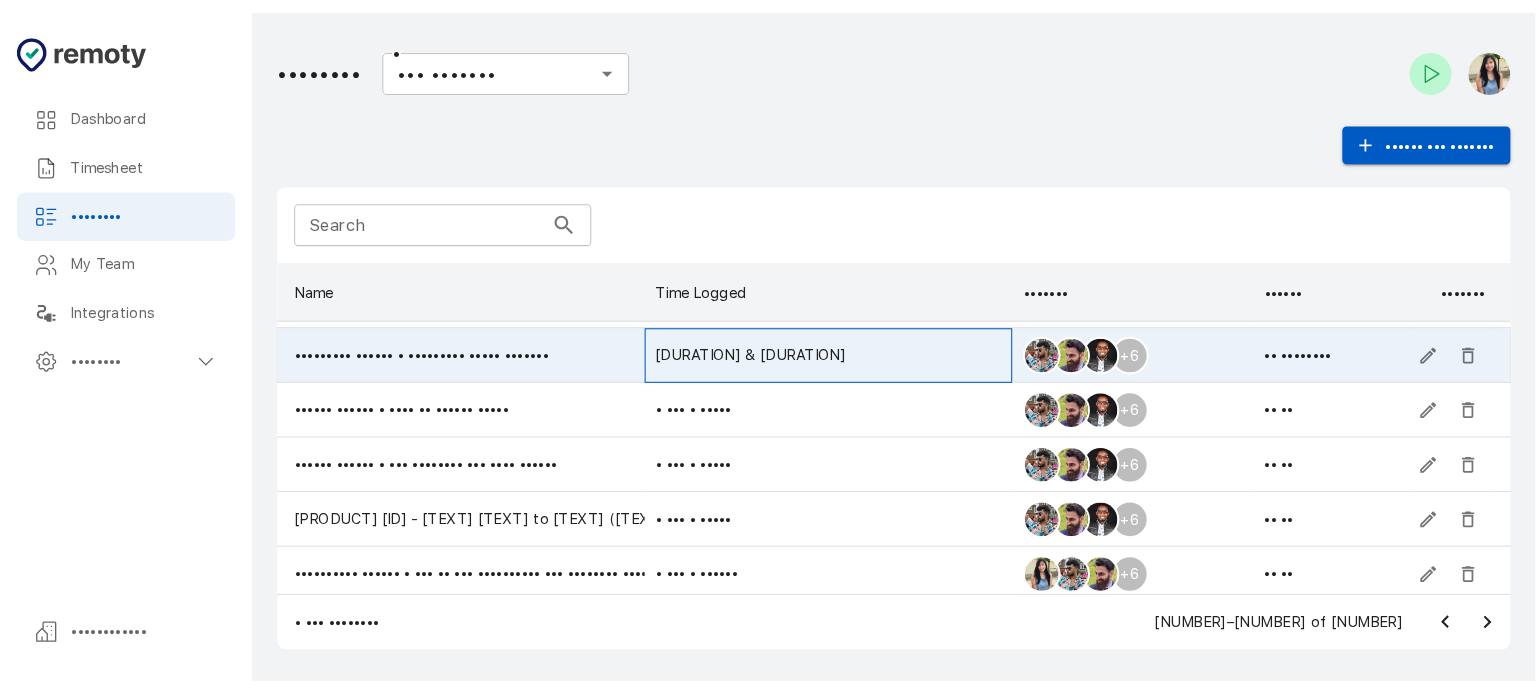 scroll, scrollTop: 16, scrollLeft: 16, axis: both 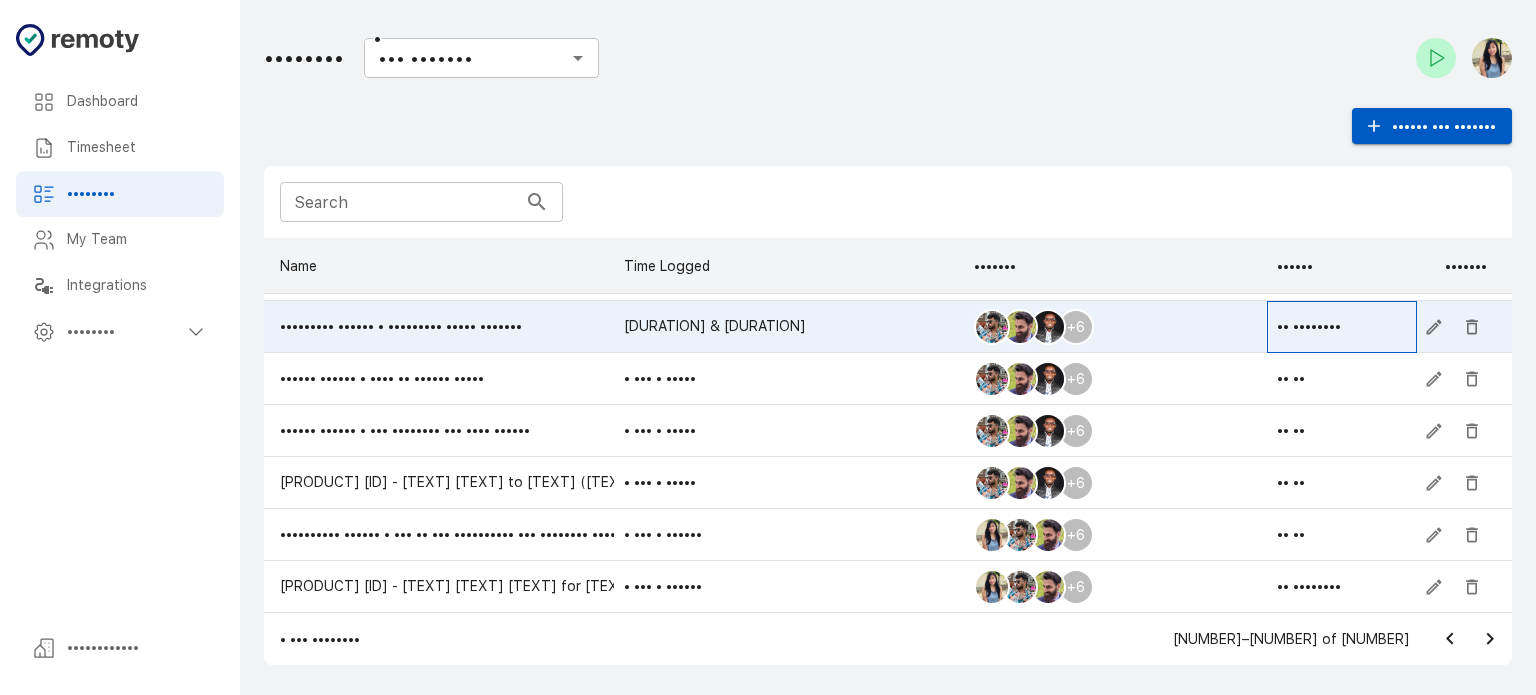 click on "•• ••••••••" at bounding box center [1342, 327] 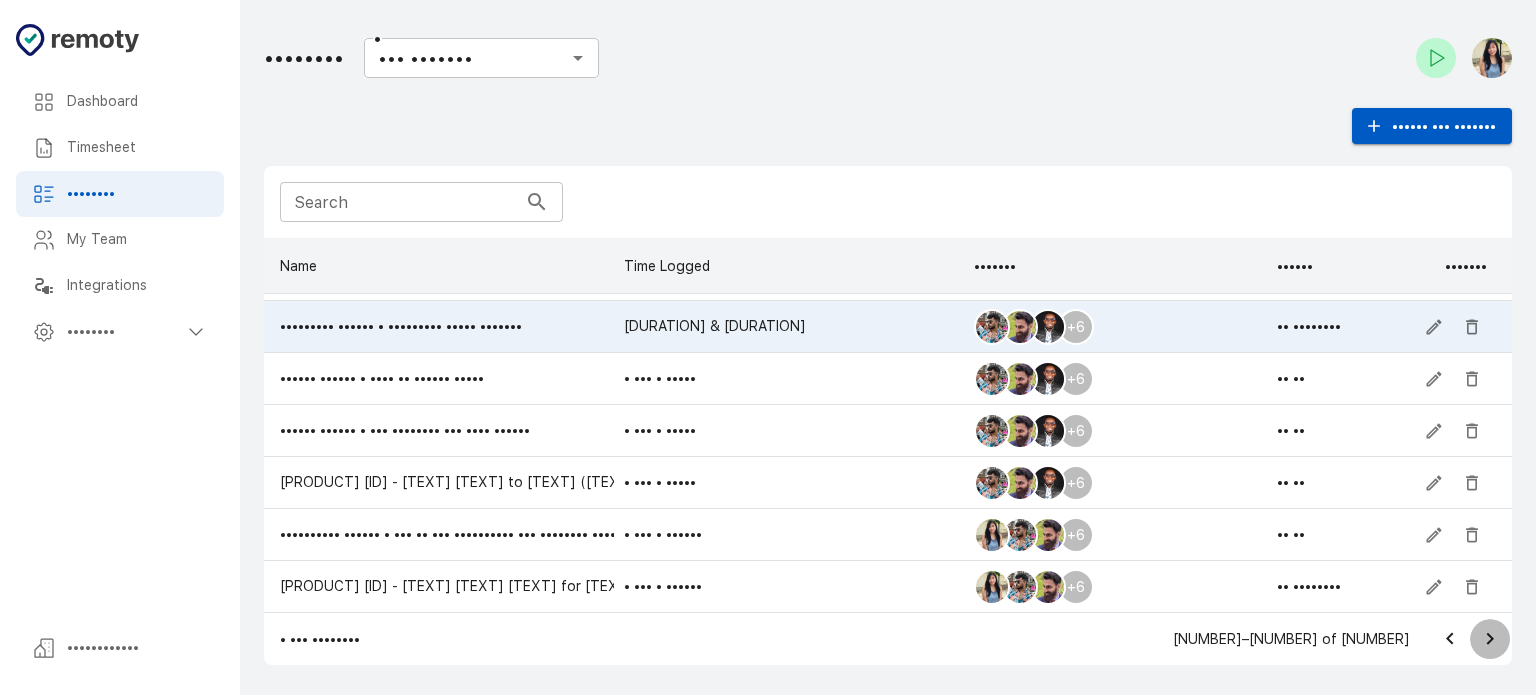 click at bounding box center [1490, 639] 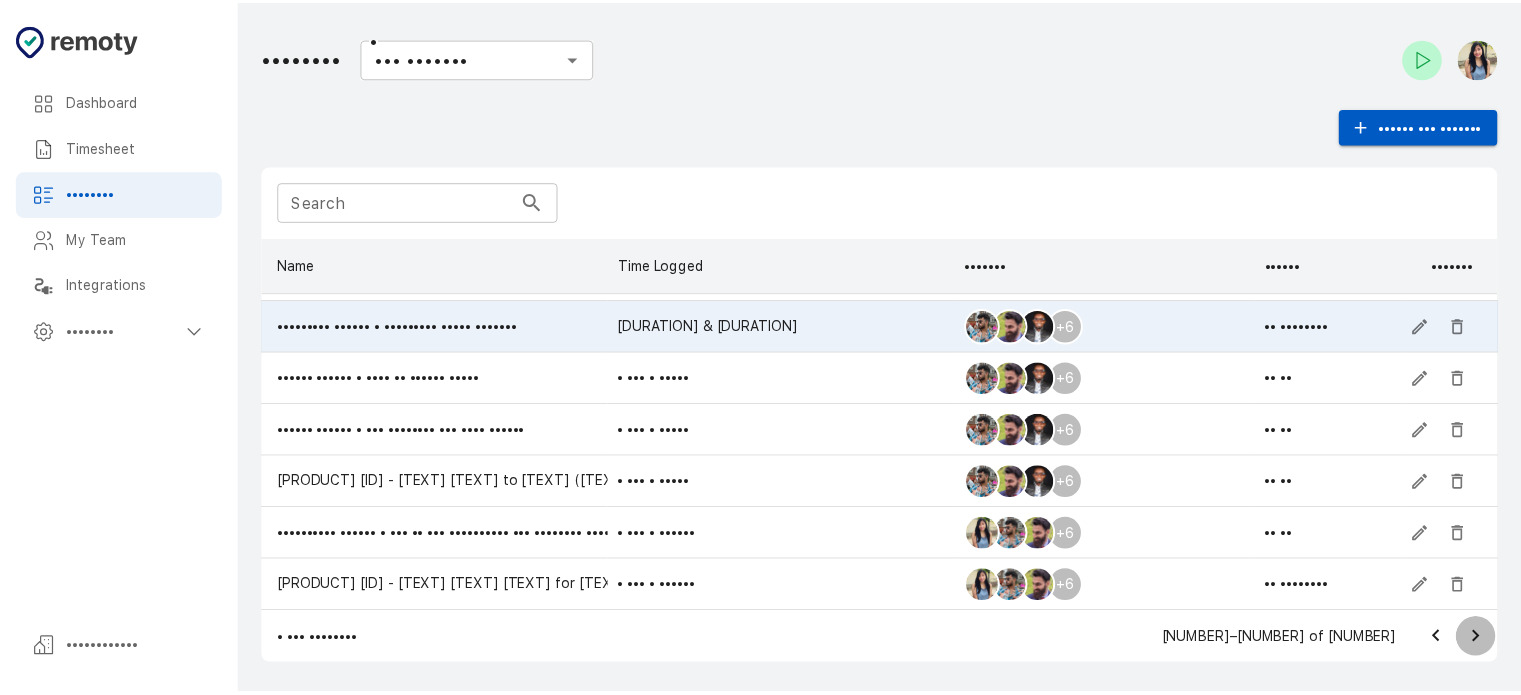 scroll, scrollTop: 0, scrollLeft: 0, axis: both 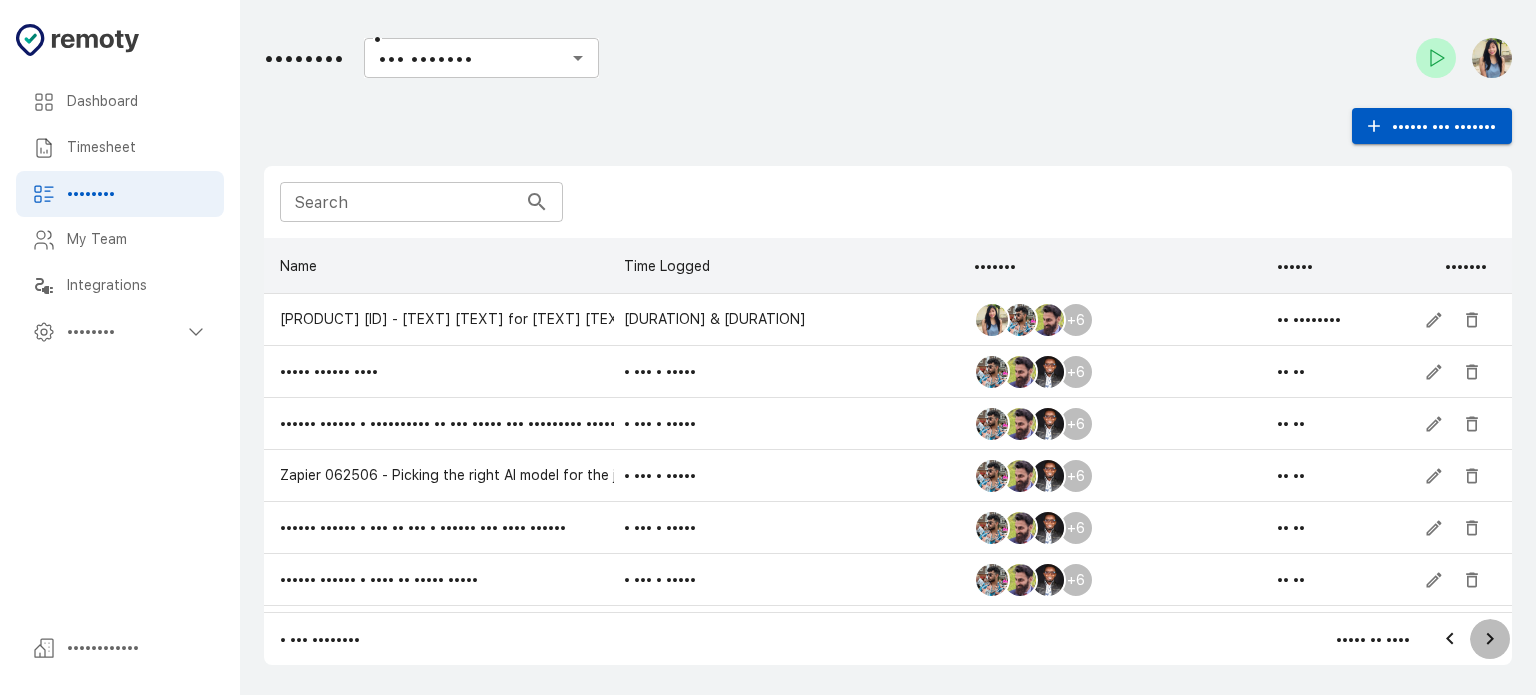 click at bounding box center [1490, 639] 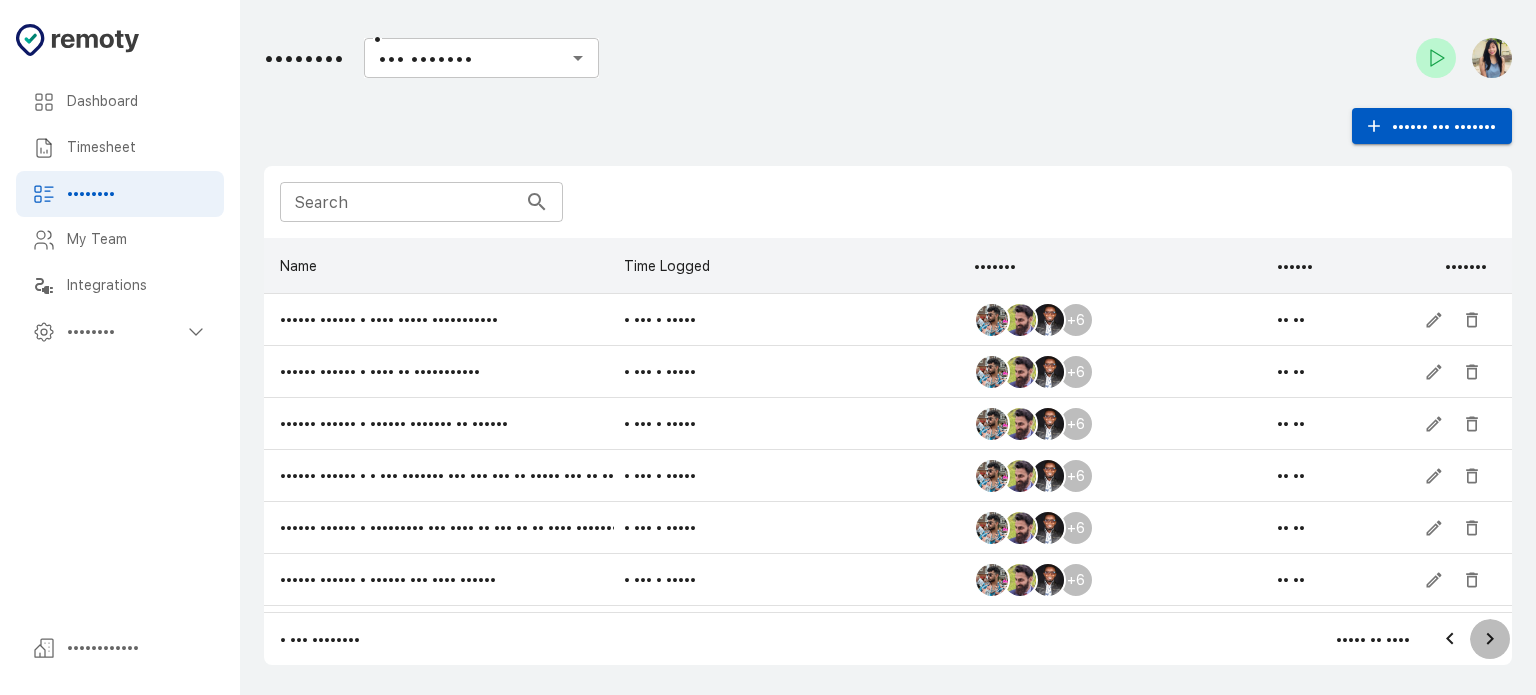 click at bounding box center [1490, 639] 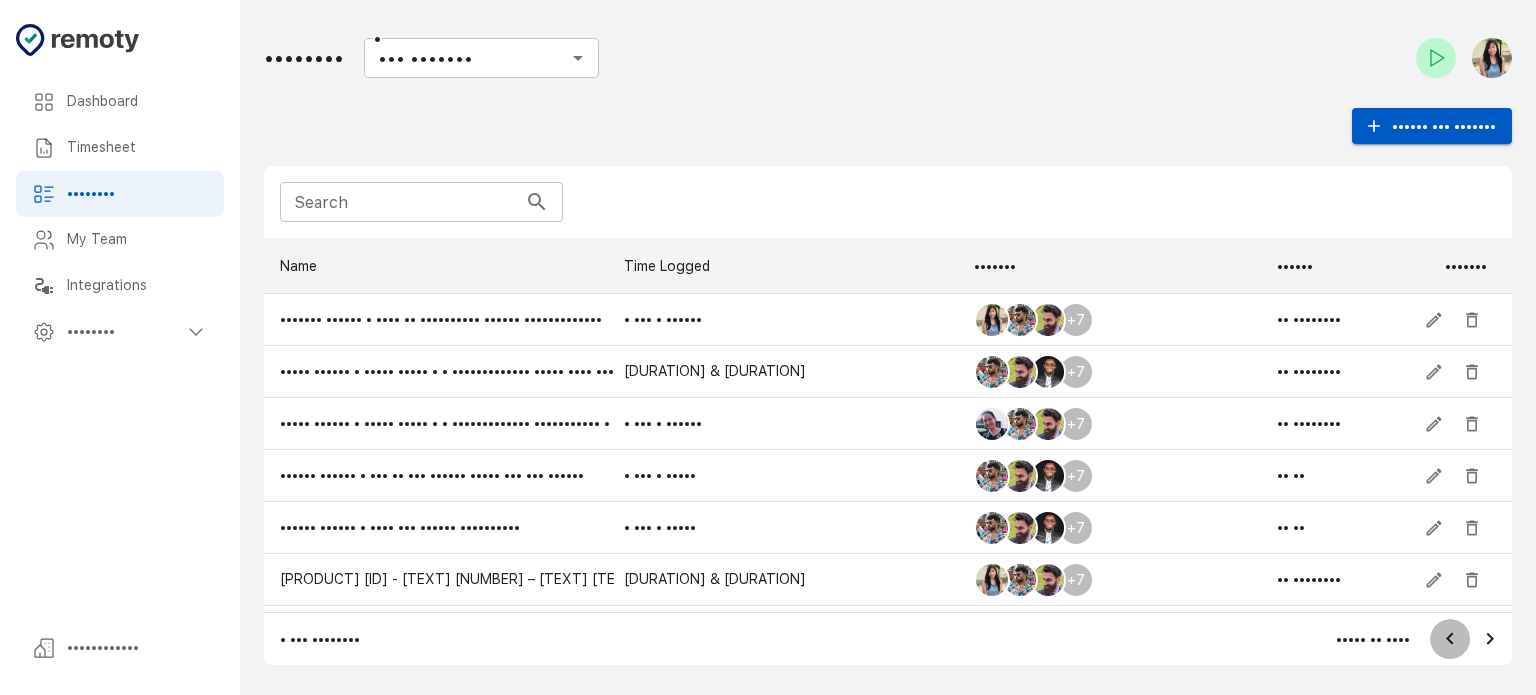 click at bounding box center (1449, 639) 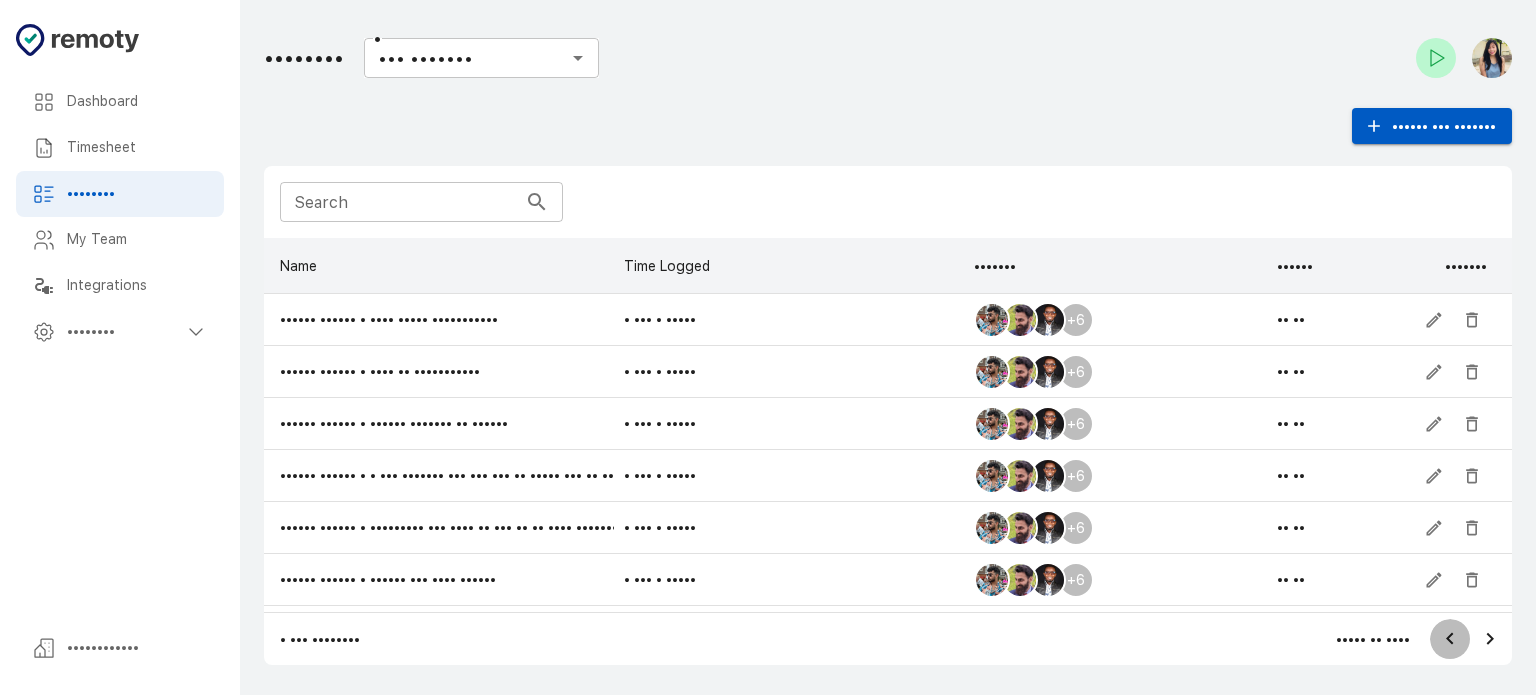 click at bounding box center [1449, 639] 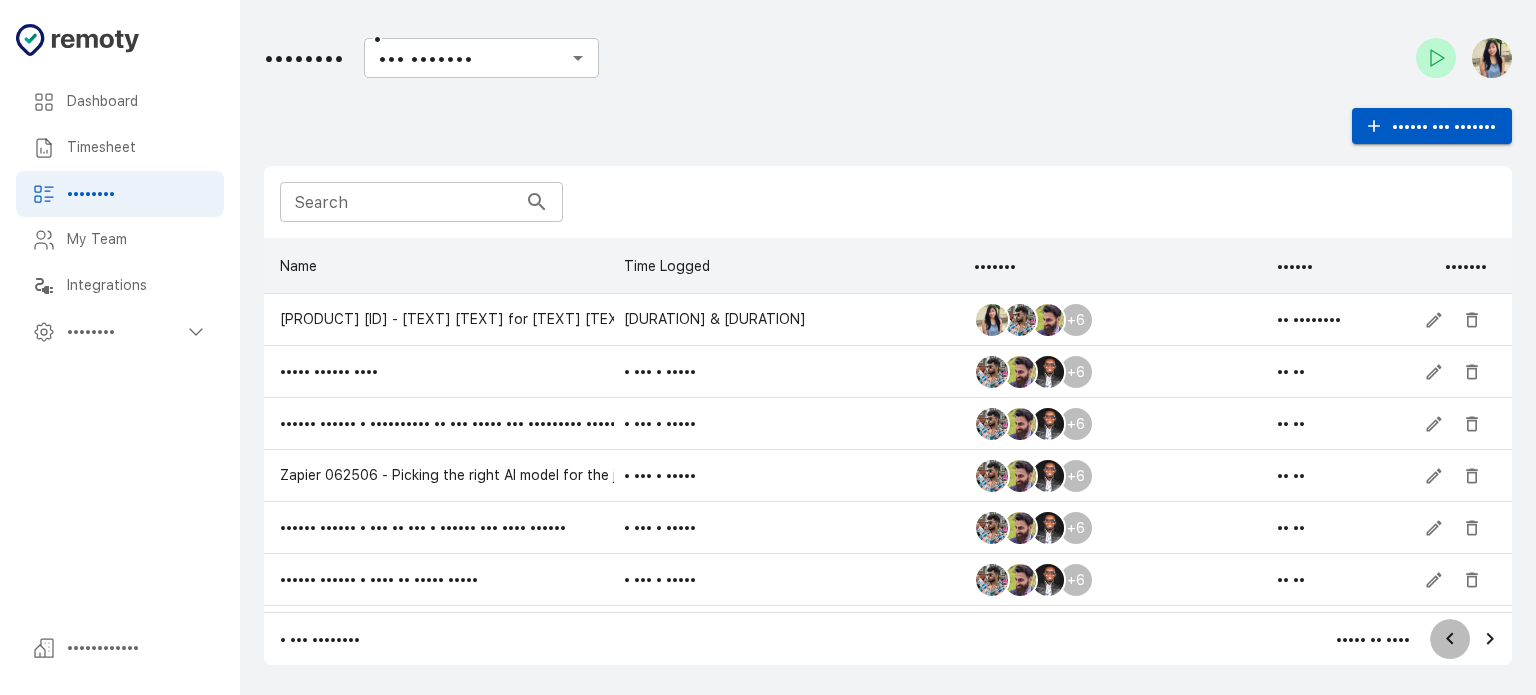 click at bounding box center (1449, 639) 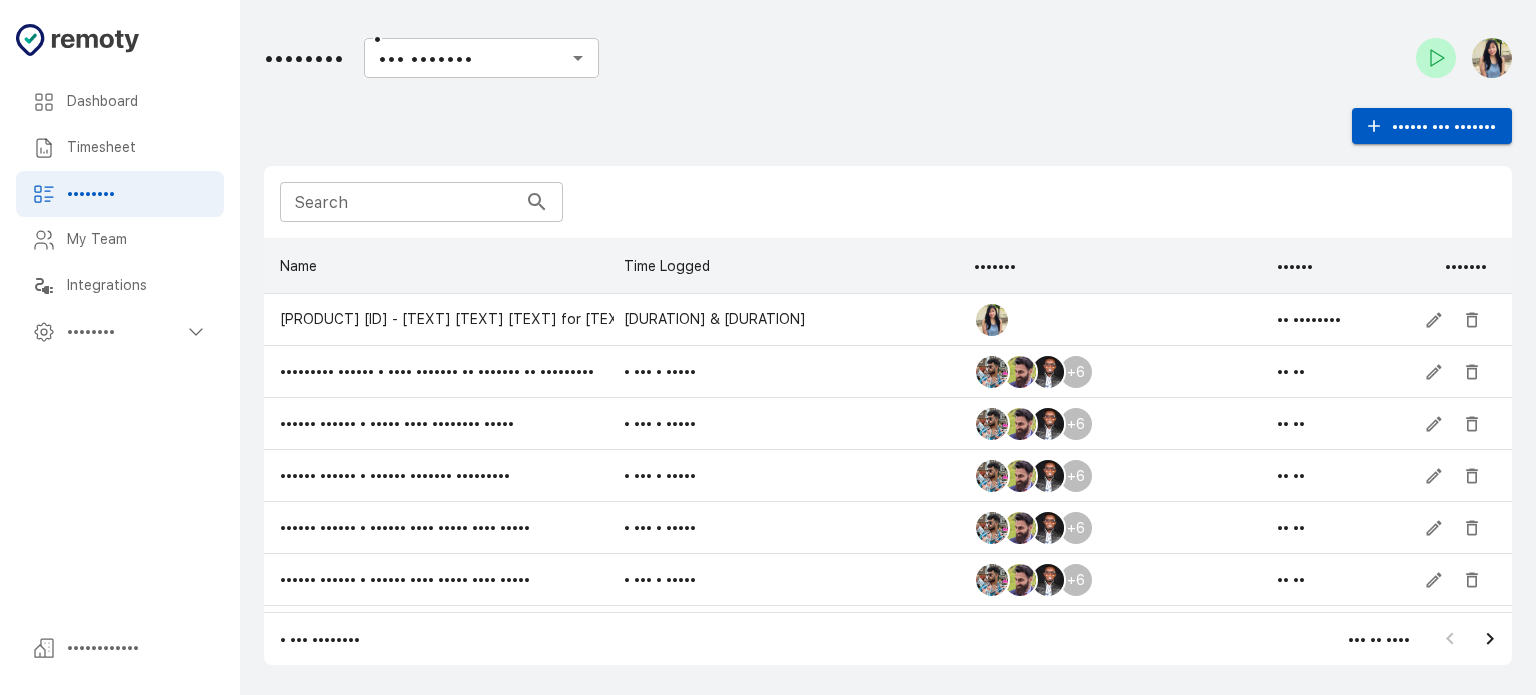 click at bounding box center (1470, 639) 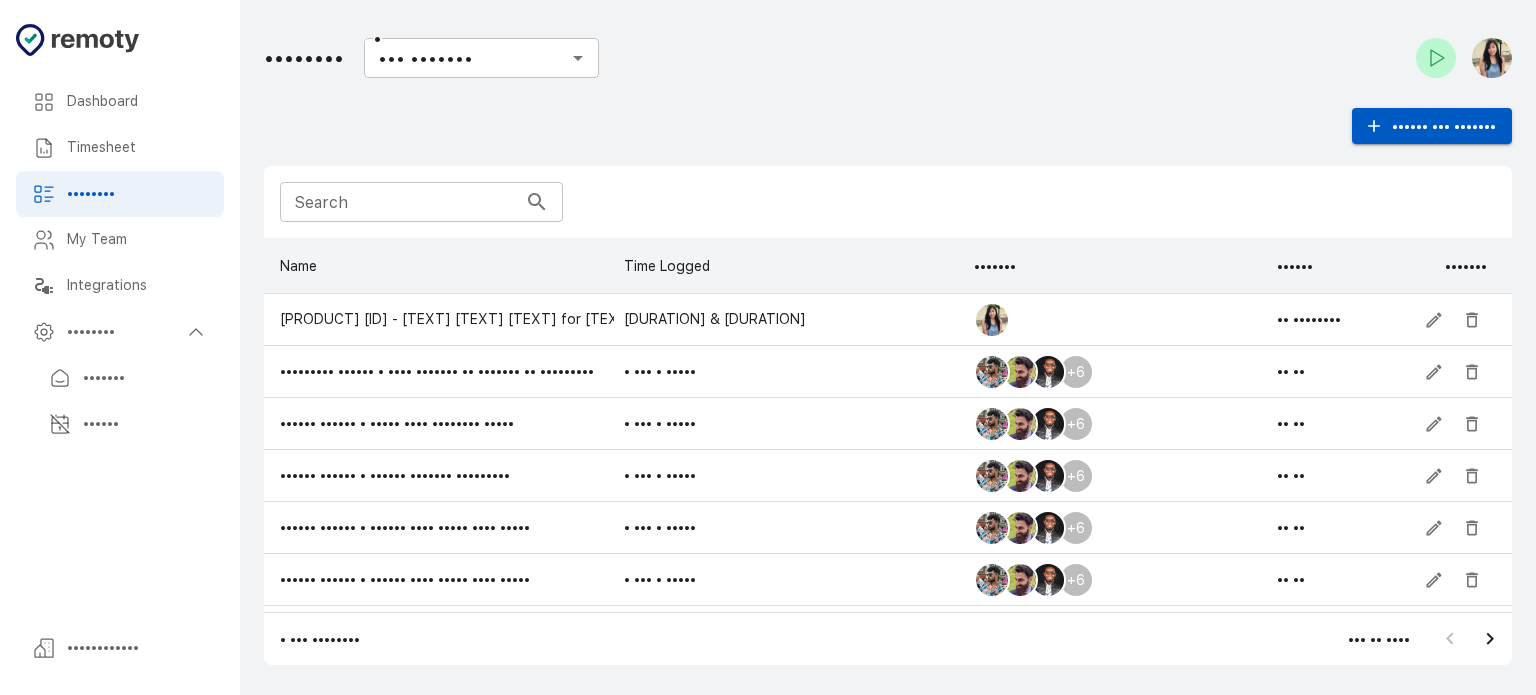 click on "•••••••" at bounding box center (120, 378) 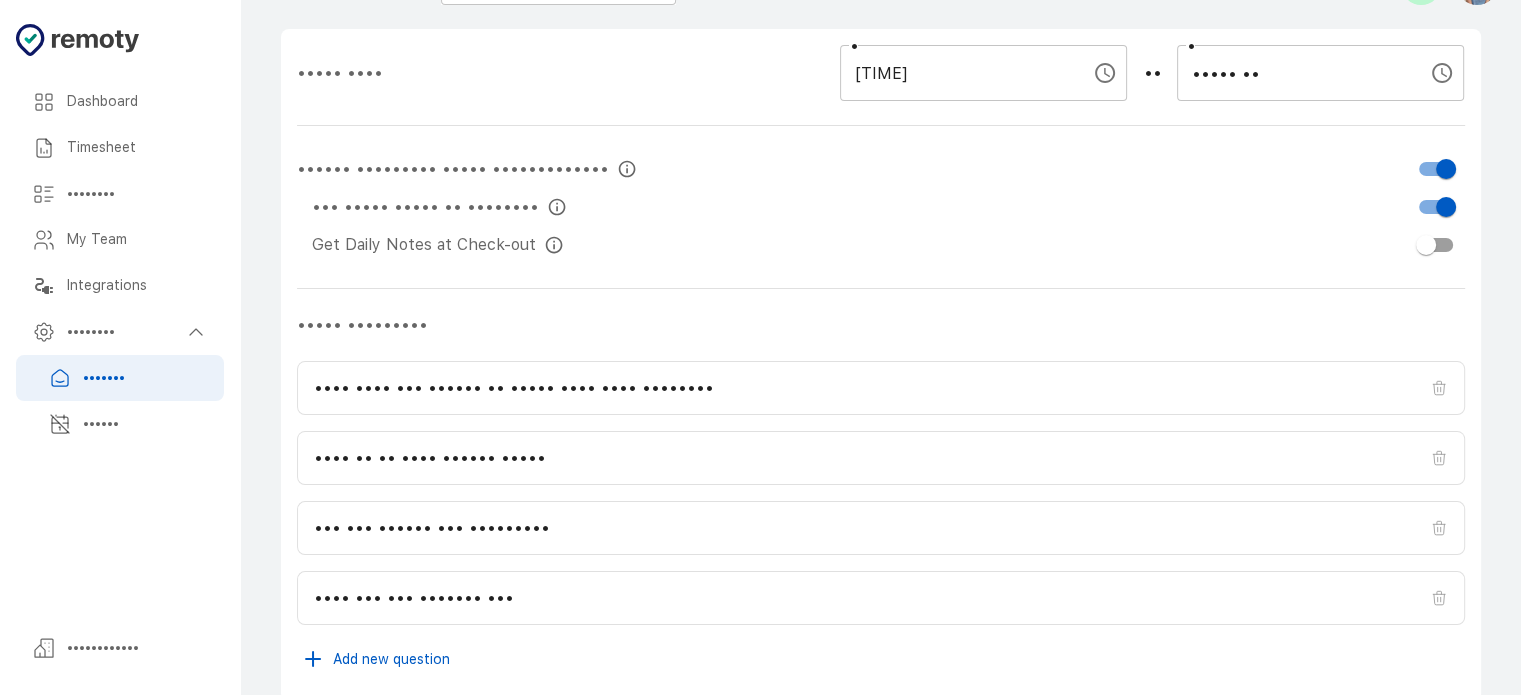 scroll, scrollTop: 161, scrollLeft: 0, axis: vertical 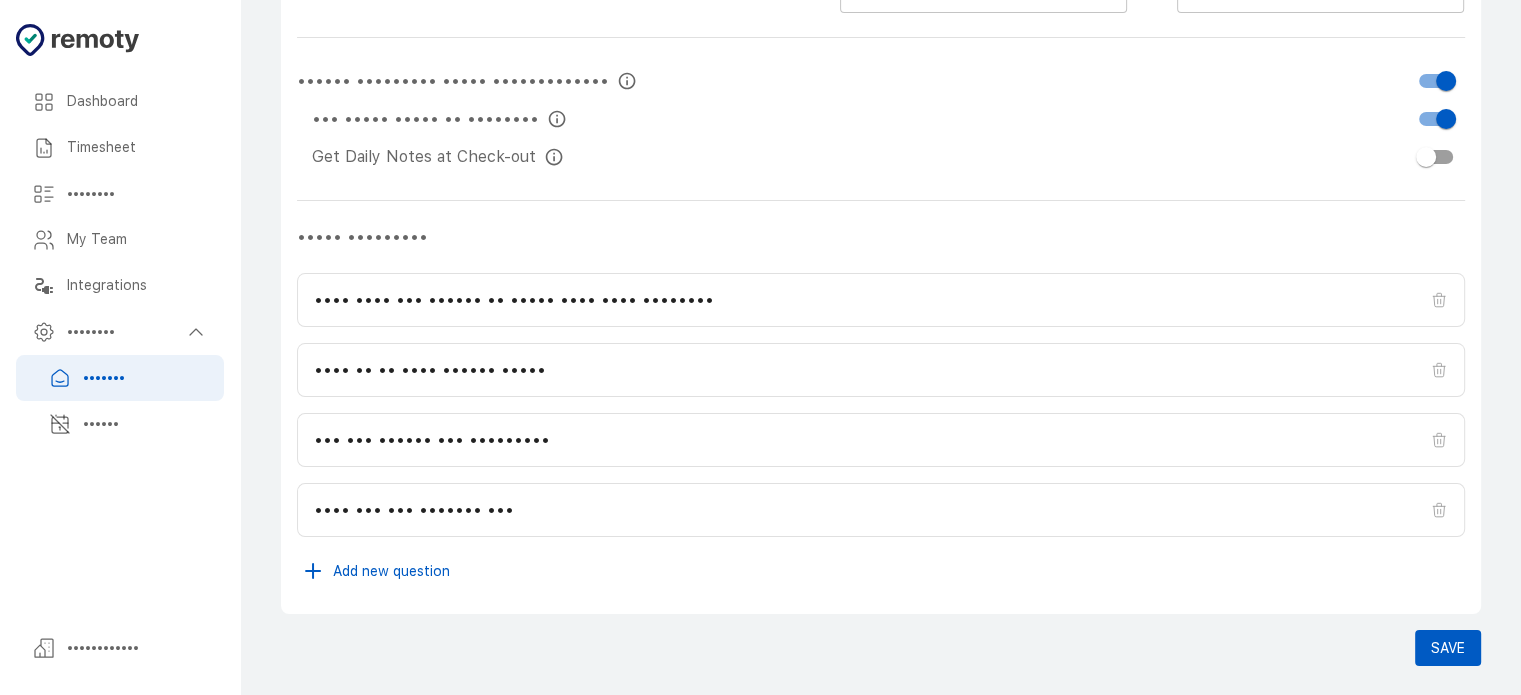 click on "My Team" at bounding box center (137, 102) 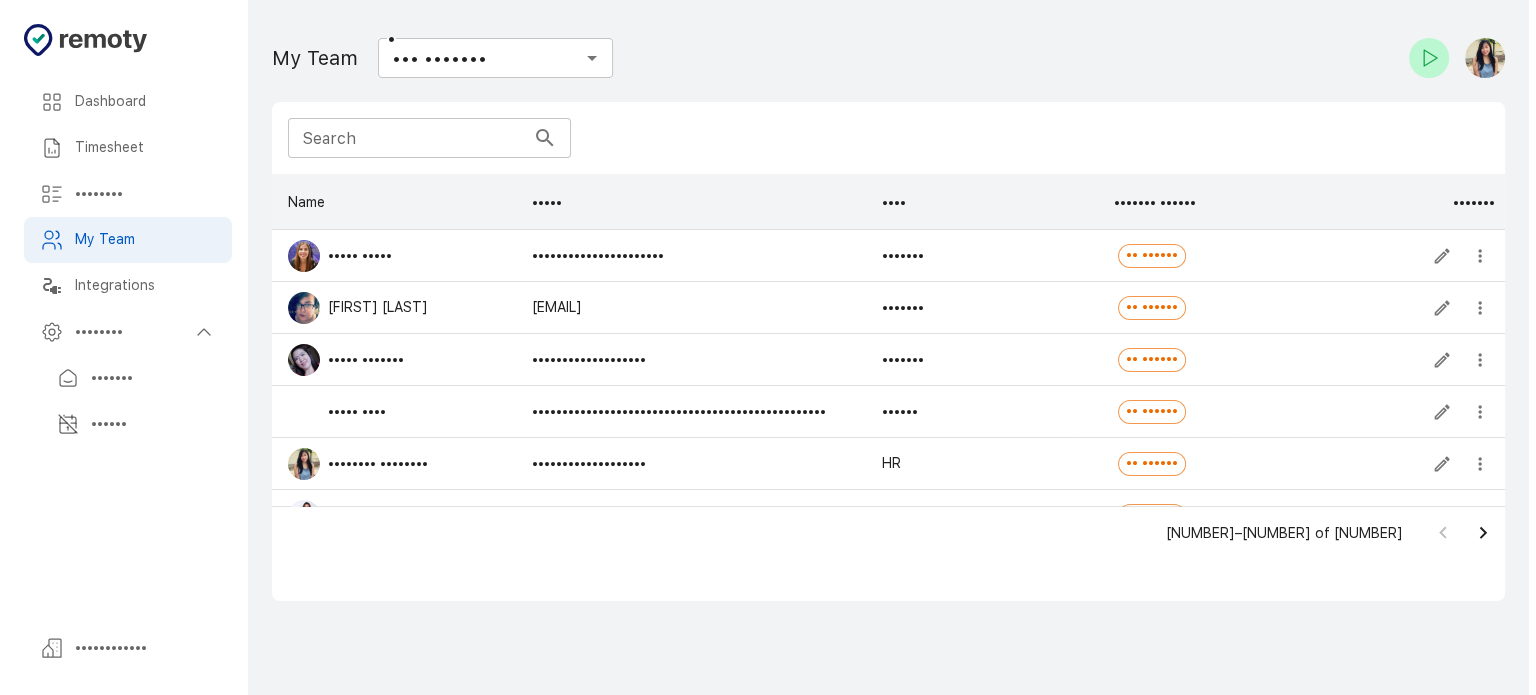 scroll, scrollTop: 0, scrollLeft: 0, axis: both 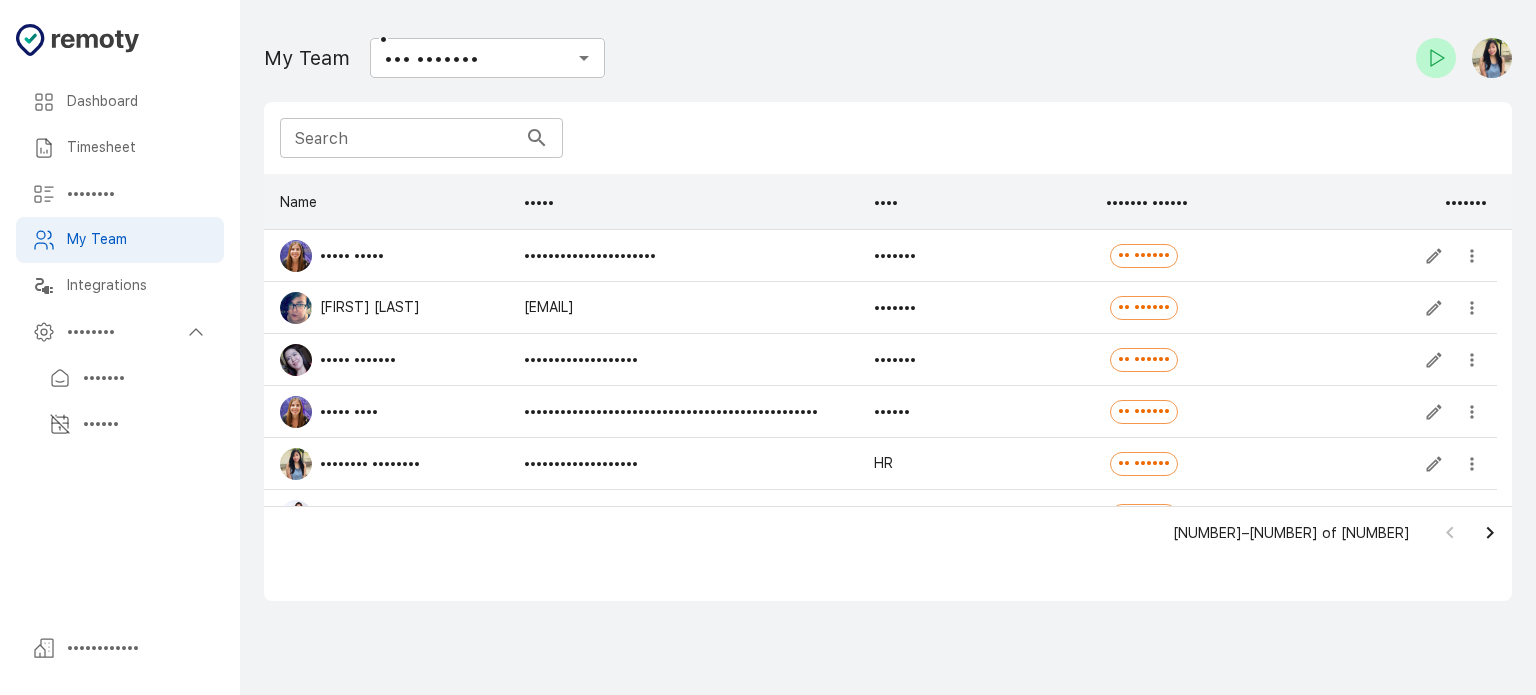 click on "••••••••" at bounding box center [137, 102] 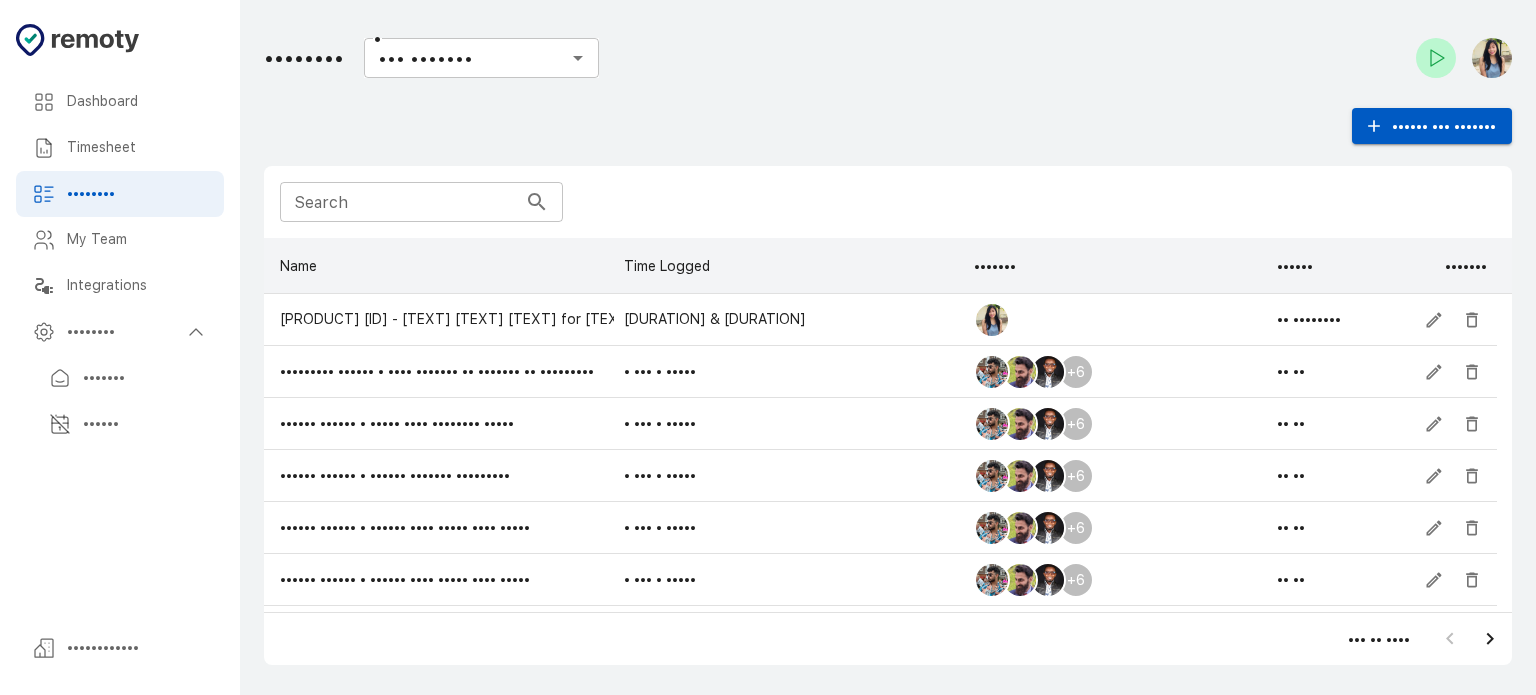 scroll, scrollTop: 16, scrollLeft: 16, axis: both 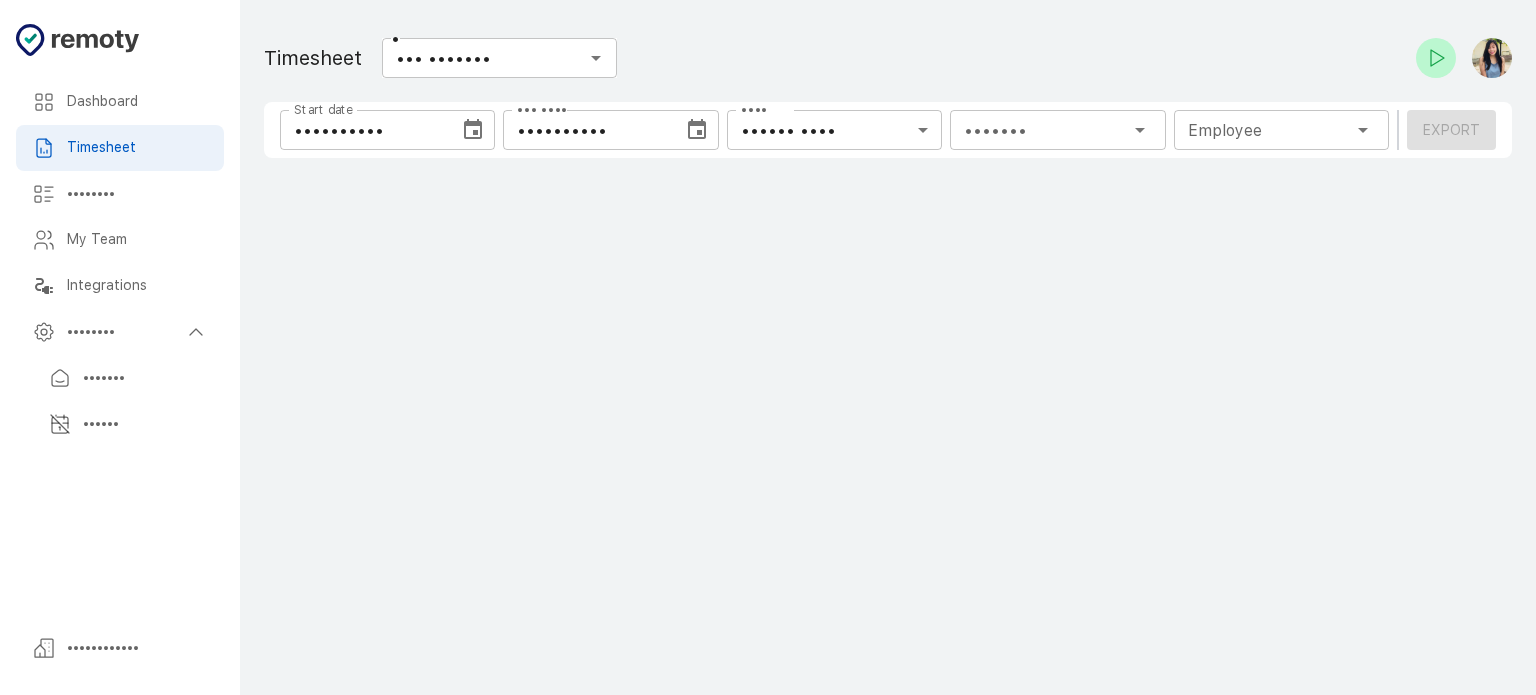 click at bounding box center (473, 130) 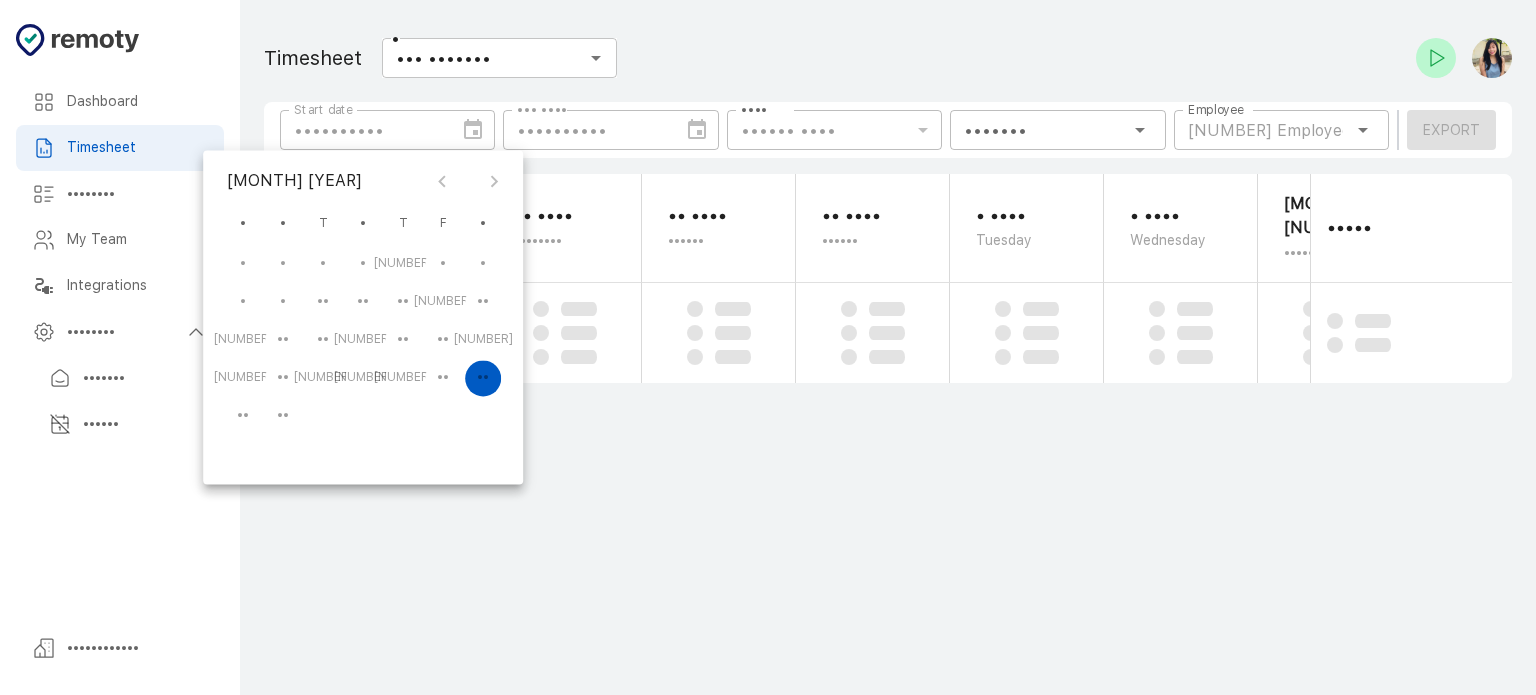 click on "Dashboard Timesheet Projects My Team Integrations Settings Organization Timesheet All members ​ Start date [DATE] Start date End date [DATE] End date Type Worked time Worked time Projects Channel Channel Employee [NUMBER] Employee Employee Export [NUMBER] [MONTH] [NUMBER] [DAY] [NUMBER] [MONTH] [NUMBER] [DAY] [NUMBER] [MONTH] [NUMBER] [DAY] [NUMBER] [MONTH] [NUMBER] [DAY] [NUMBER] [MONTH] [NUMBER] [DAY] [NUMBER] [MONTH] [NUMBER] [DAY] Total" at bounding box center (888, 347) 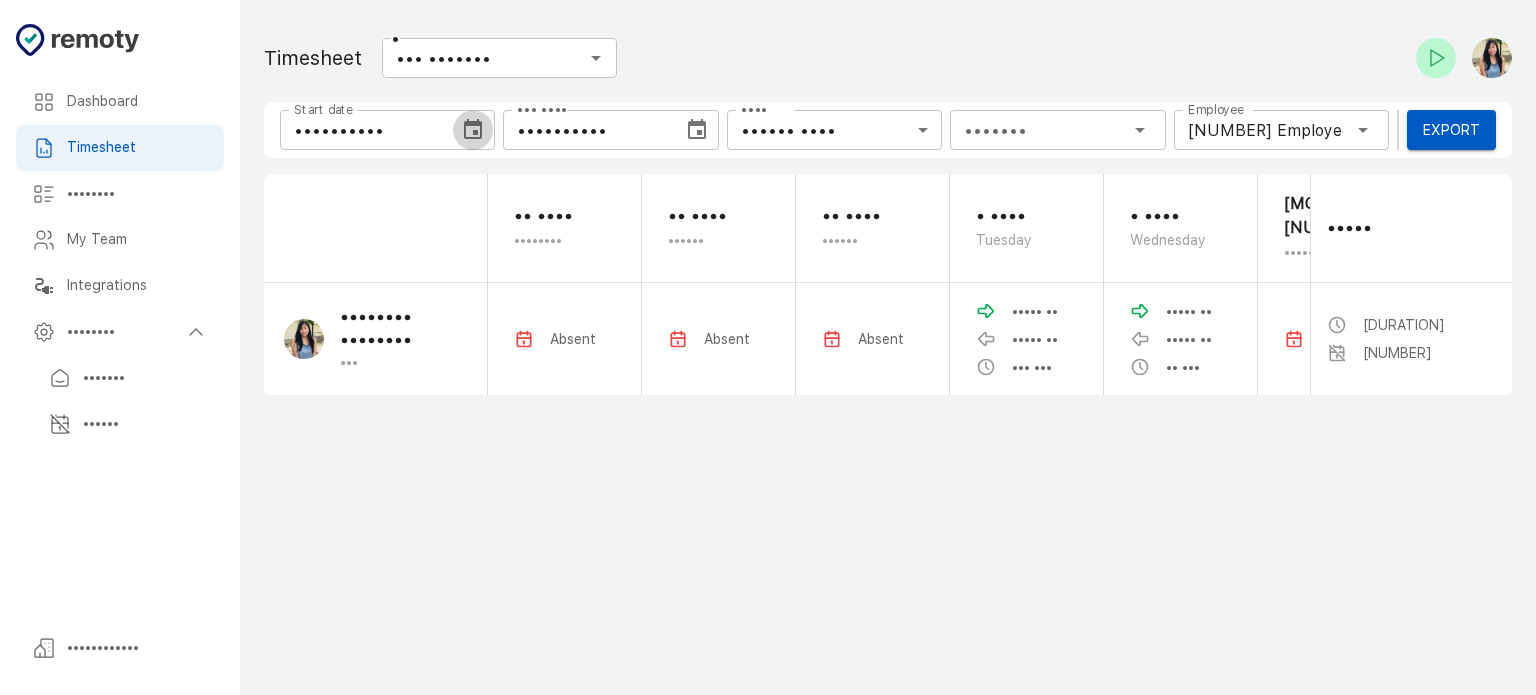 click at bounding box center (473, 130) 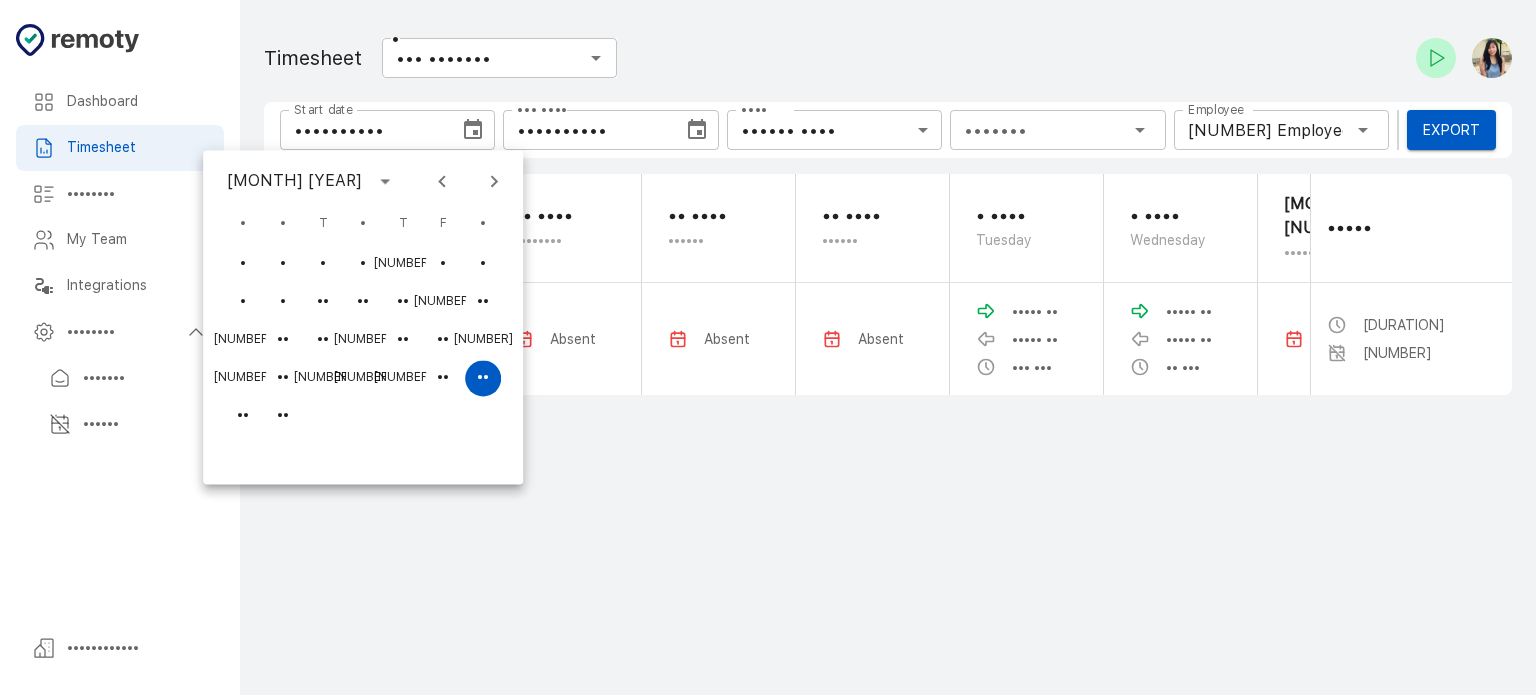 click at bounding box center [494, 181] 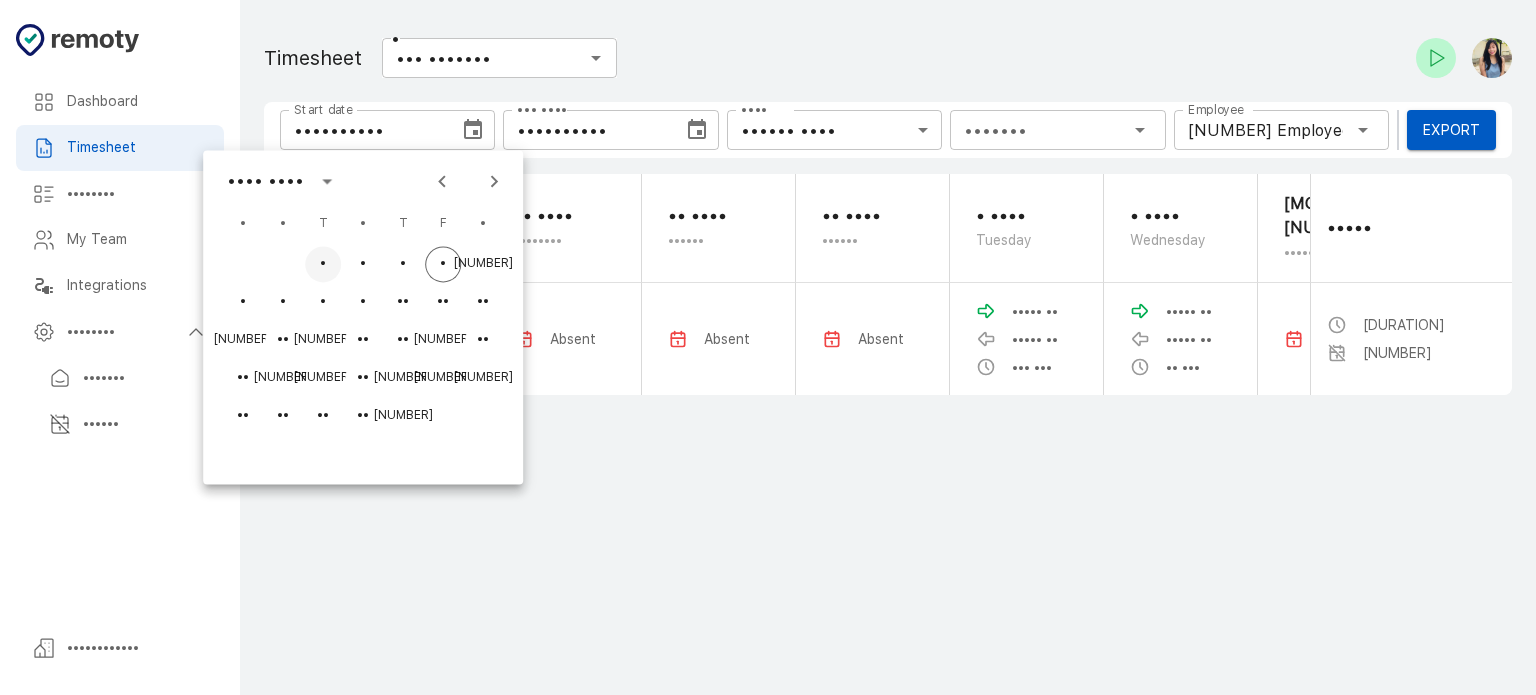 click on "•" at bounding box center (323, 264) 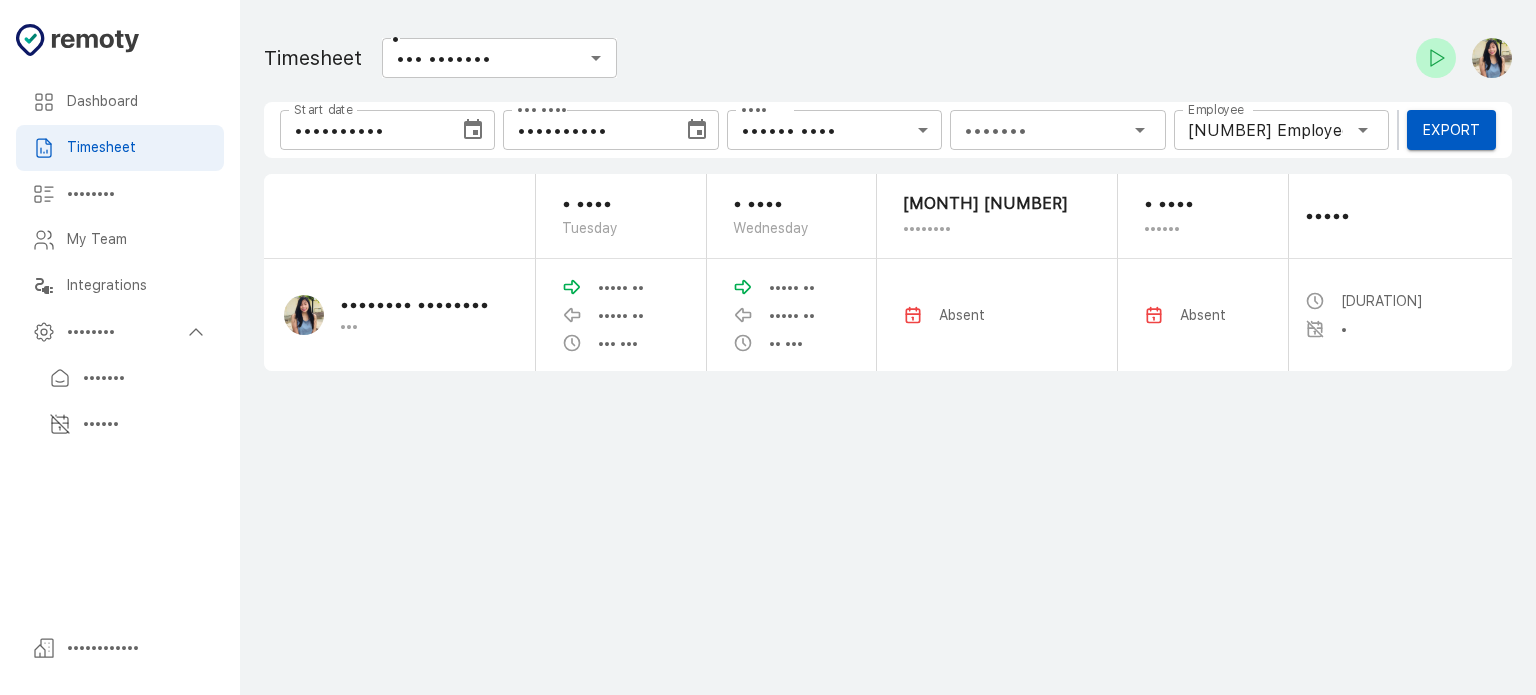 click on "••••••••••" at bounding box center [585, 130] 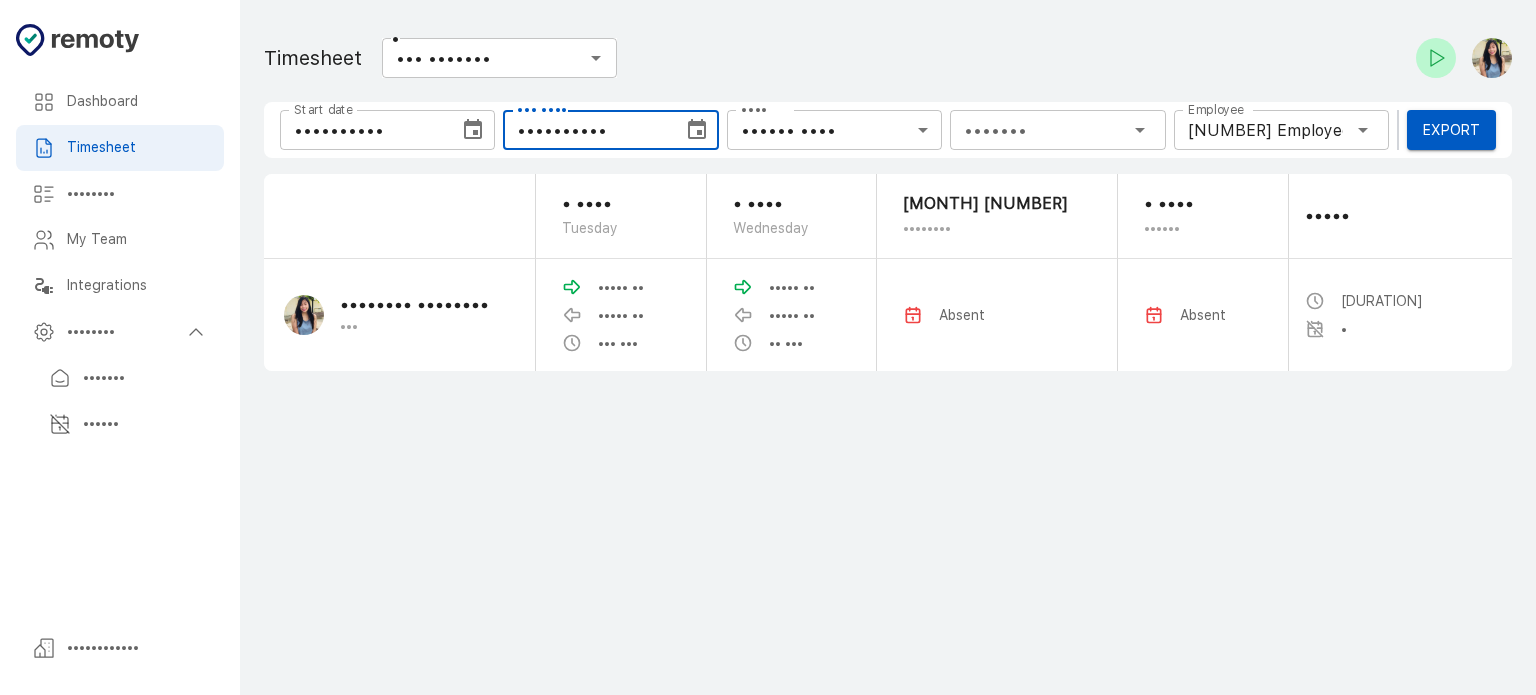 click at bounding box center [697, 129] 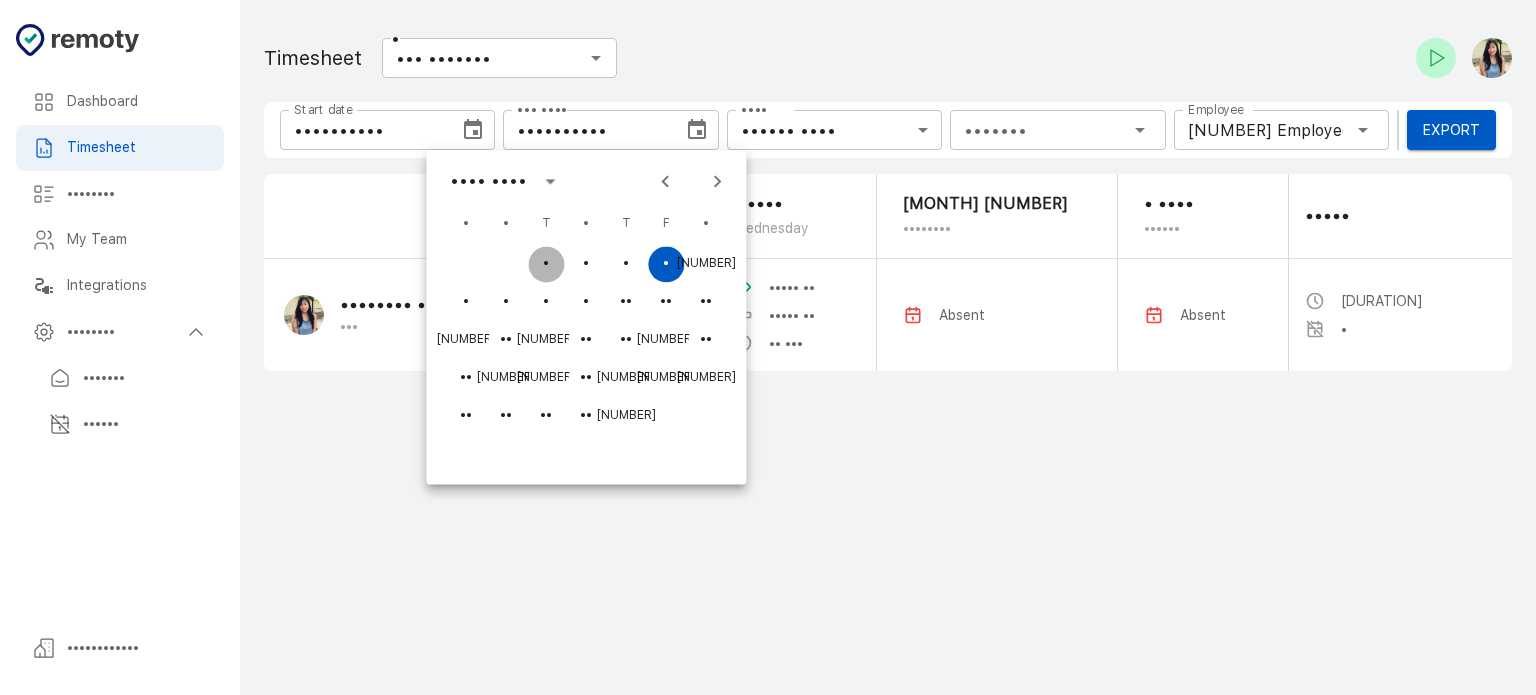 click on "•" at bounding box center (546, 264) 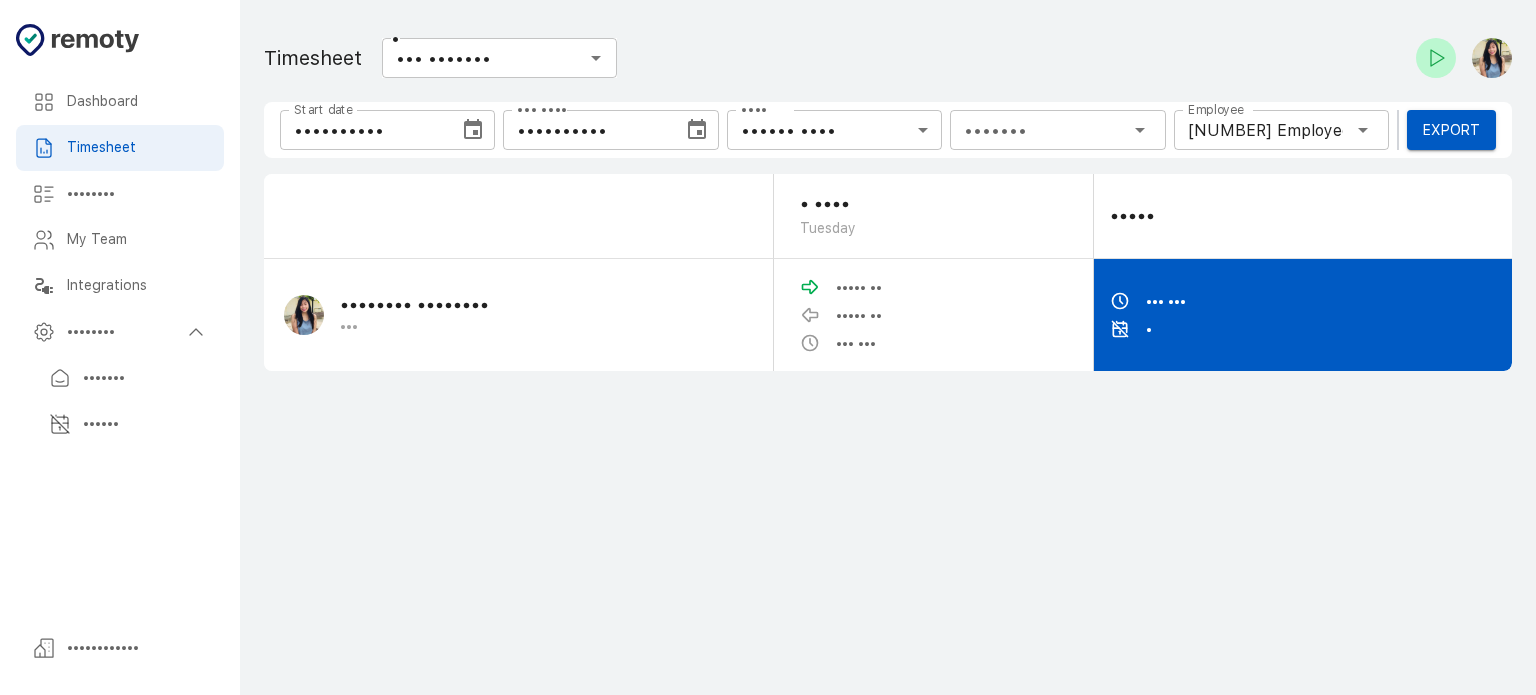 click at bounding box center (1120, 329) 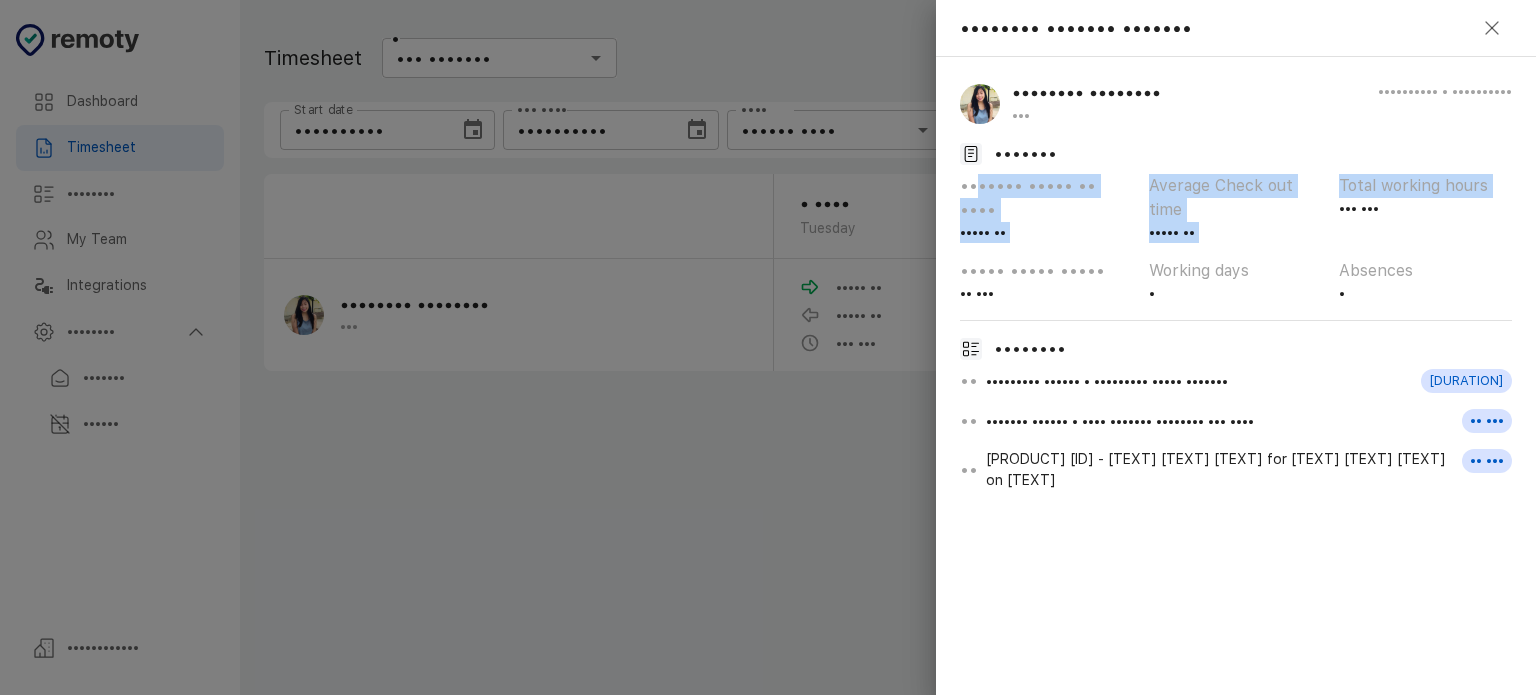 drag, startPoint x: 975, startPoint y: 188, endPoint x: 1350, endPoint y: 231, distance: 377.45728 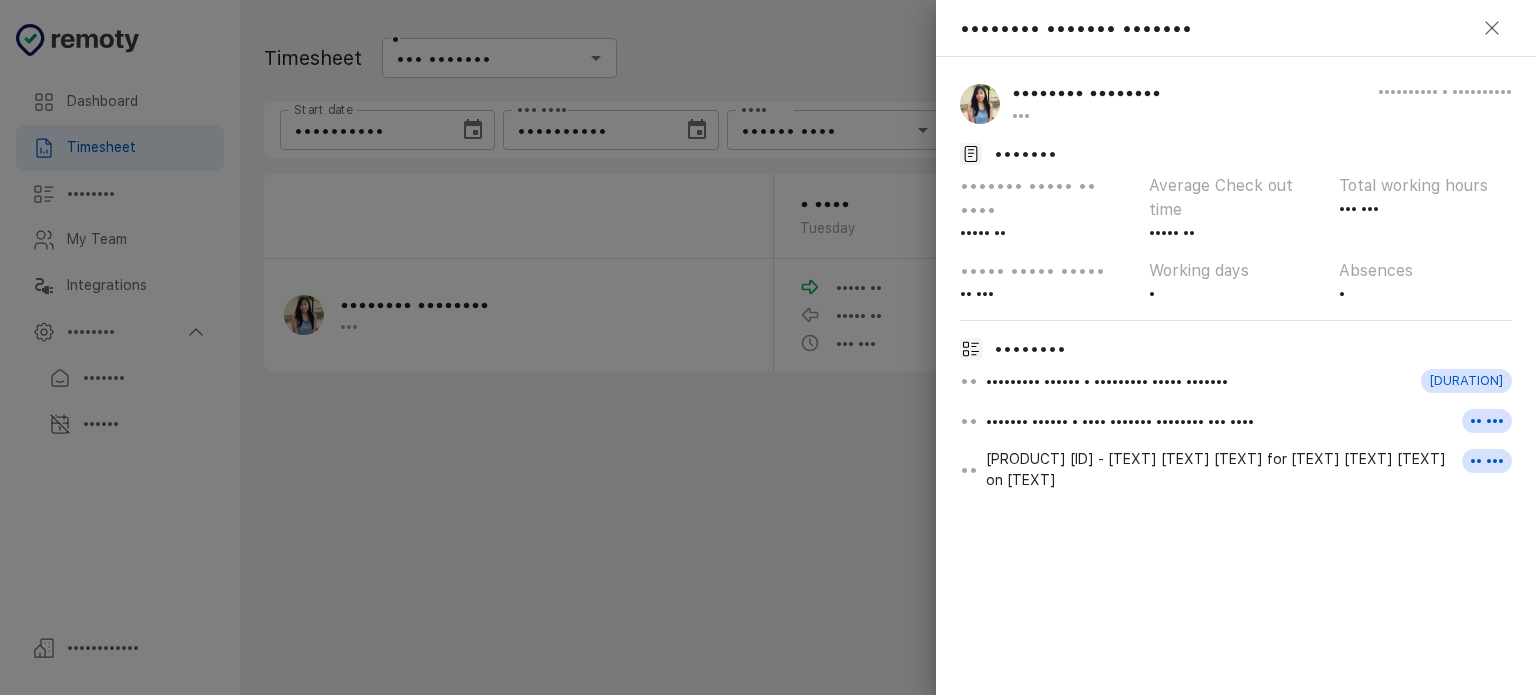 click on "Total working hours [DURATION]" at bounding box center (1417, 200) 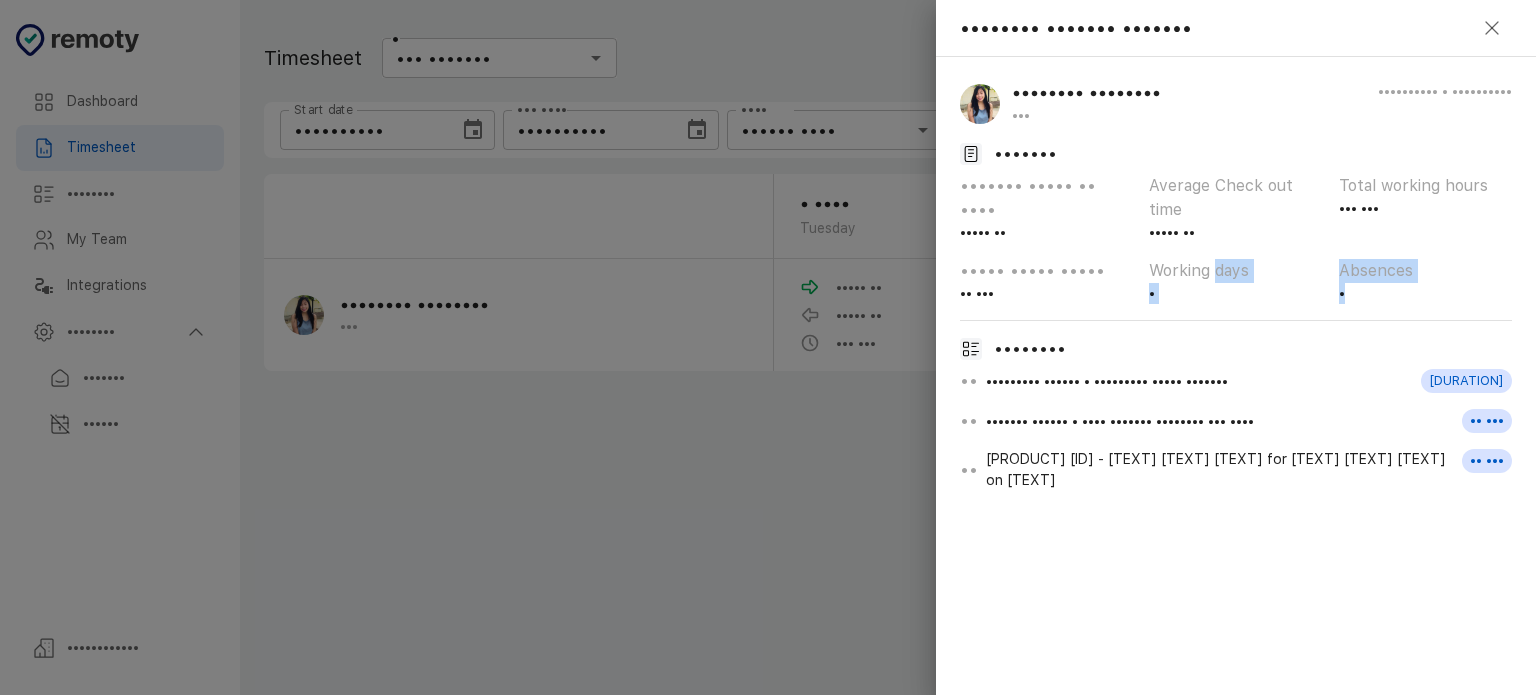 drag, startPoint x: 1384, startPoint y: 285, endPoint x: 1192, endPoint y: 240, distance: 197.20294 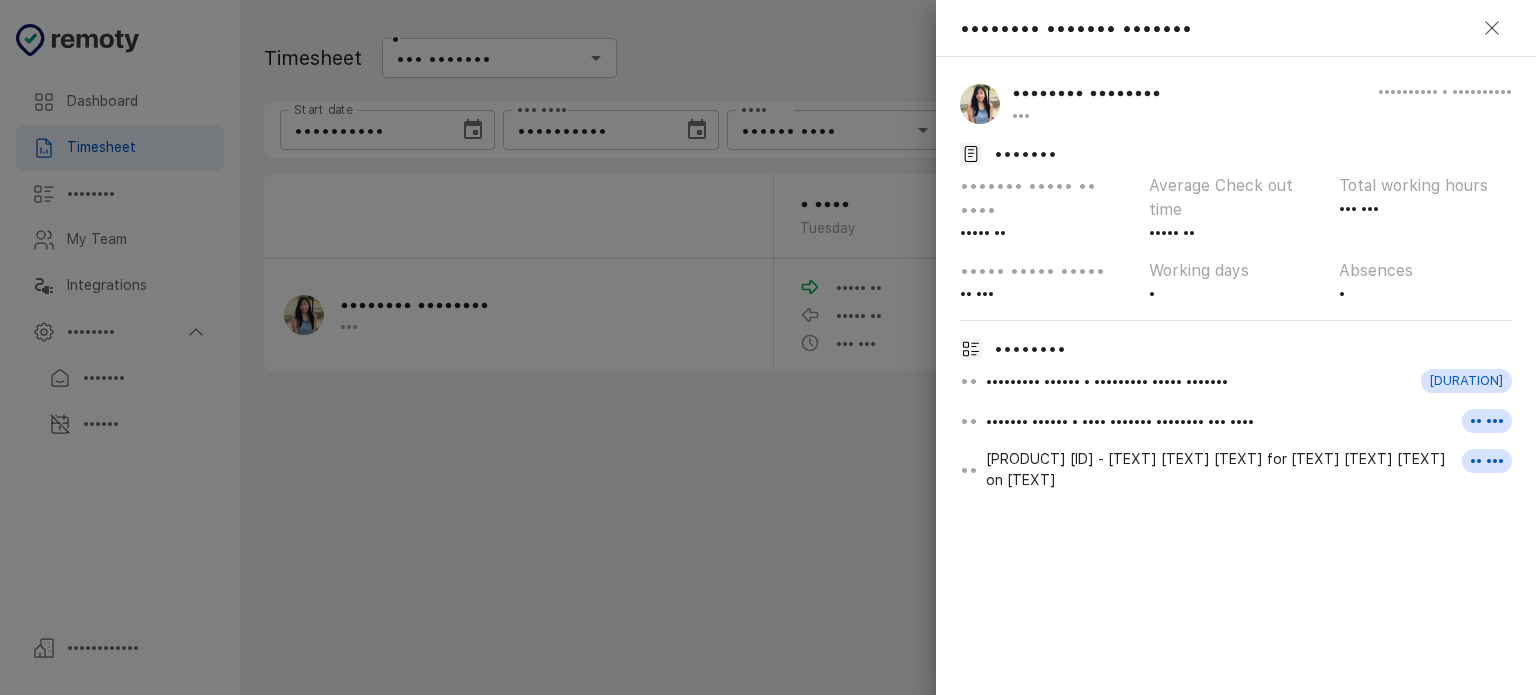 click on "•••••••" at bounding box center (1236, 158) 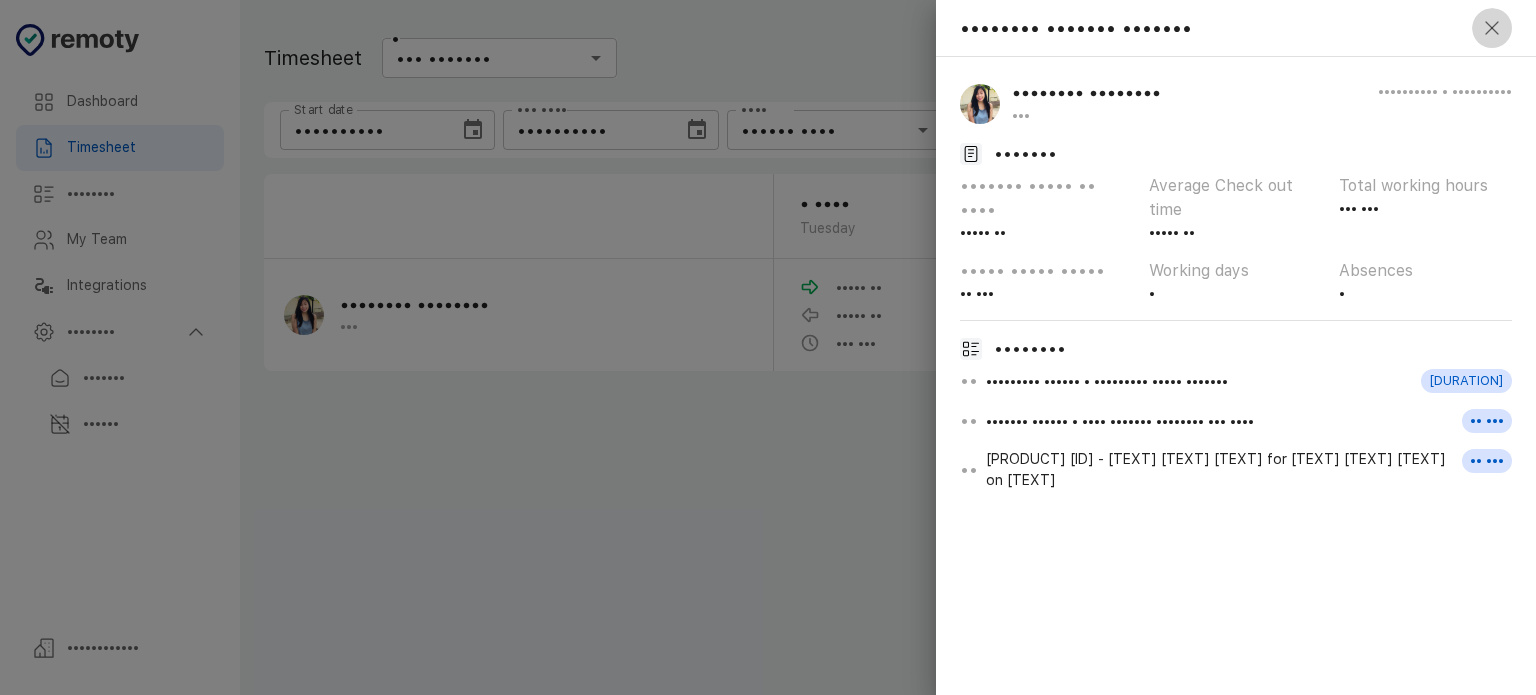 click at bounding box center (1492, 28) 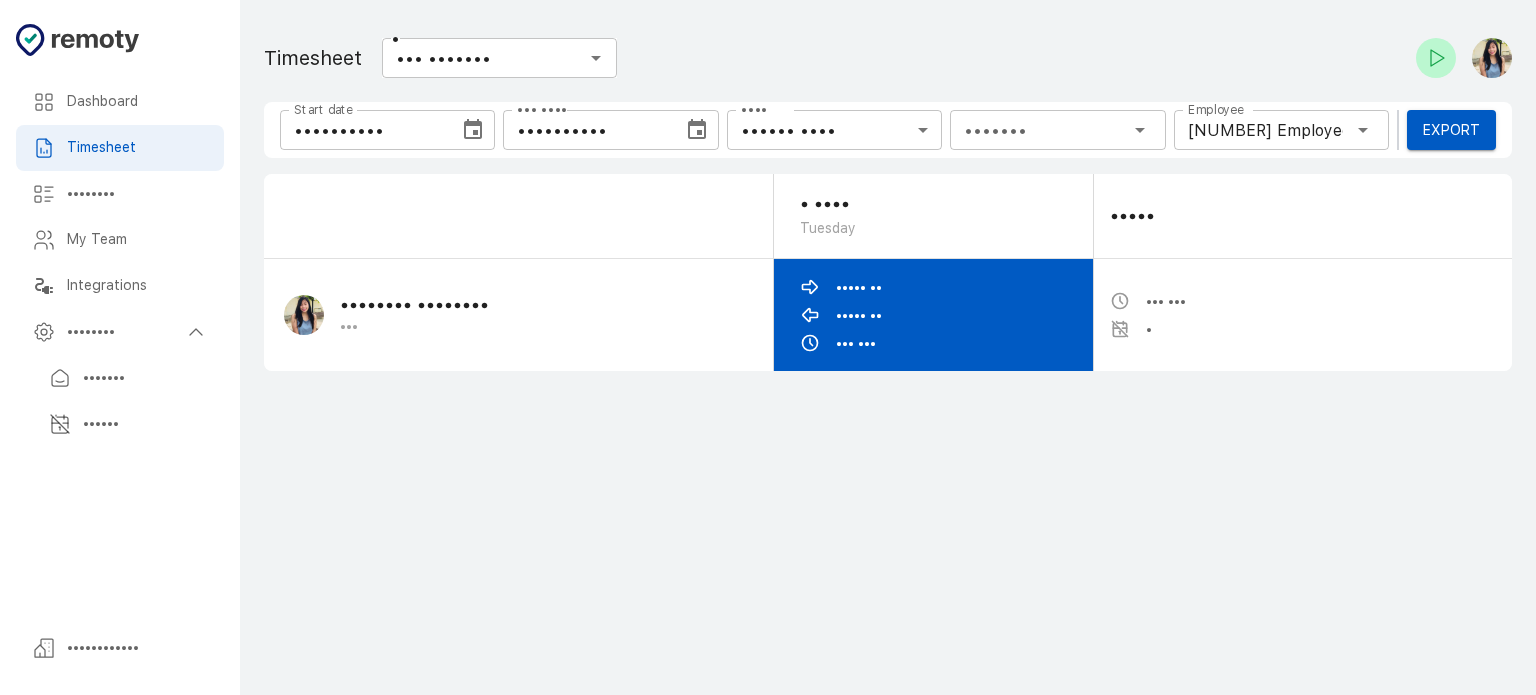click on "••••• •• ••••• •• ••• •••" at bounding box center (933, 315) 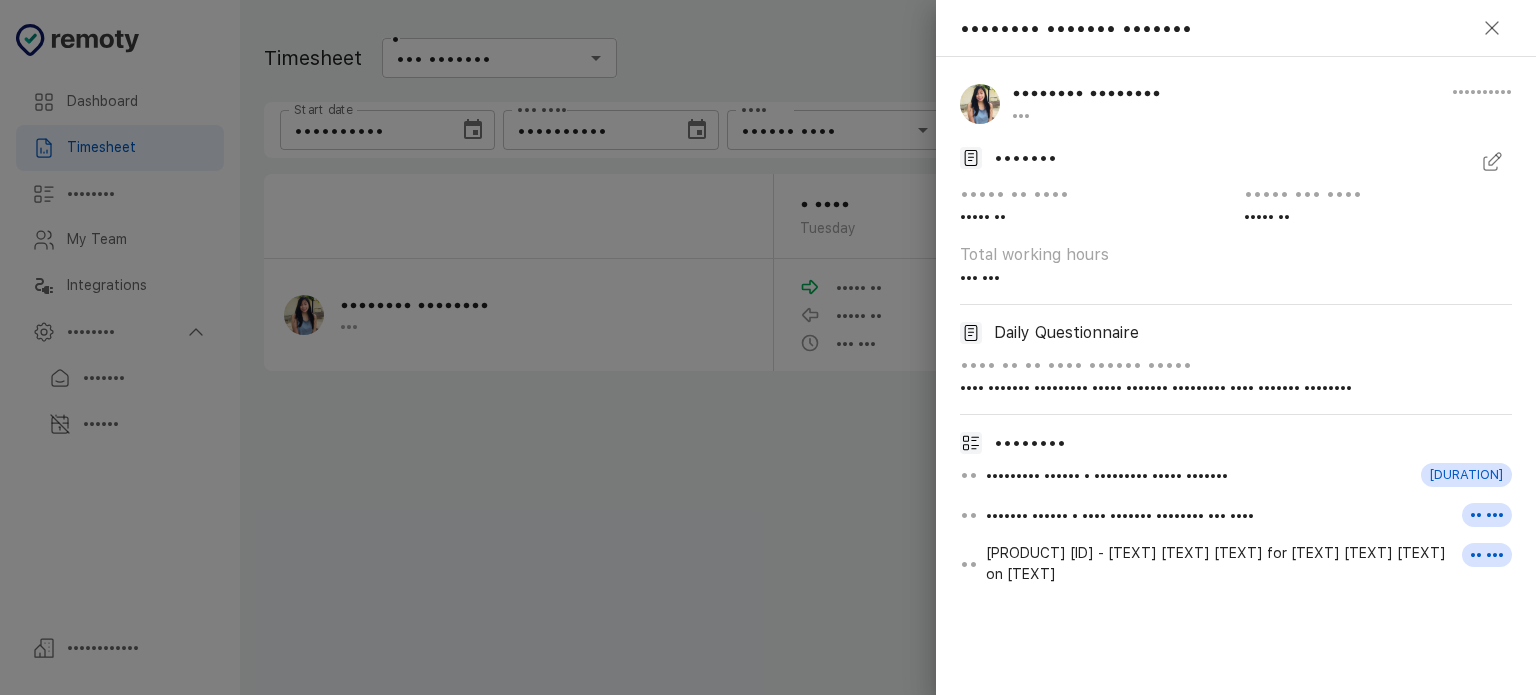 click at bounding box center (1492, 28) 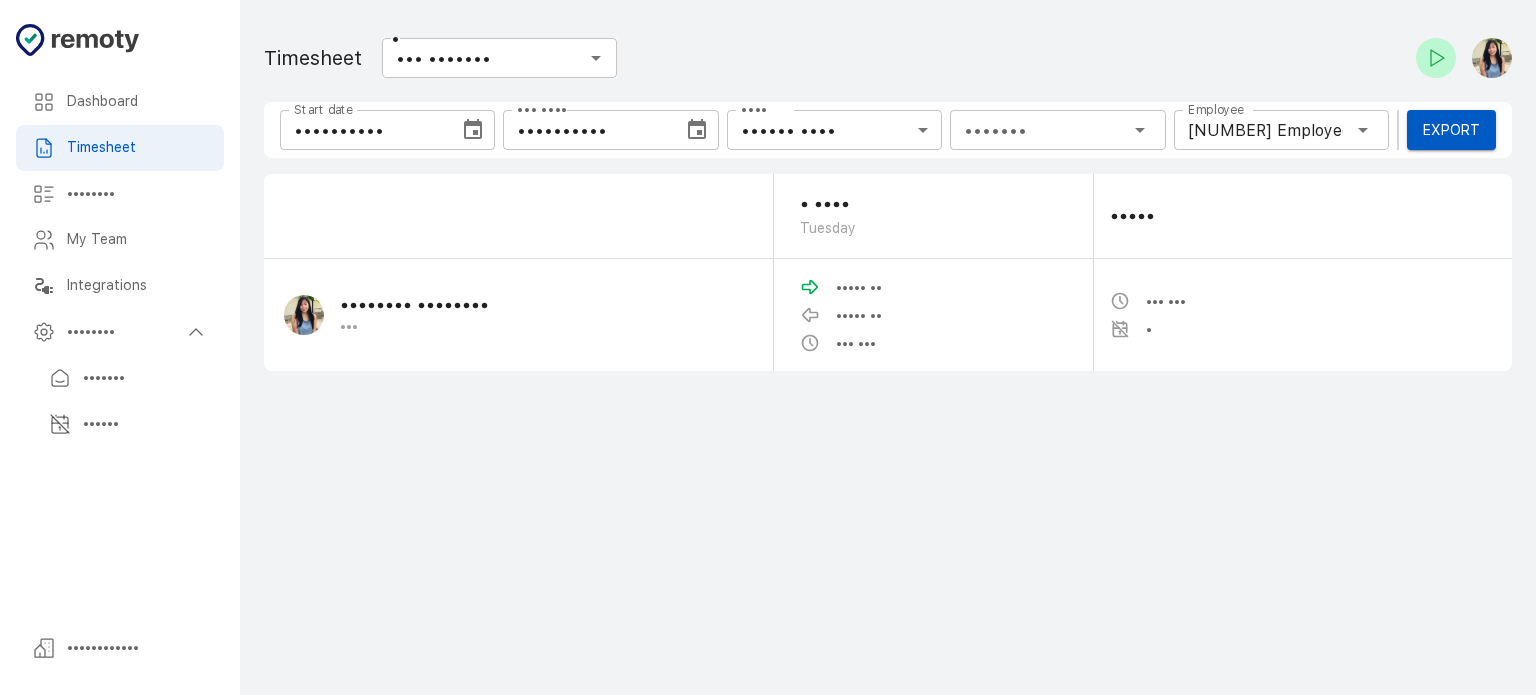 click on "•••••••• • •••••••• ••••••••" at bounding box center (1057, 130) 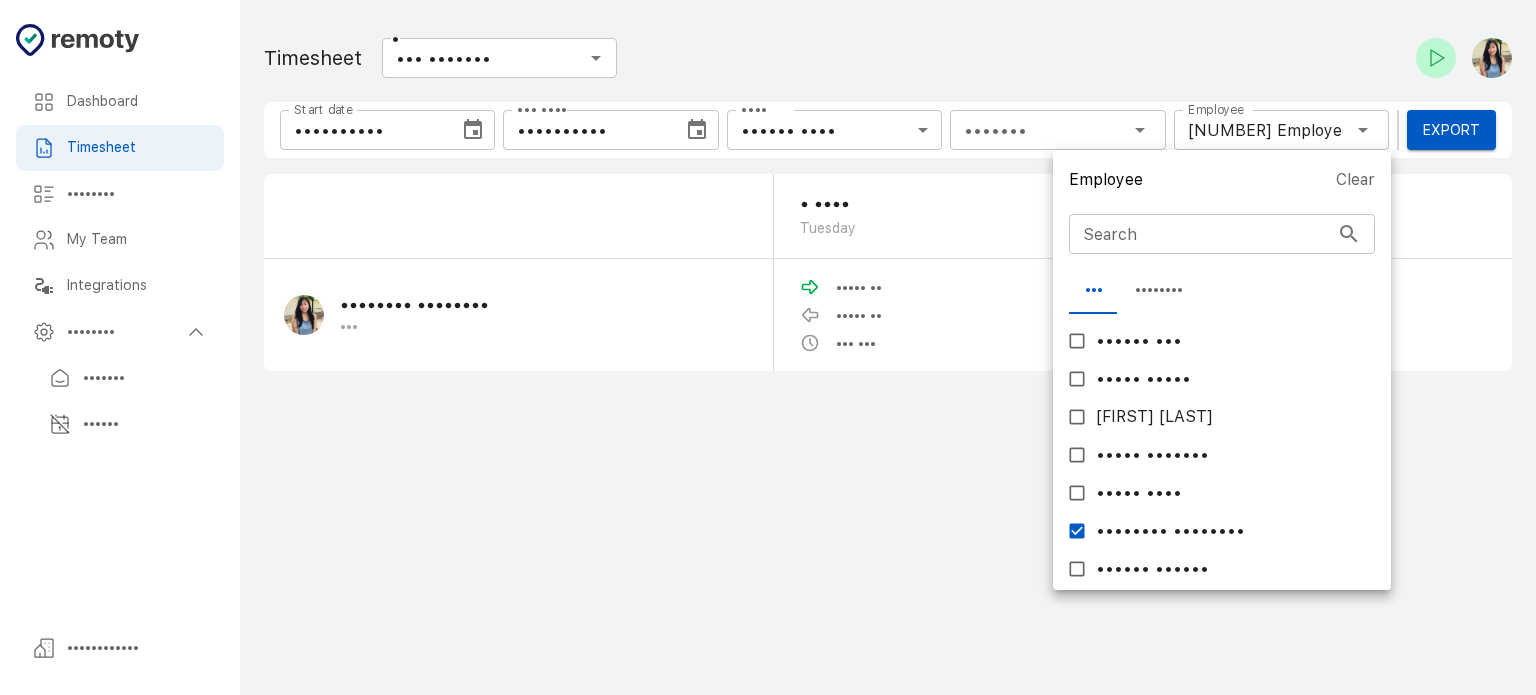 click at bounding box center (768, 347) 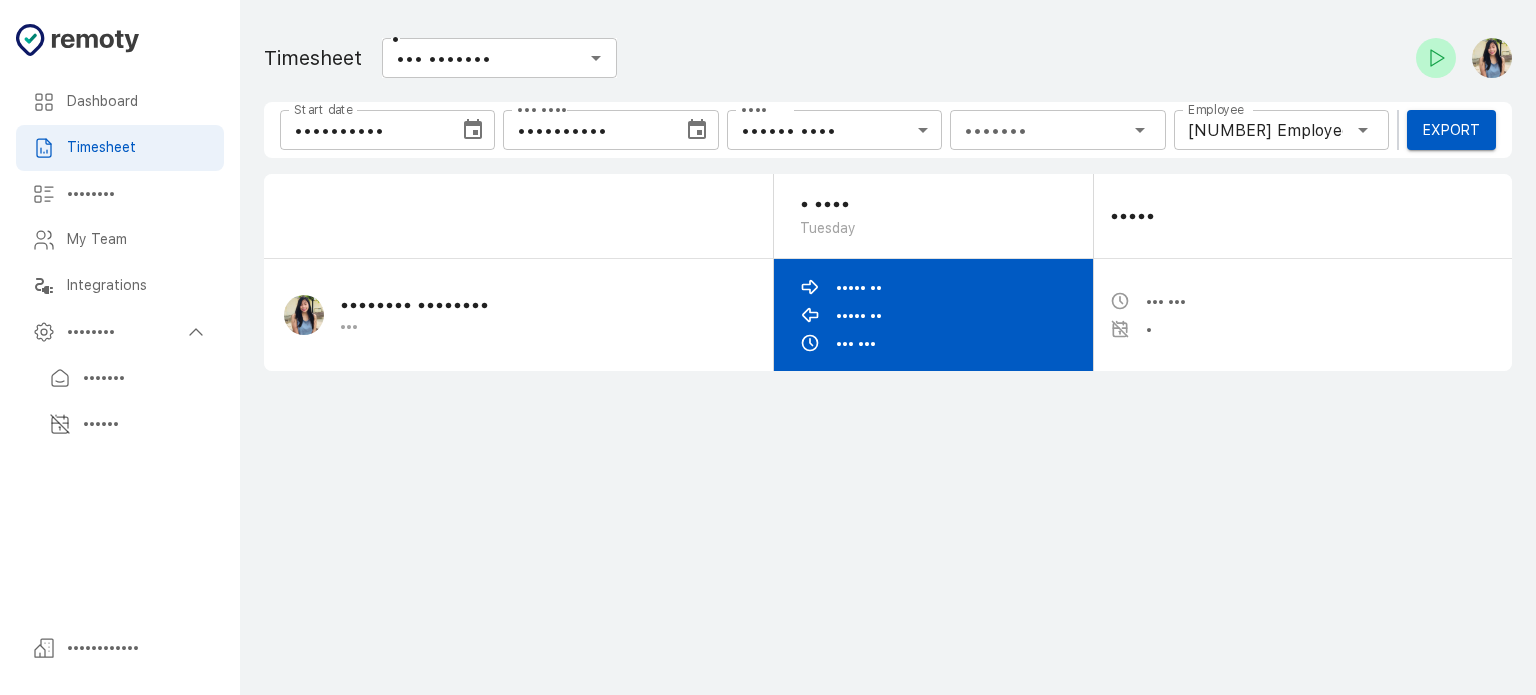 click at bounding box center (810, 343) 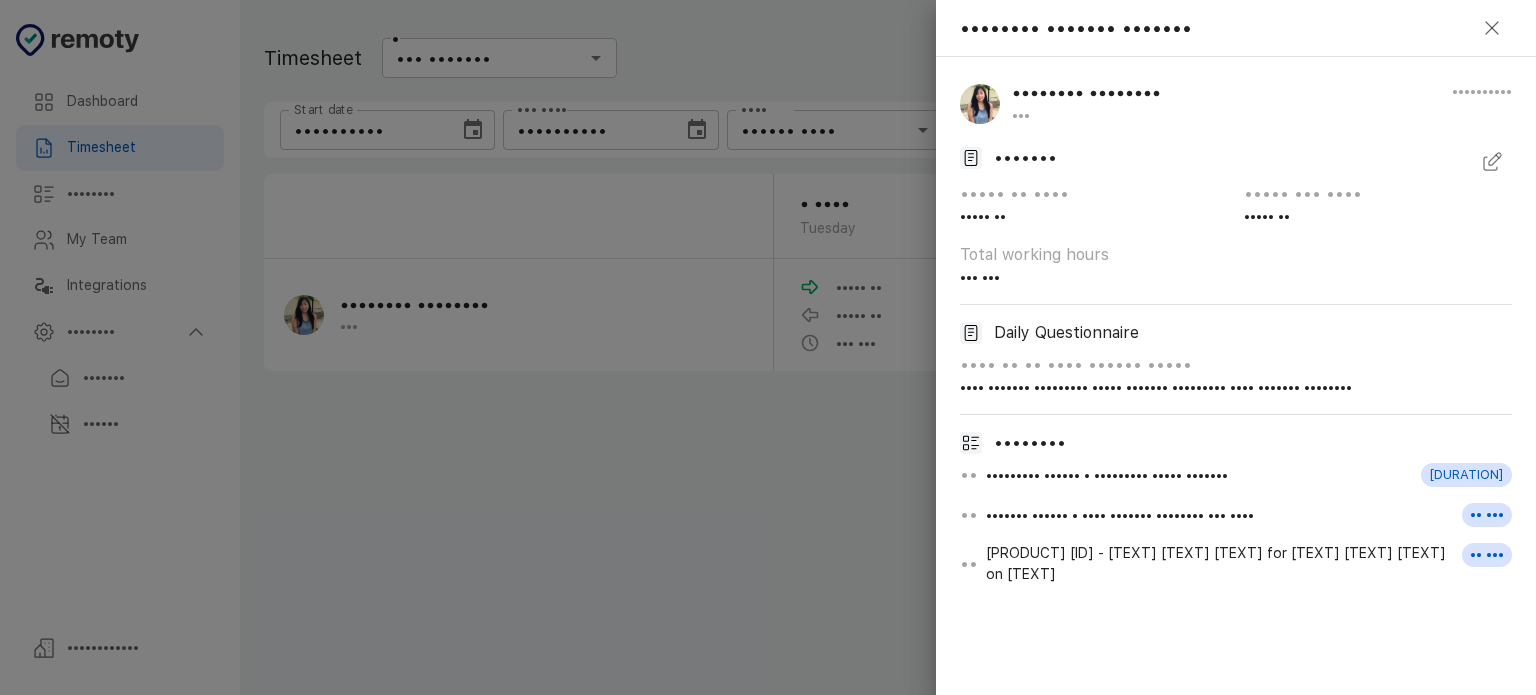 click at bounding box center [768, 347] 